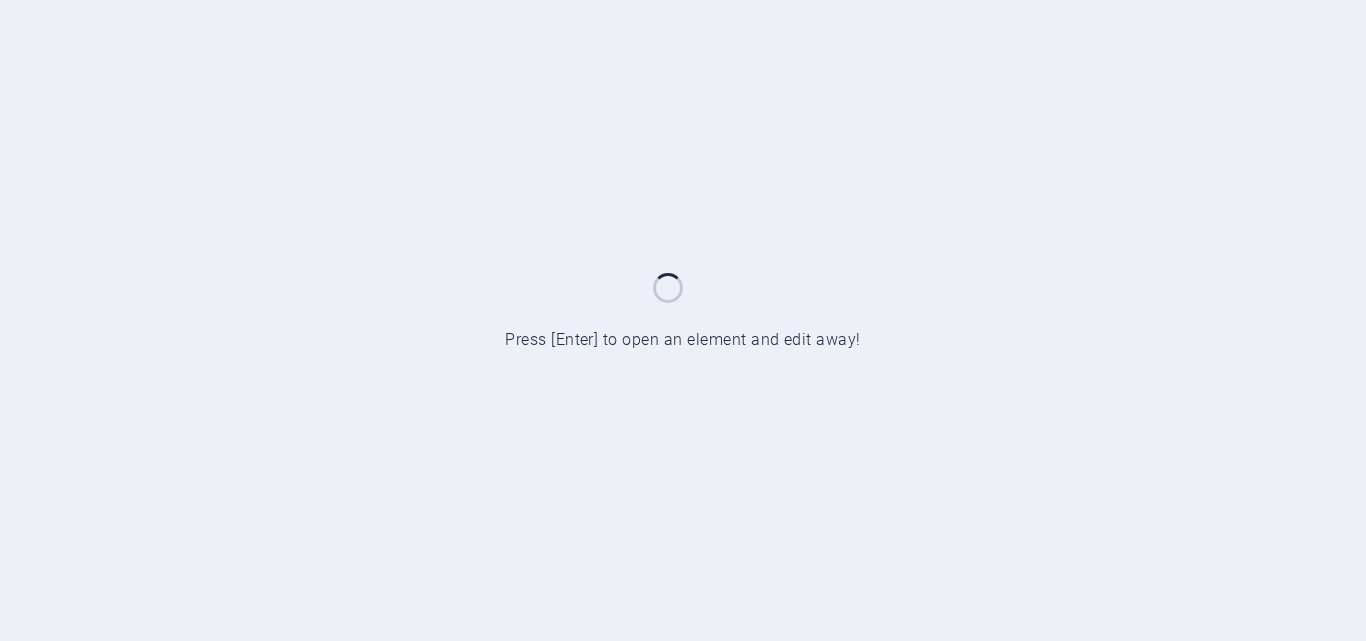 scroll, scrollTop: 0, scrollLeft: 0, axis: both 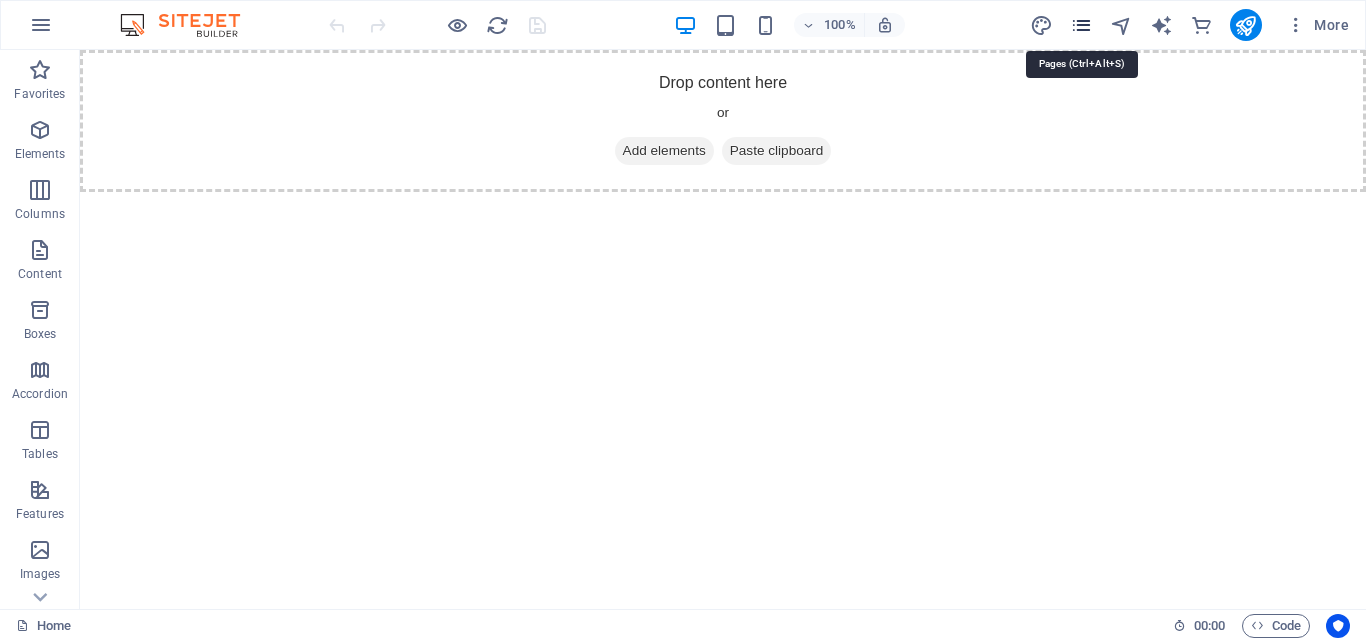 click at bounding box center [1081, 25] 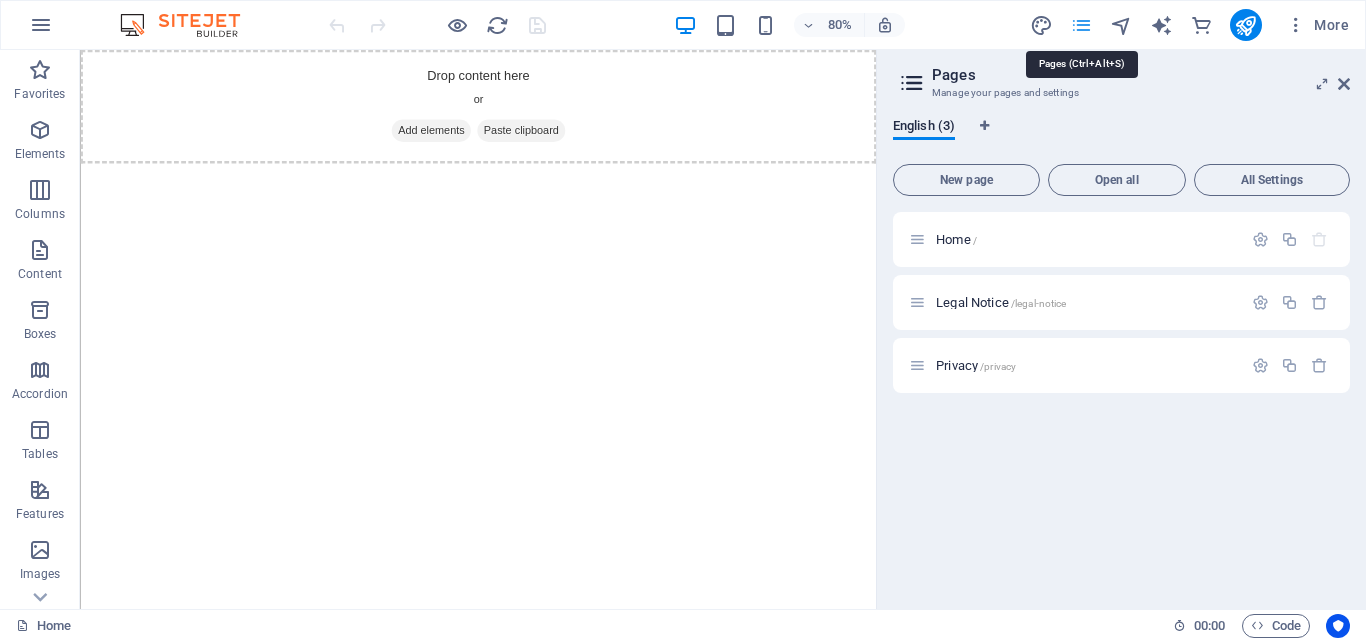click at bounding box center [1081, 25] 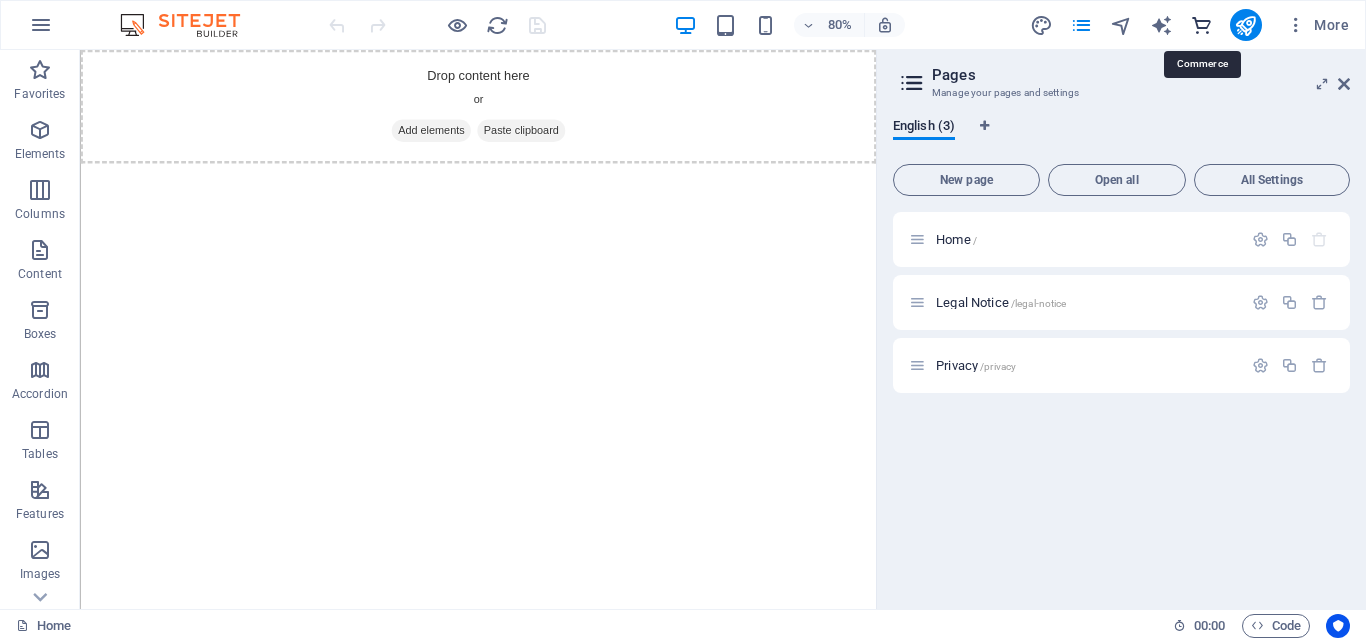 click at bounding box center [1201, 25] 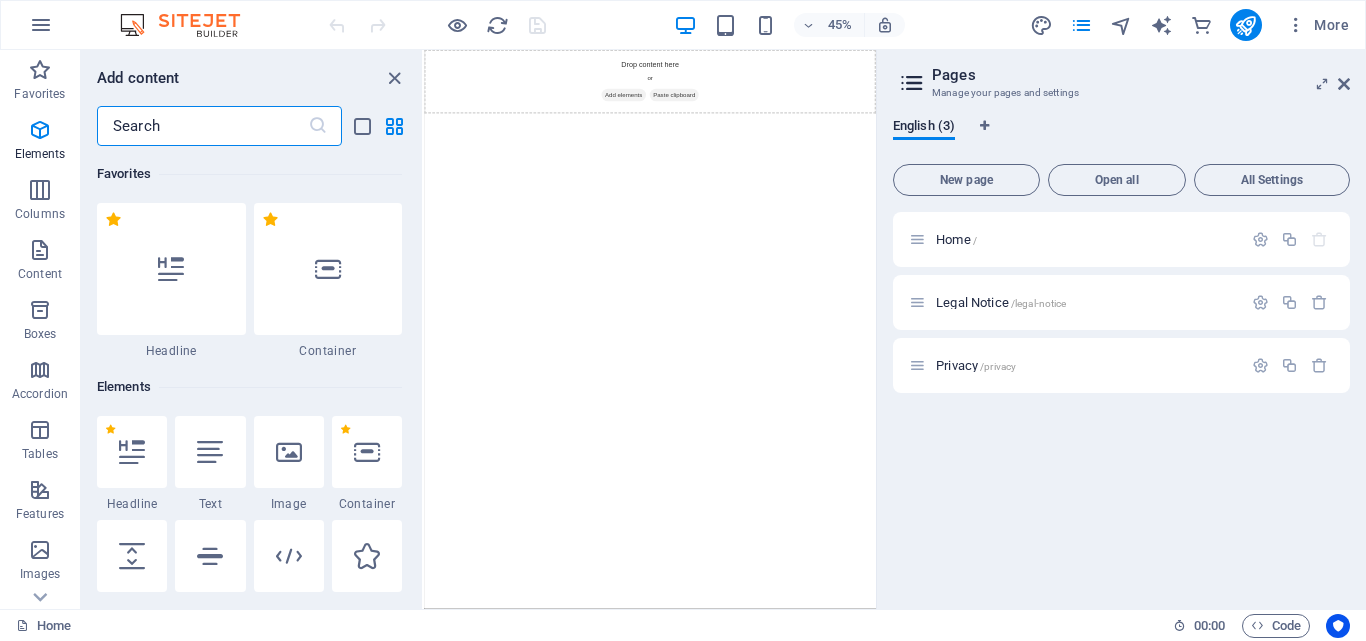 scroll, scrollTop: 19271, scrollLeft: 0, axis: vertical 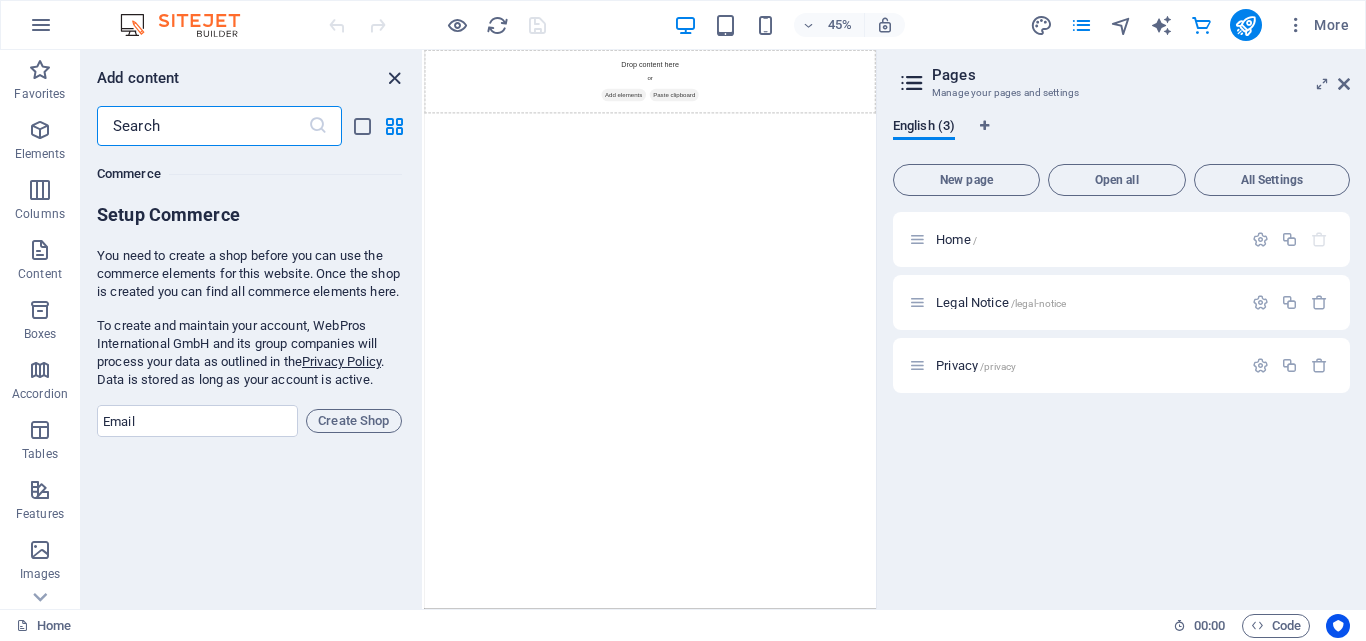 click at bounding box center [394, 78] 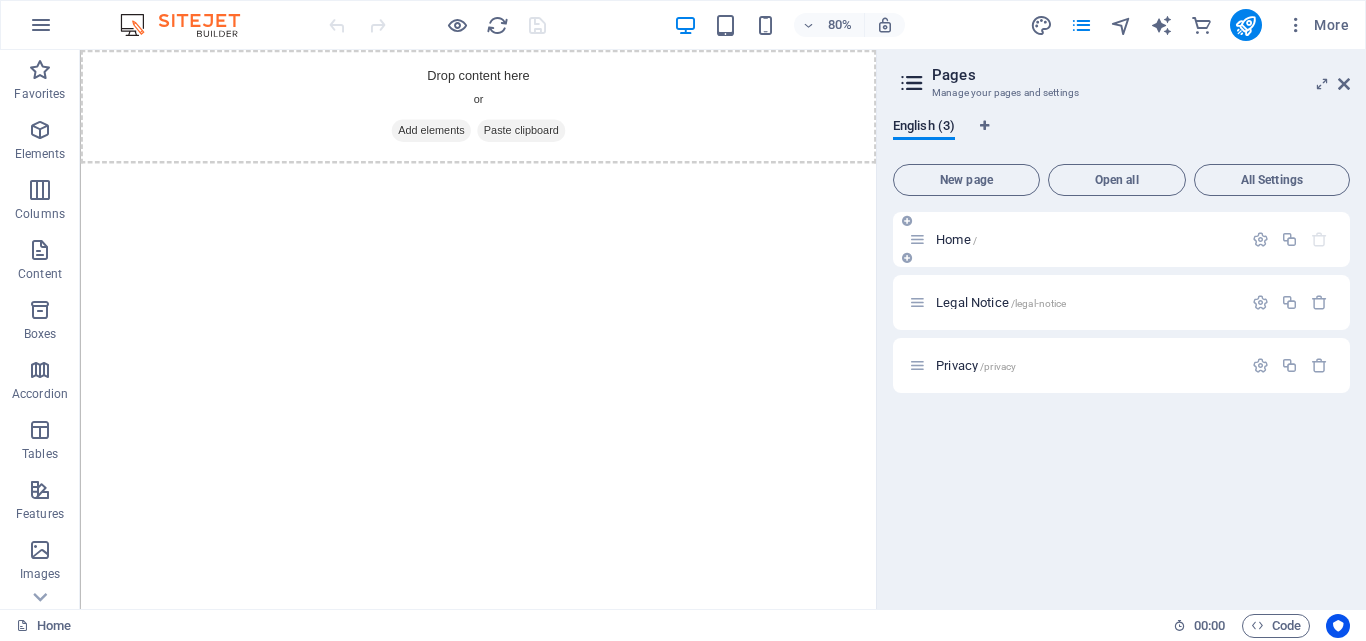 click on "Home /" at bounding box center (1121, 239) 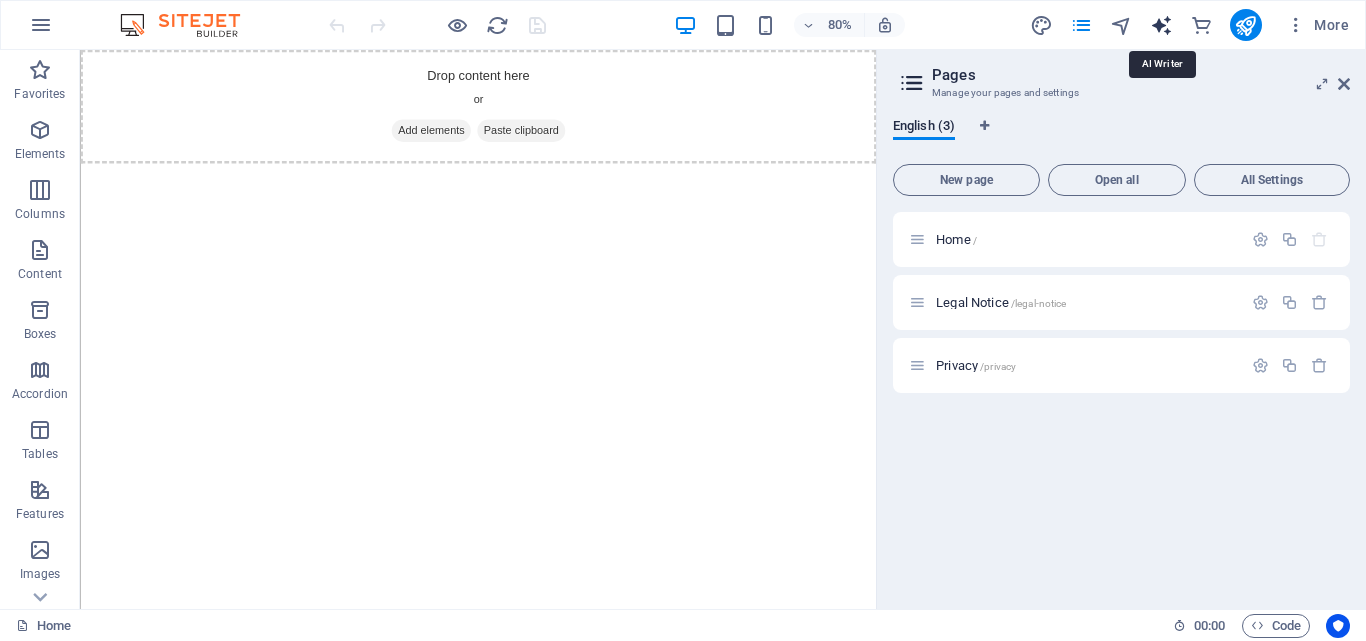click at bounding box center (1161, 25) 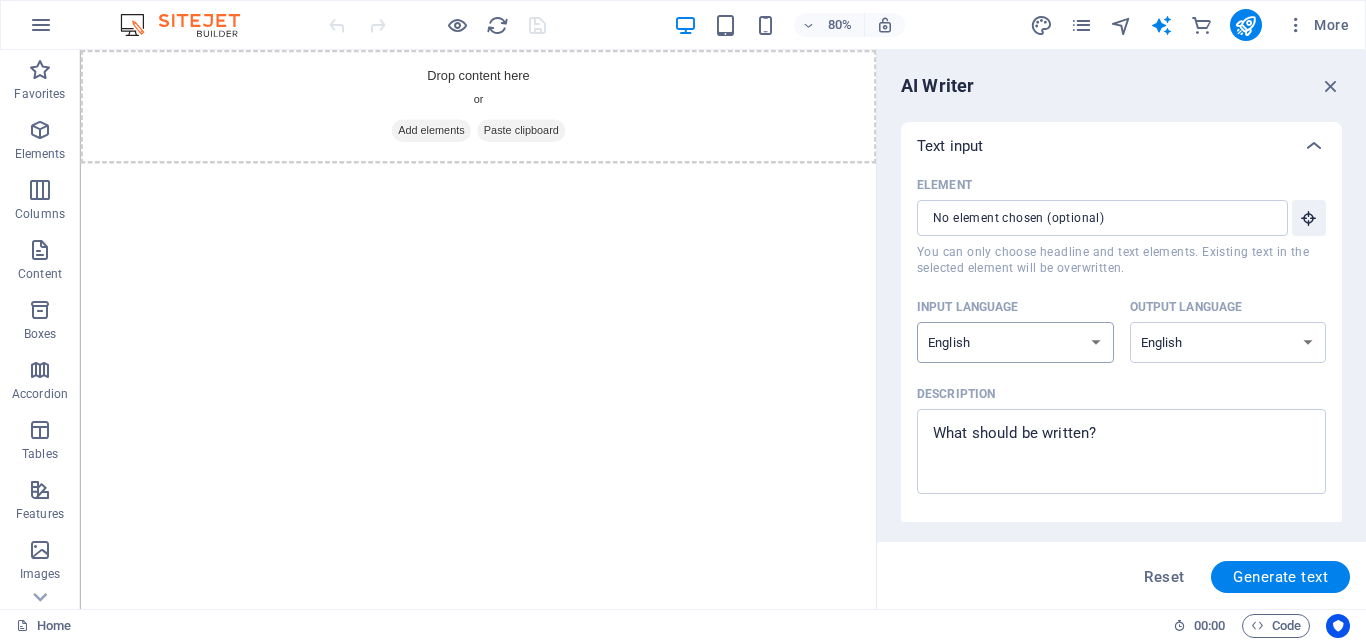 click on "Albanian Arabic Armenian Awadhi Azerbaijani Bashkir Basque Belarusian Bengali Bhojpuri Bosnian Brazilian Portuguese Bulgarian Cantonese (Yue) Catalan Chhattisgarhi Chinese Croatian Czech Danish Dogri Dutch English Estonian Faroese Finnish French Galician Georgian German Greek Gujarati Haryanvi Hindi Hungarian Indonesian Irish Italian Japanese Javanese Kannada Kashmiri Kazakh Konkani Korean Kyrgyz Latvian Lithuanian Macedonian Maithili Malay Maltese Mandarin Mandarin Chinese Marathi Marwari Min Nan Moldovan Mongolian Montenegrin Nepali Norwegian Oriya Pashto Persian (Farsi) Polish Portuguese Punjabi Rajasthani Romanian Russian Sanskrit Santali Serbian Sindhi Sinhala Slovak Slovene Slovenian Spanish Ukrainian Urdu Uzbek Vietnamese Welsh Wu" at bounding box center [1015, 342] 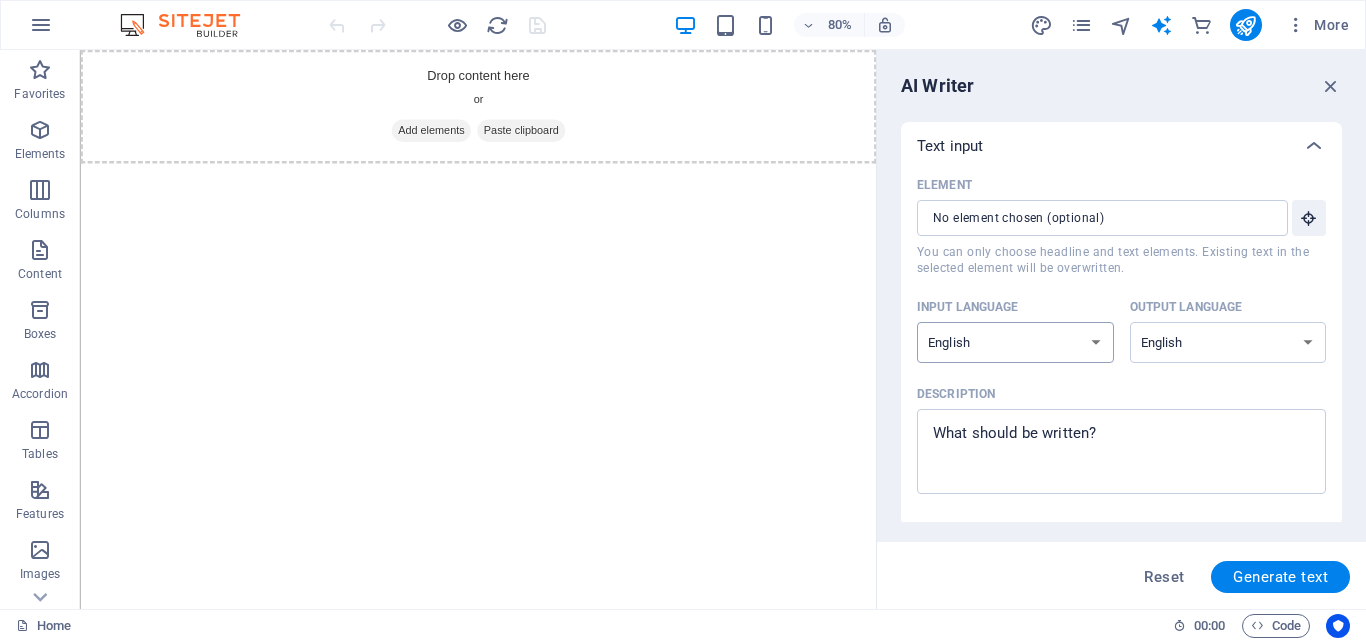 select on "Spanish" 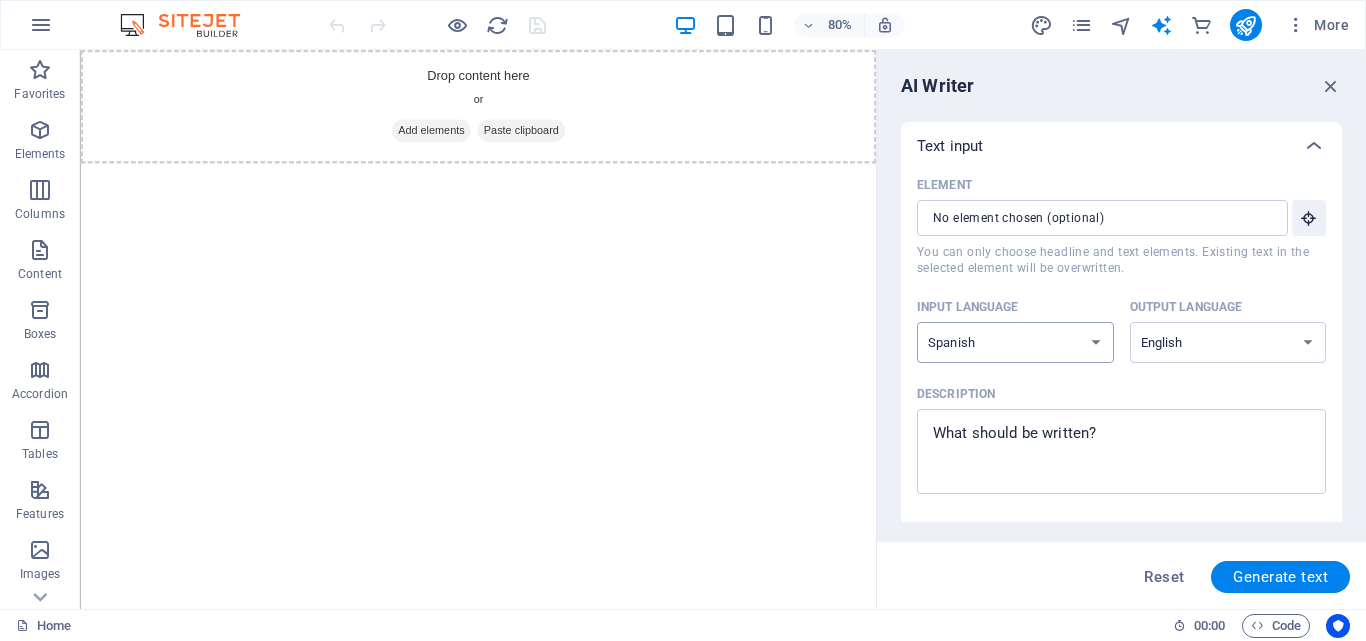 click on "Albanian Arabic Armenian Awadhi Azerbaijani Bashkir Basque Belarusian Bengali Bhojpuri Bosnian Brazilian Portuguese Bulgarian Cantonese (Yue) Catalan Chhattisgarhi Chinese Croatian Czech Danish Dogri Dutch English Estonian Faroese Finnish French Galician Georgian German Greek Gujarati Haryanvi Hindi Hungarian Indonesian Irish Italian Japanese Javanese Kannada Kashmiri Kazakh Konkani Korean Kyrgyz Latvian Lithuanian Macedonian Maithili Malay Maltese Mandarin Mandarin Chinese Marathi Marwari Min Nan Moldovan Mongolian Montenegrin Nepali Norwegian Oriya Pashto Persian (Farsi) Polish Portuguese Punjabi Rajasthani Romanian Russian Sanskrit Santali Serbian Sindhi Sinhala Slovak Slovene Slovenian Spanish Ukrainian Urdu Uzbek Vietnamese Welsh Wu" at bounding box center [1015, 342] 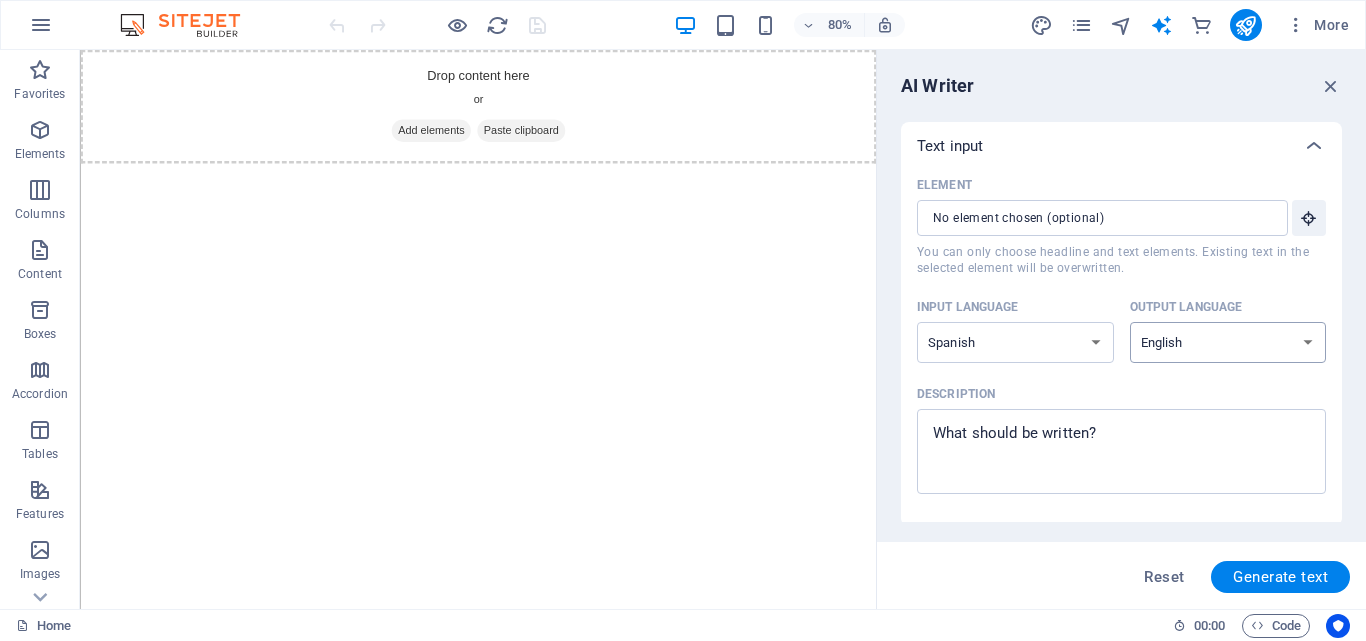 click on "Albanian Arabic Armenian Awadhi Azerbaijani Bashkir Basque Belarusian Bengali Bhojpuri Bosnian Brazilian Portuguese Bulgarian Cantonese (Yue) Catalan Chhattisgarhi Chinese Croatian Czech Danish Dogri Dutch English Estonian Faroese Finnish French Galician Georgian German Greek Gujarati Haryanvi Hindi Hungarian Indonesian Irish Italian Japanese Javanese Kannada Kashmiri Kazakh Konkani Korean Kyrgyz Latvian Lithuanian Macedonian Maithili Malay Maltese Mandarin Mandarin Chinese Marathi Marwari Min Nan Moldovan Mongolian Montenegrin Nepali Norwegian Oriya Pashto Persian (Farsi) Polish Portuguese Punjabi Rajasthani Romanian Russian Sanskrit Santali Serbian Sindhi Sinhala Slovak Slovene Slovenian Spanish Ukrainian Urdu Uzbek Vietnamese Welsh Wu" at bounding box center (1228, 342) 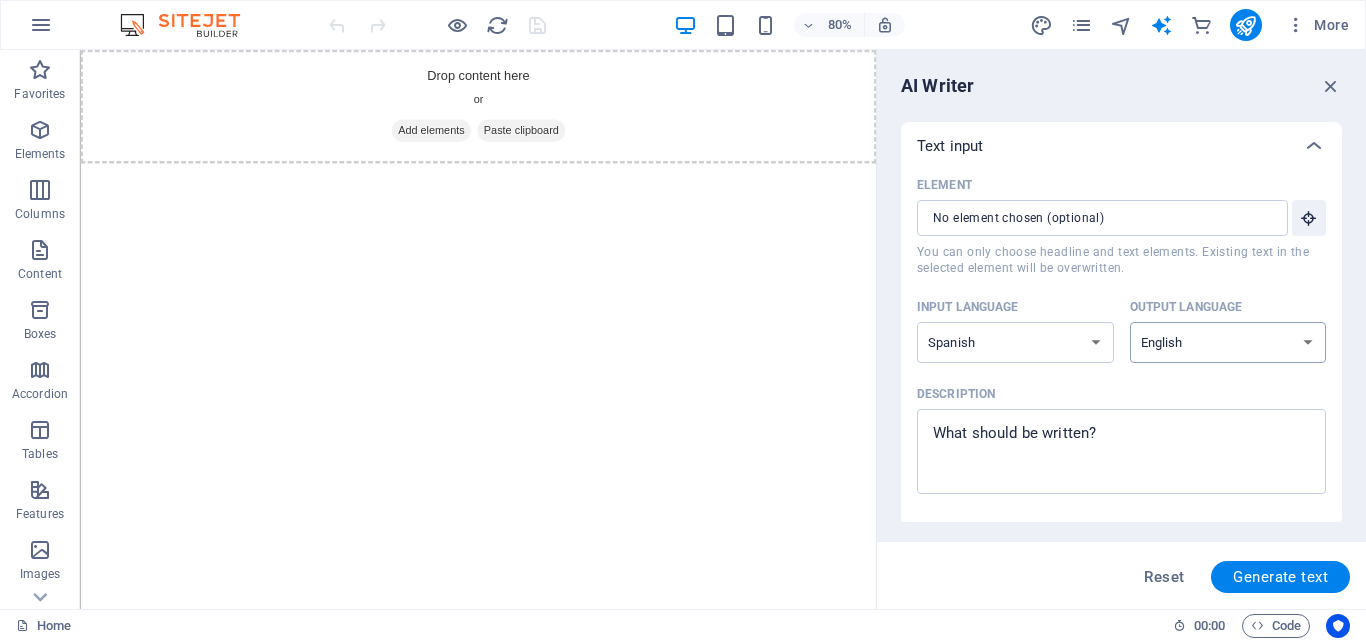 select on "Spanish" 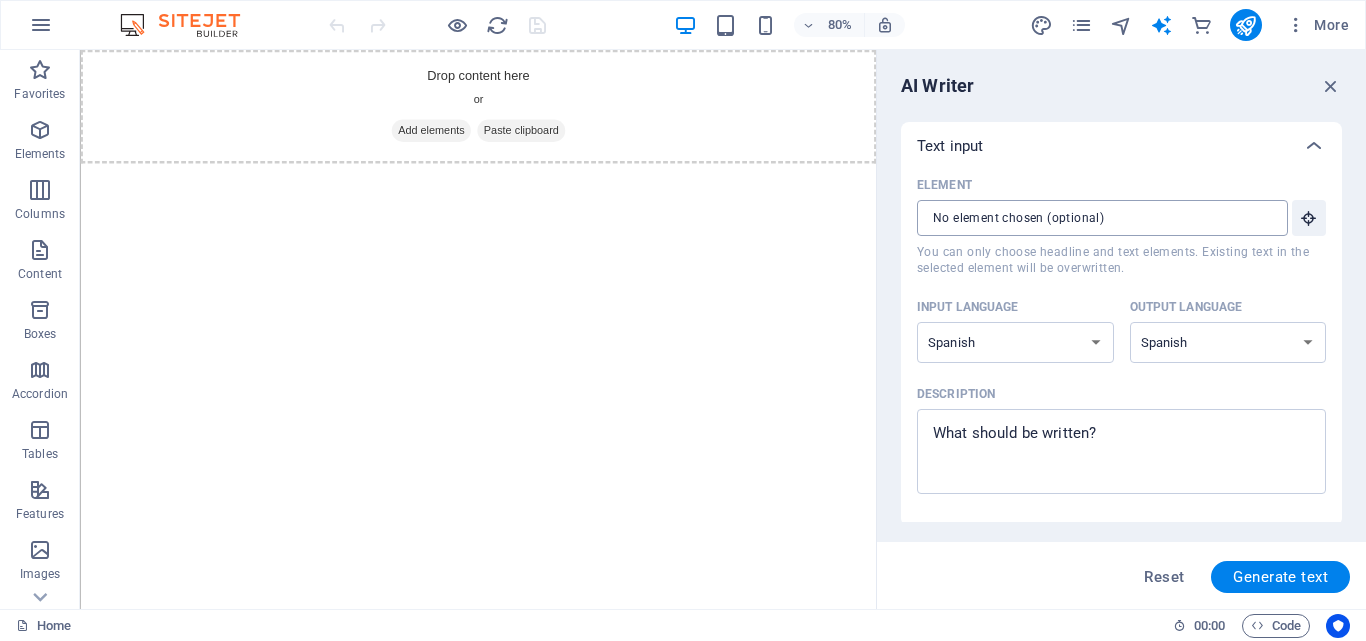 click on "Element ​ You can only choose headline and text elements. Existing text in the selected element will be overwritten." at bounding box center (1095, 218) 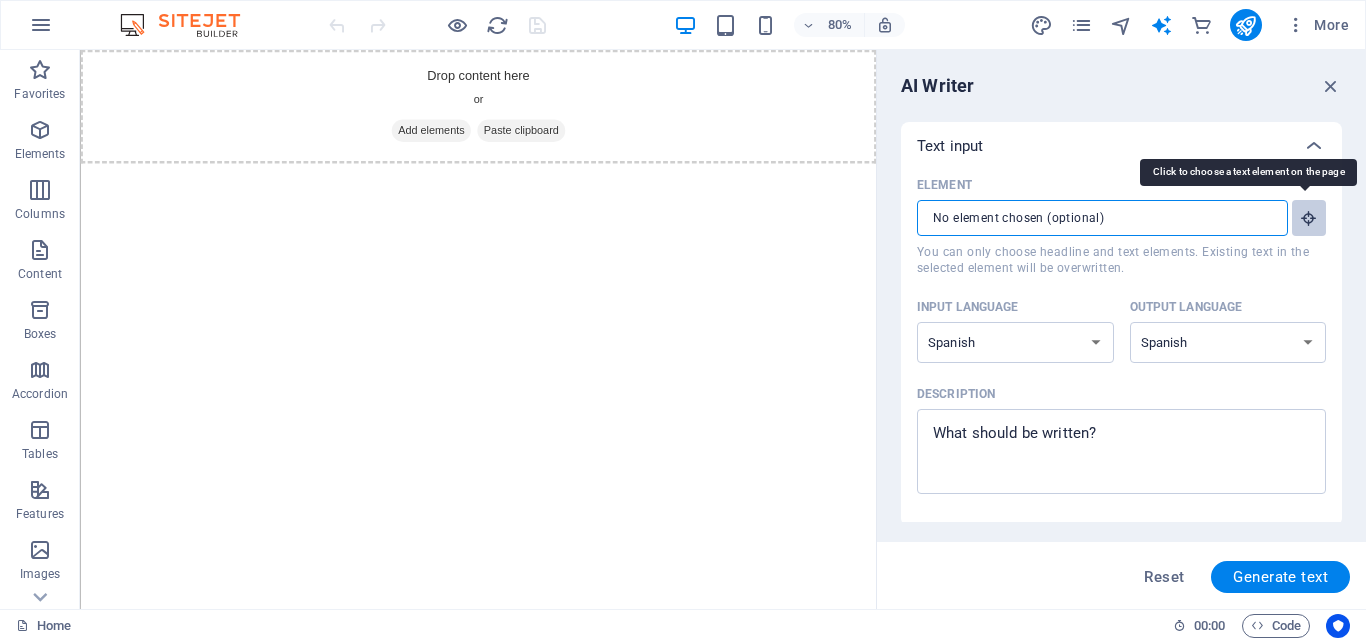 click at bounding box center [1309, 218] 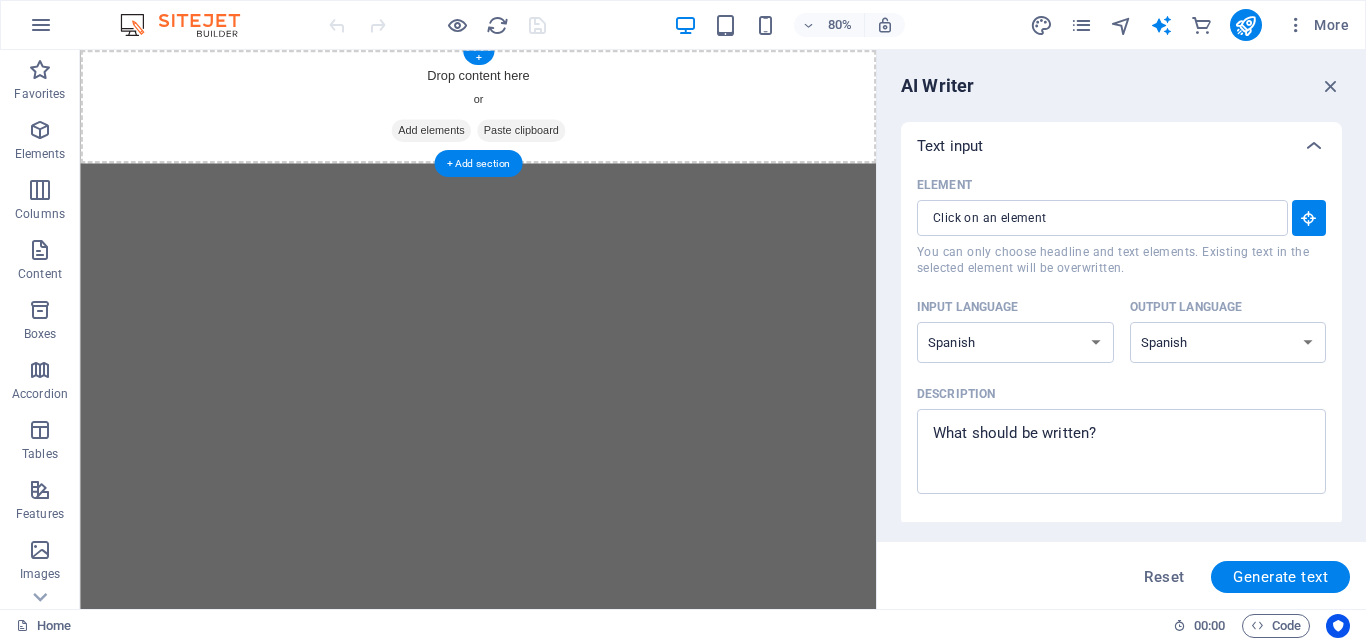 click on "Drop content here or  Add elements  Paste clipboard" at bounding box center (577, 121) 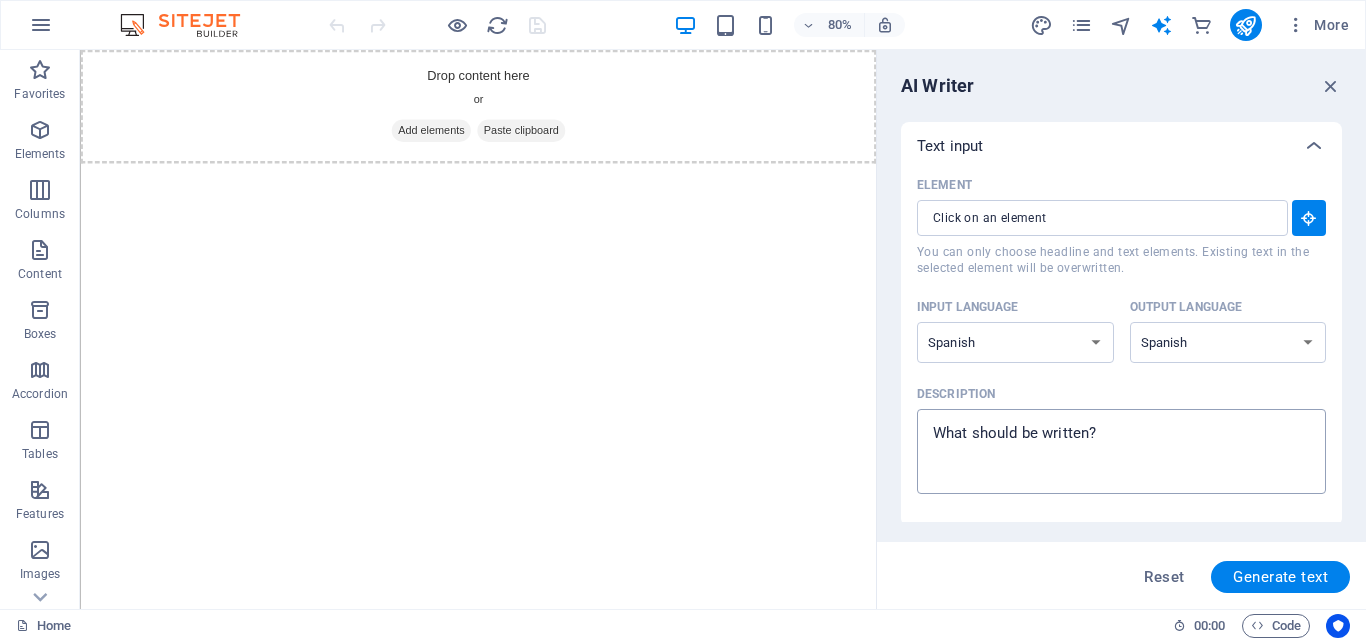 type on "x" 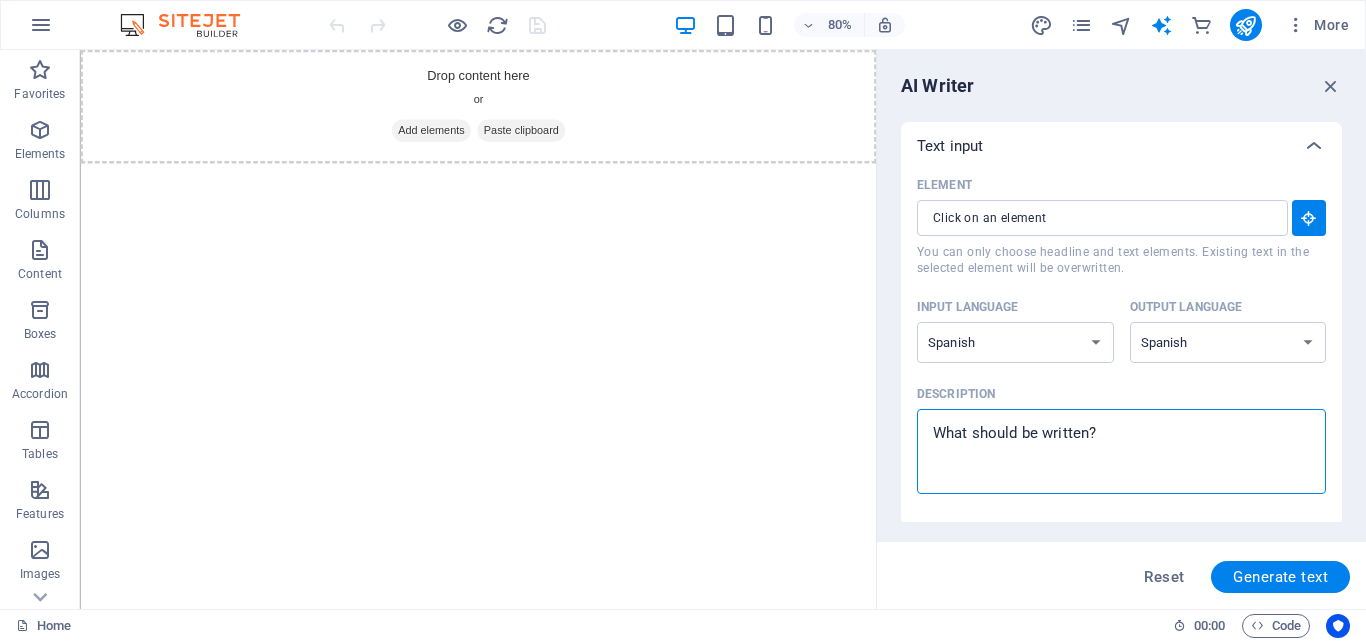 click on "Description x ​" at bounding box center [1121, 451] 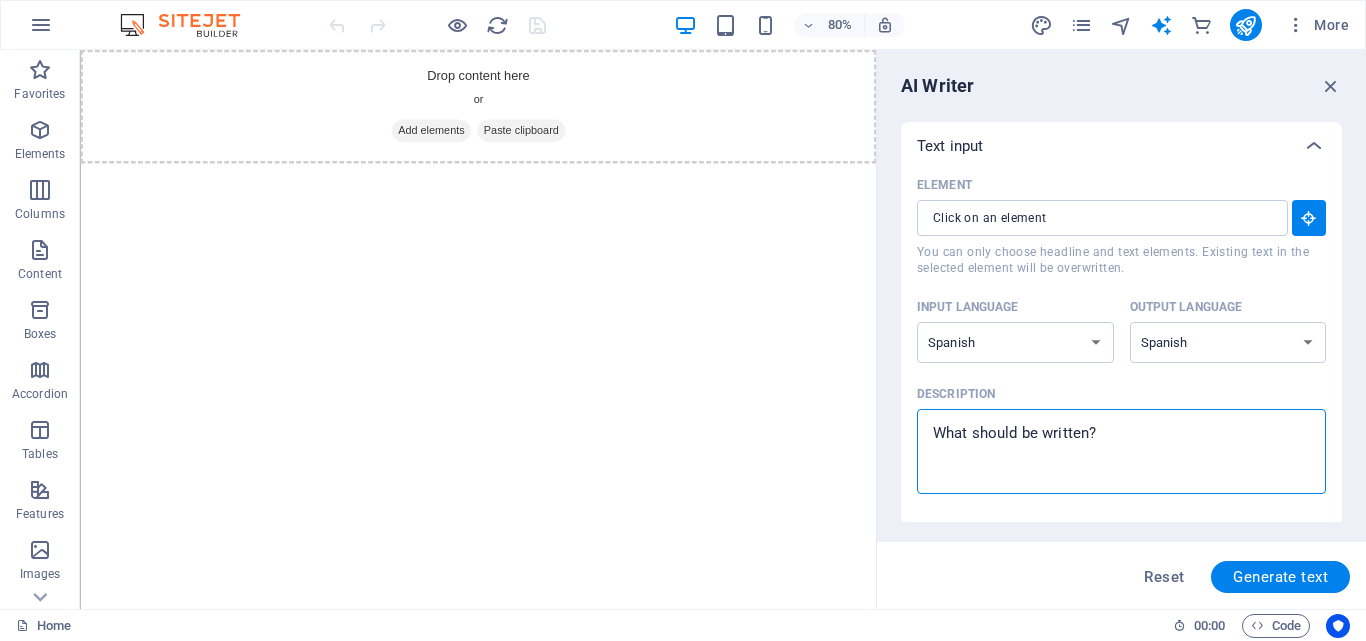type on "I" 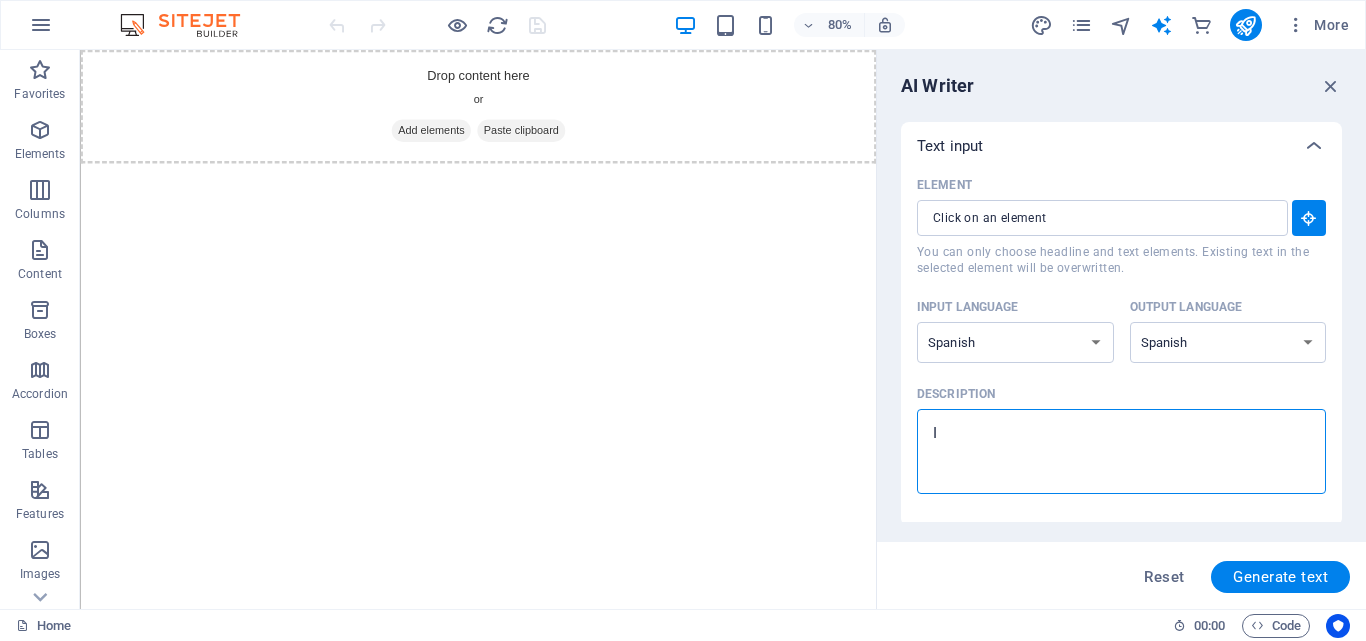 type on "In" 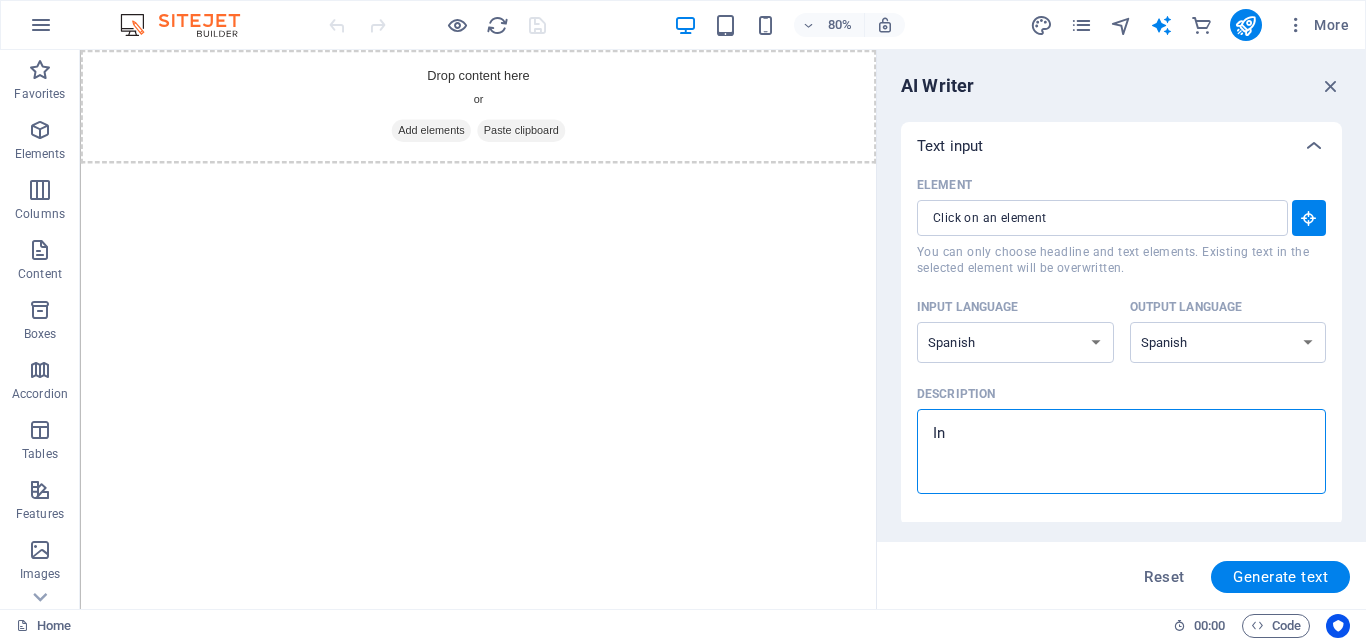type on "Ing" 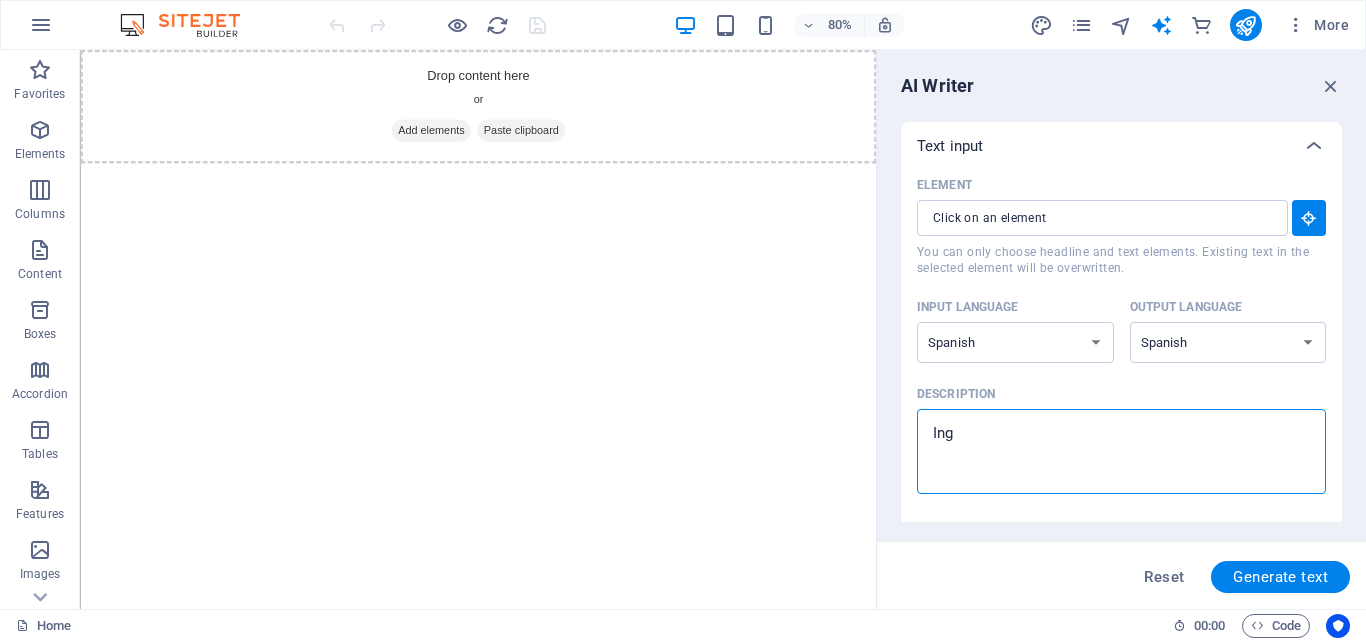 type on "Ingr" 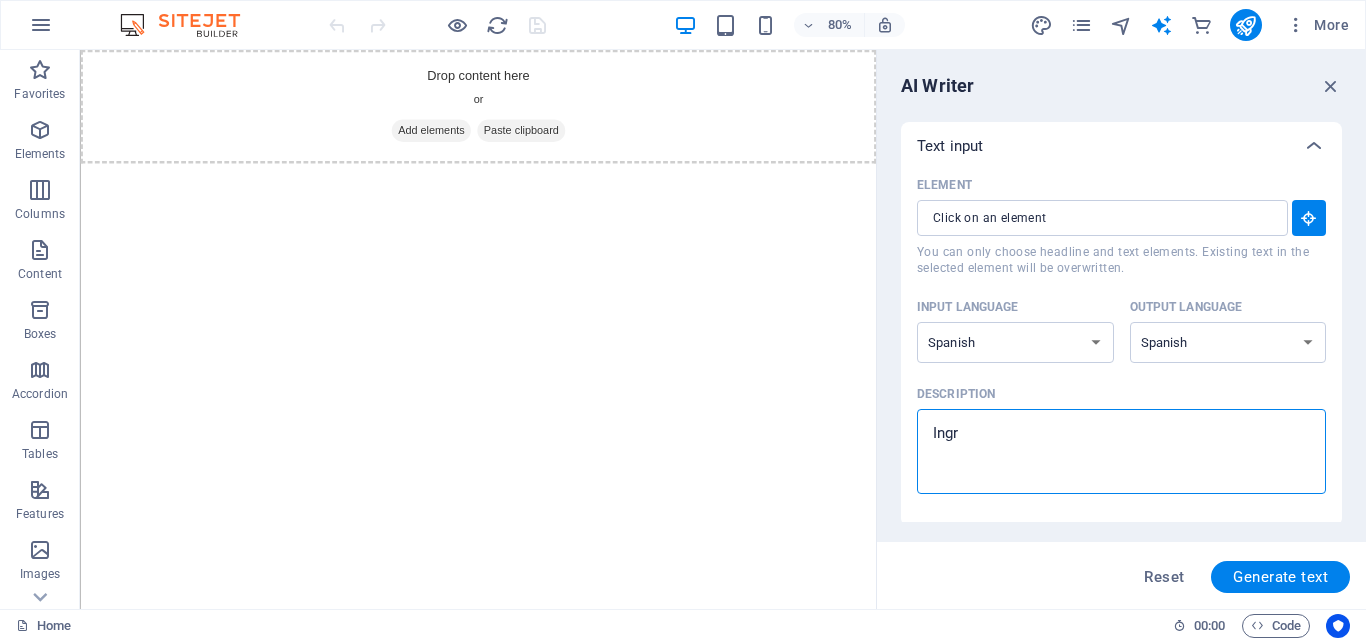 type on "Ingre" 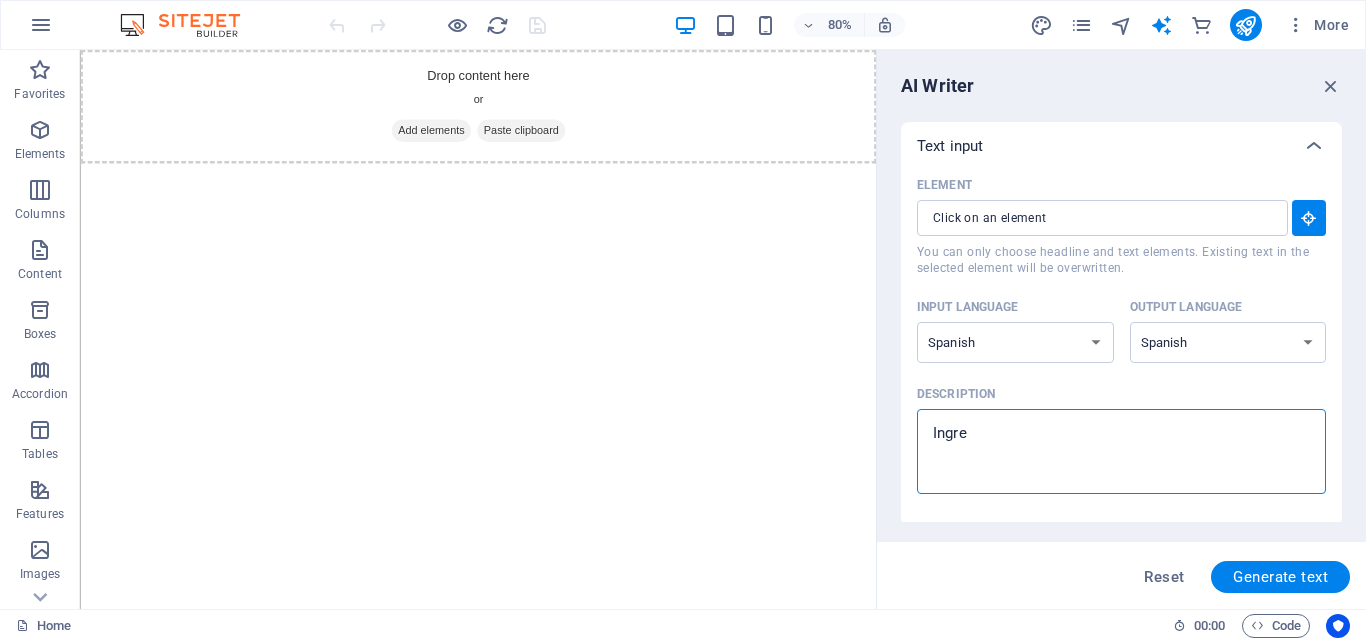 type on "Ingres" 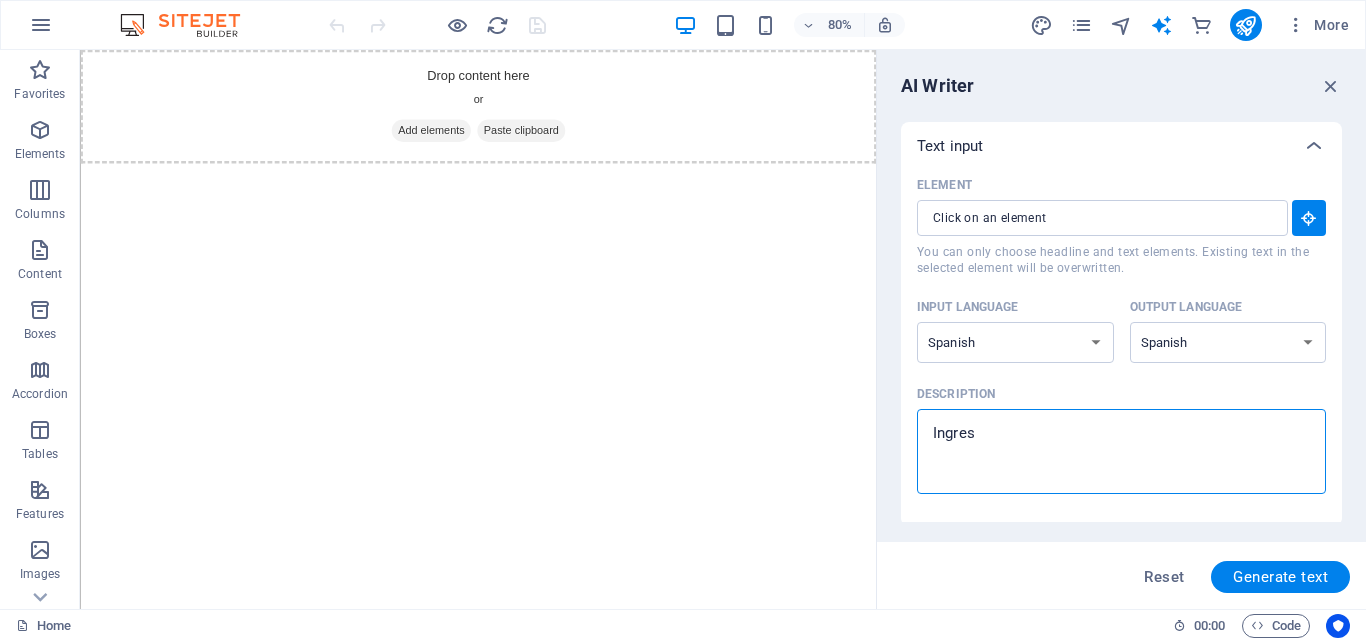 type on "Ingresa" 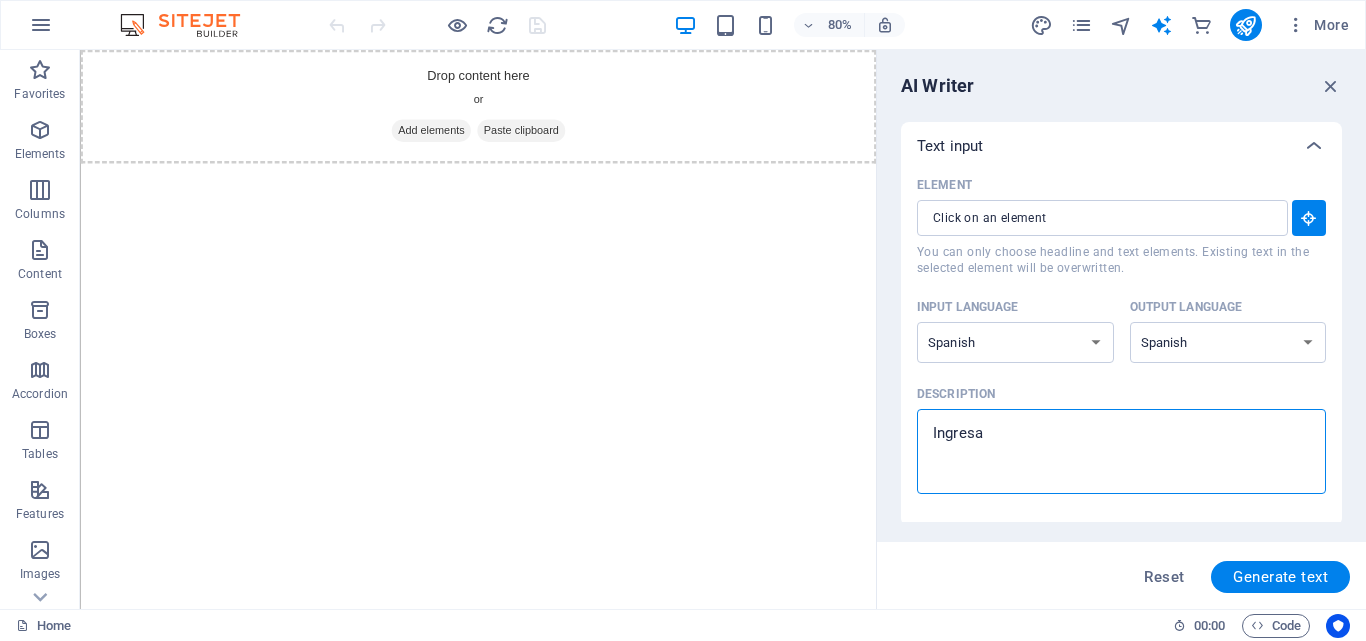 type on "Ingresar" 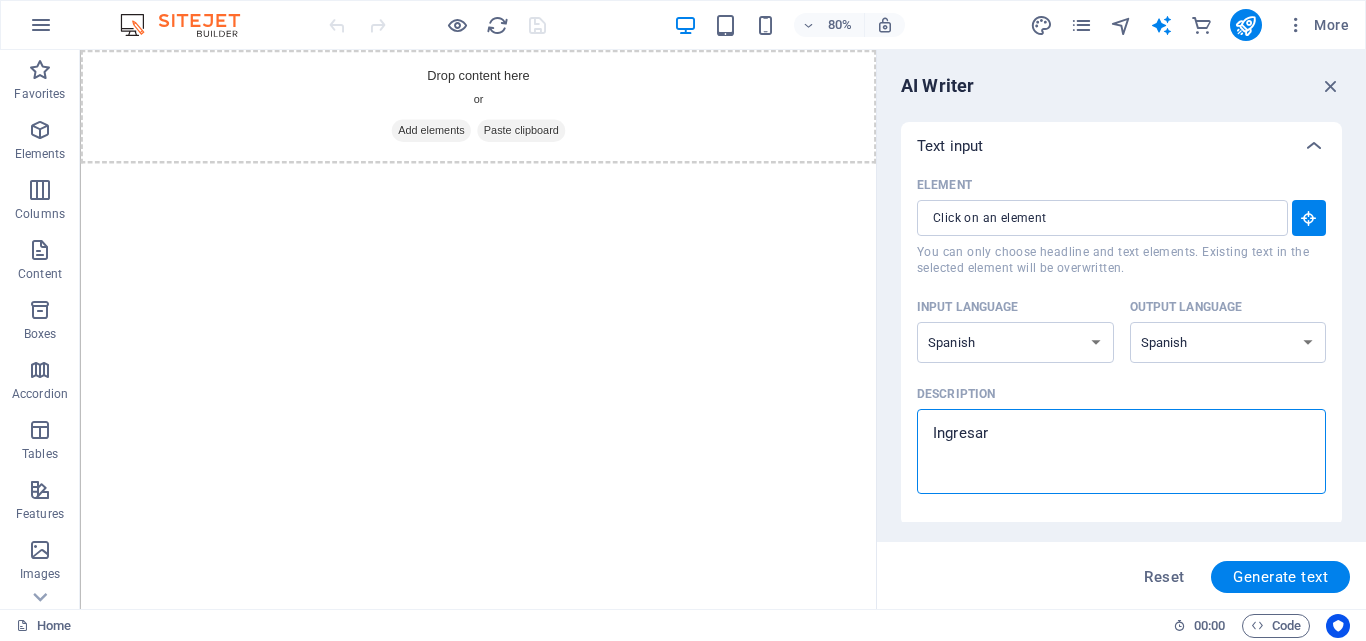 type on "x" 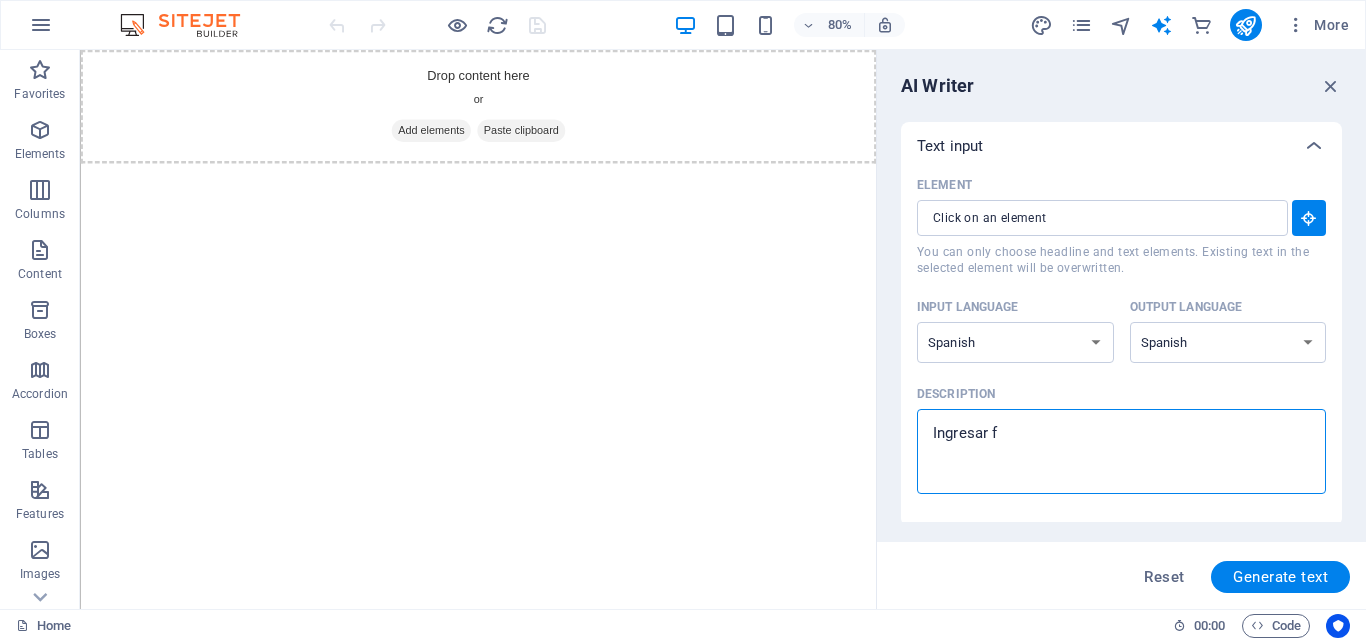 type on "Ingresar fo" 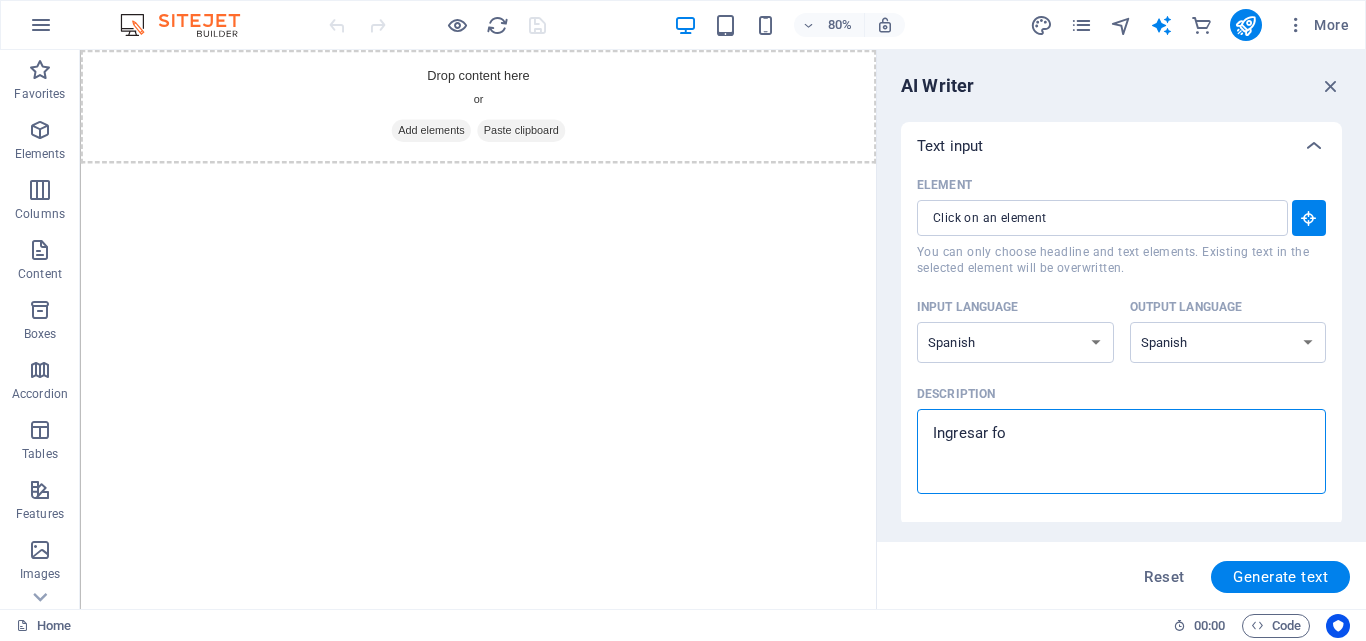 type on "Ingresar for" 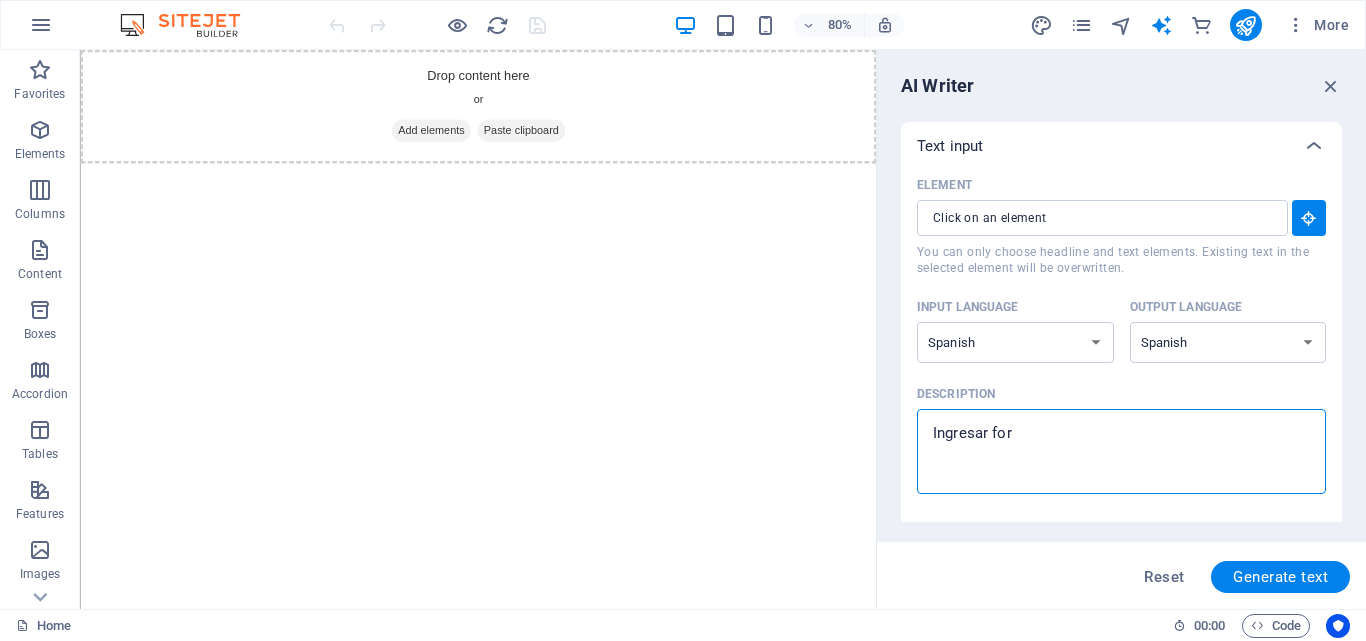 type on "Ingresar form" 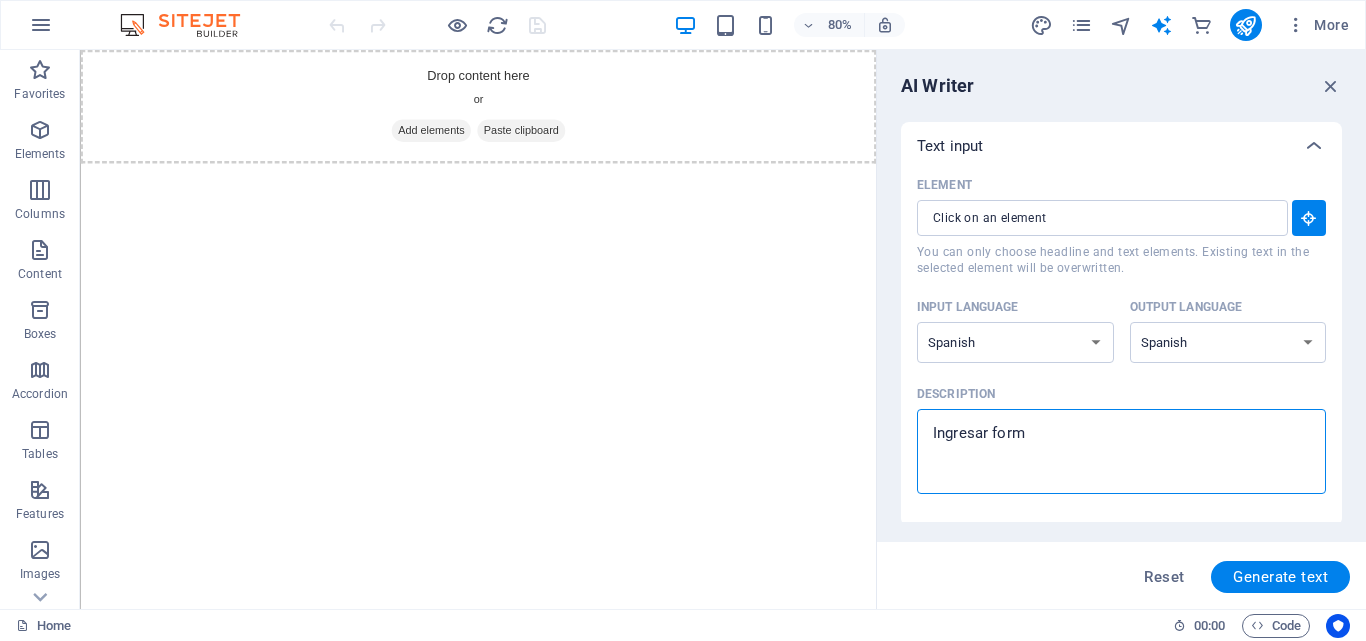 type on "Ingresar formu" 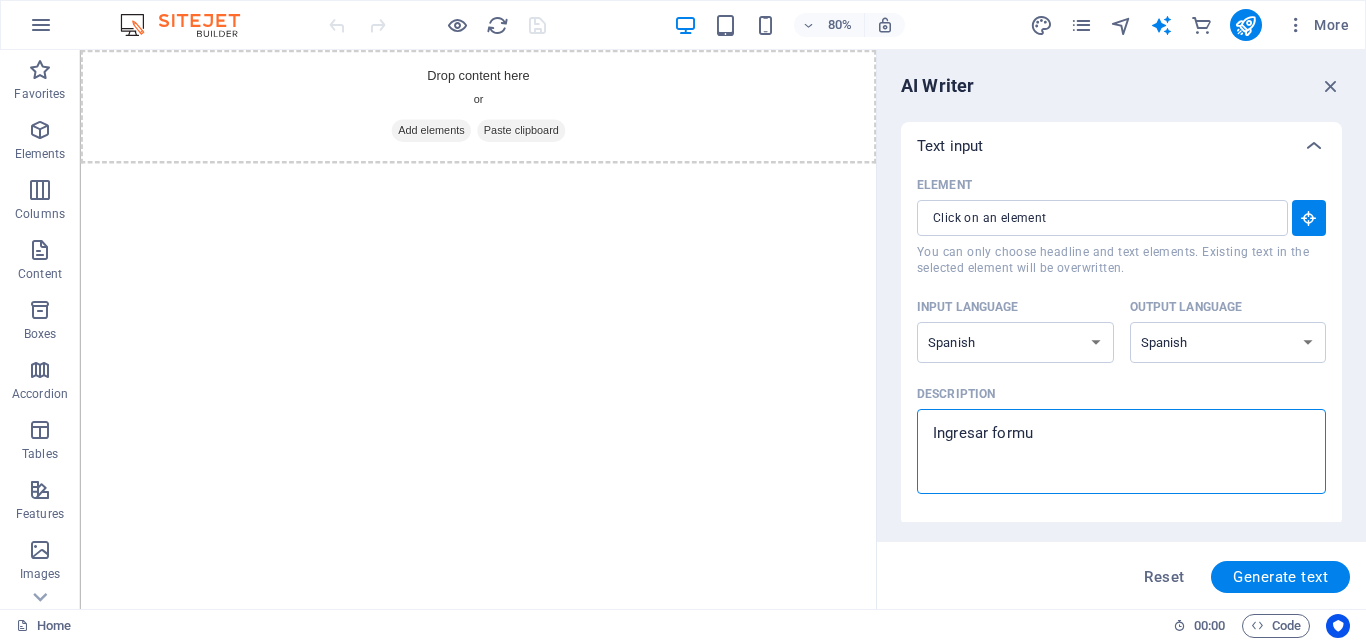 type on "Ingresar formul" 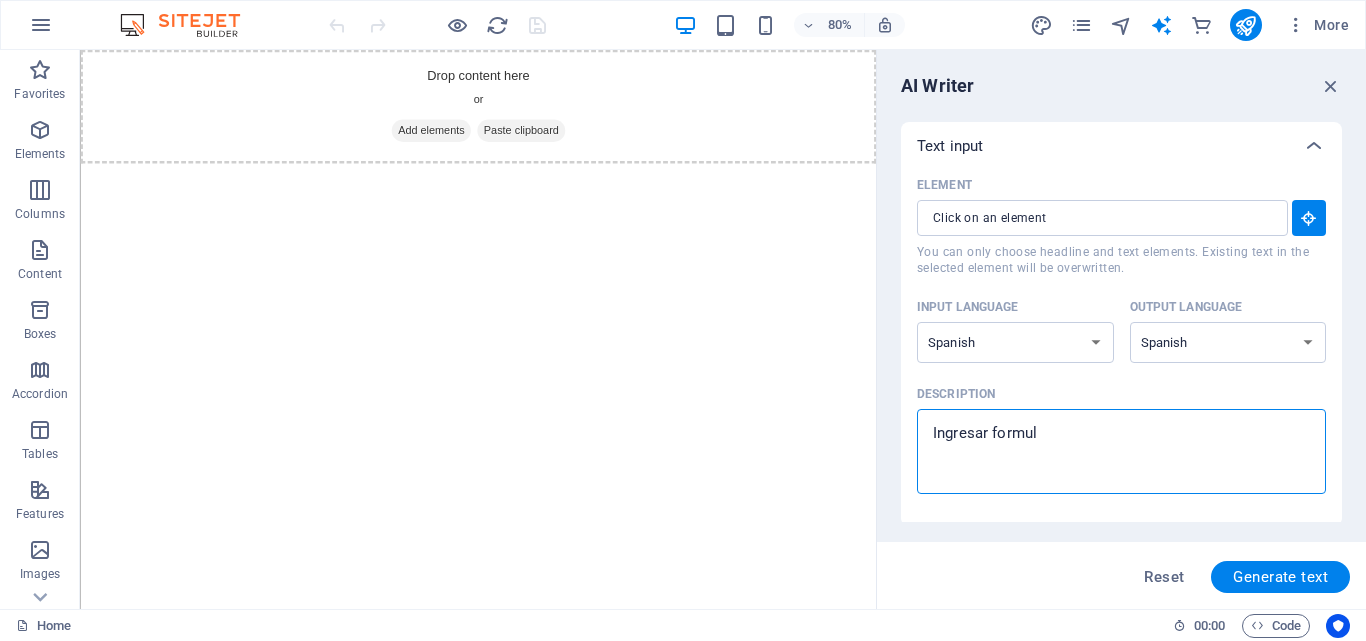 type on "Ingresar formula" 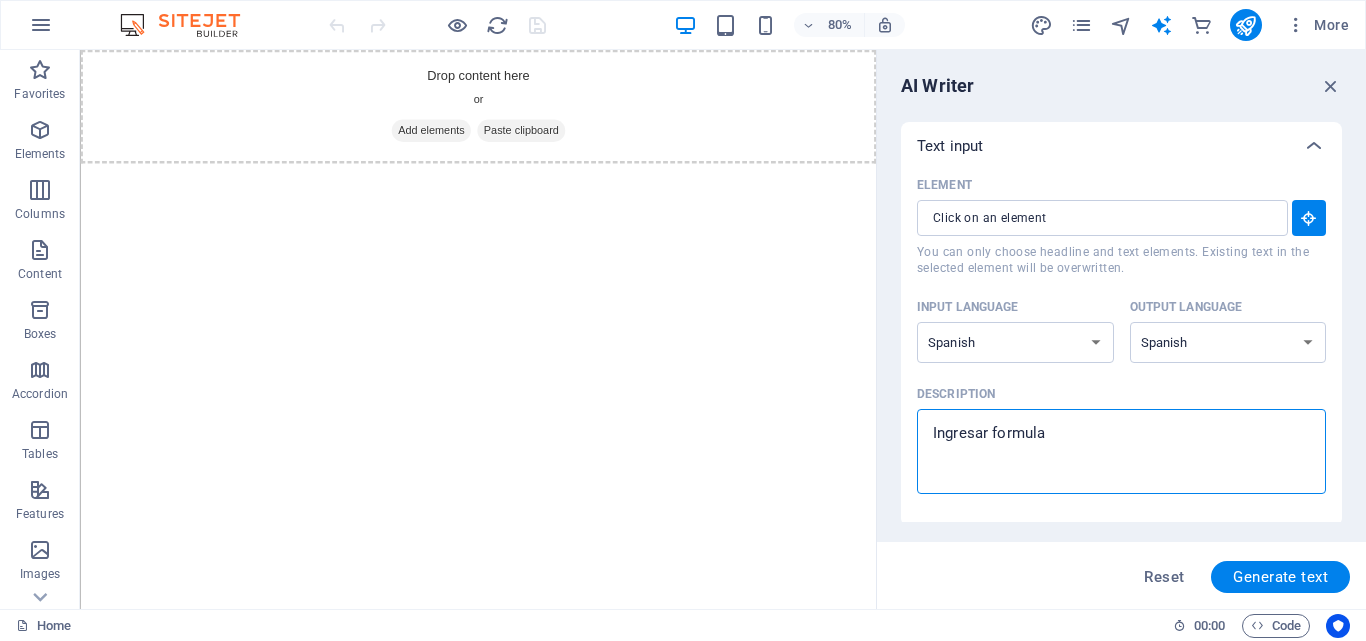 type on "Ingresar formular" 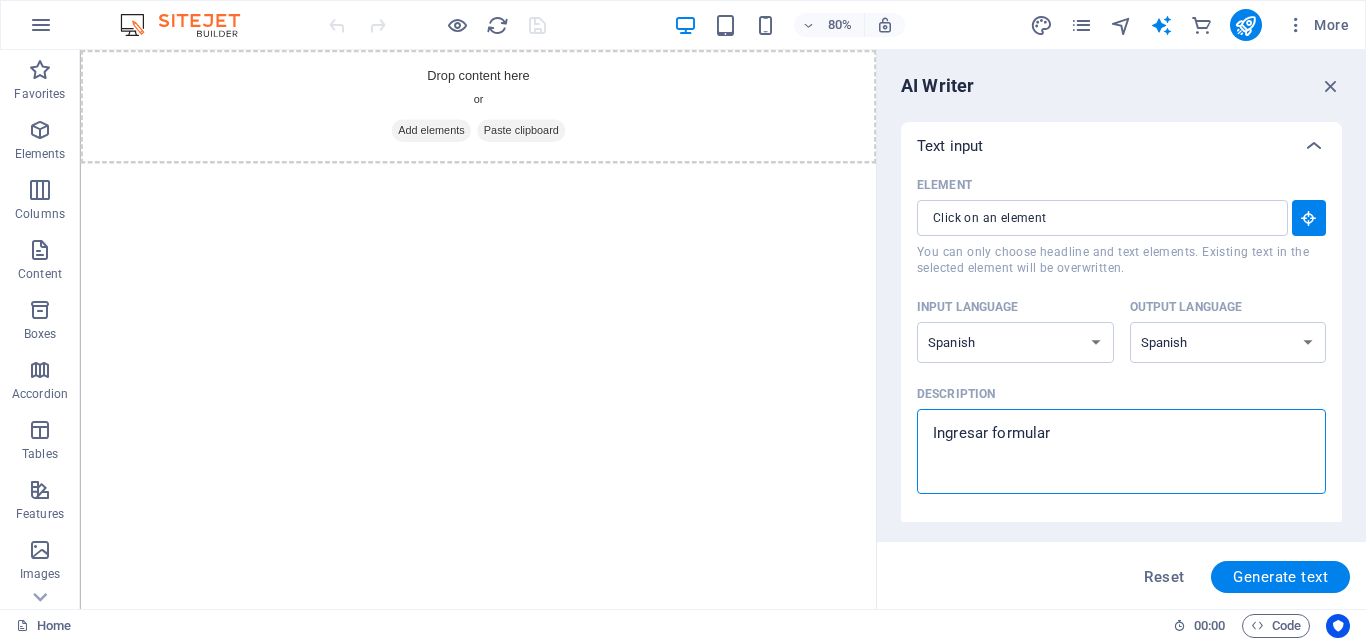 type on "Ingresar formulari" 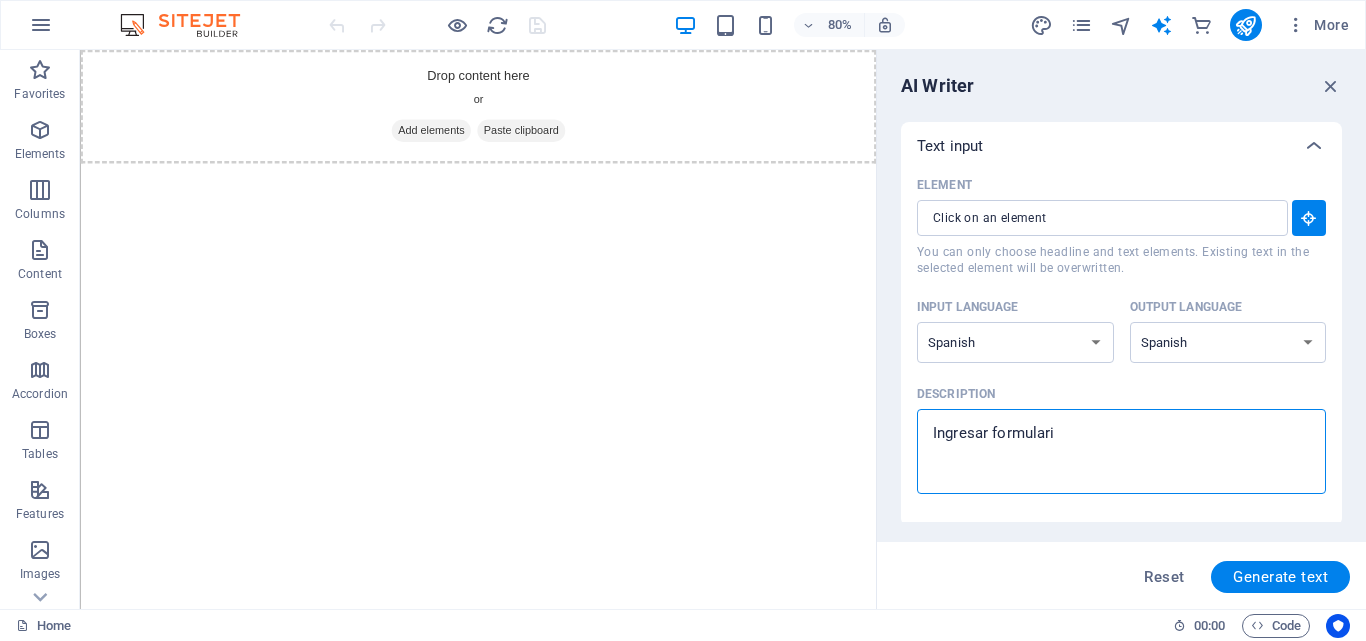 type on "Ingresar formulario" 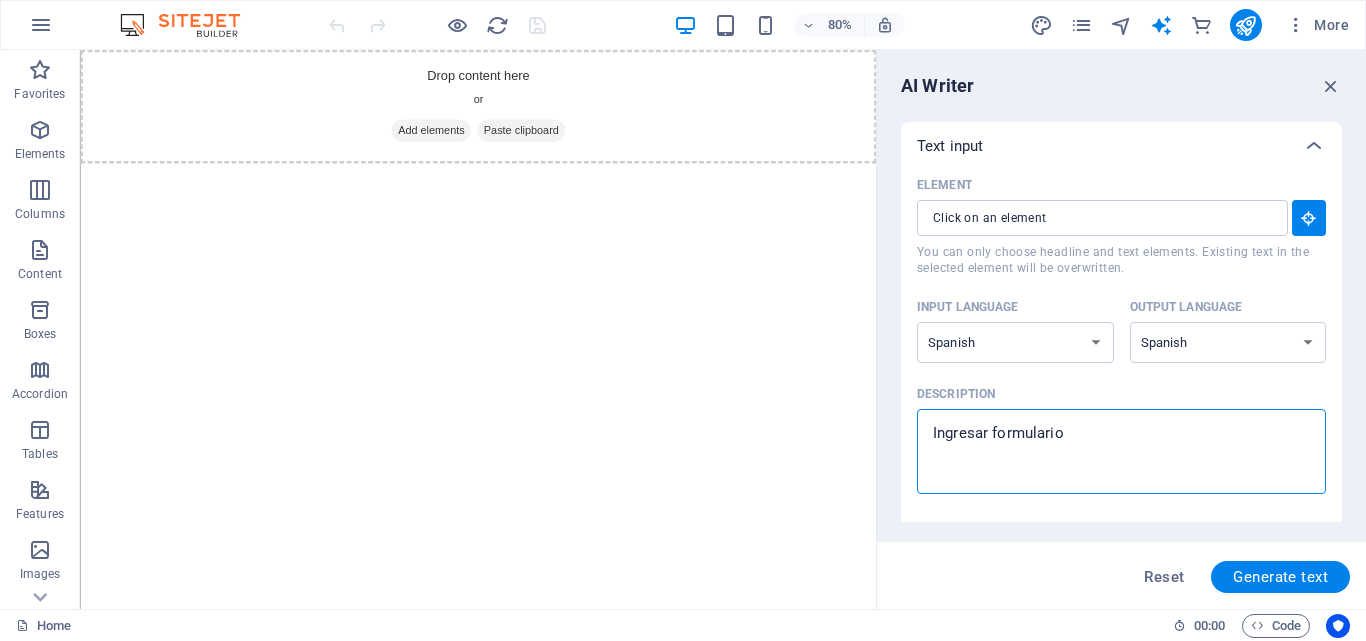 type on "x" 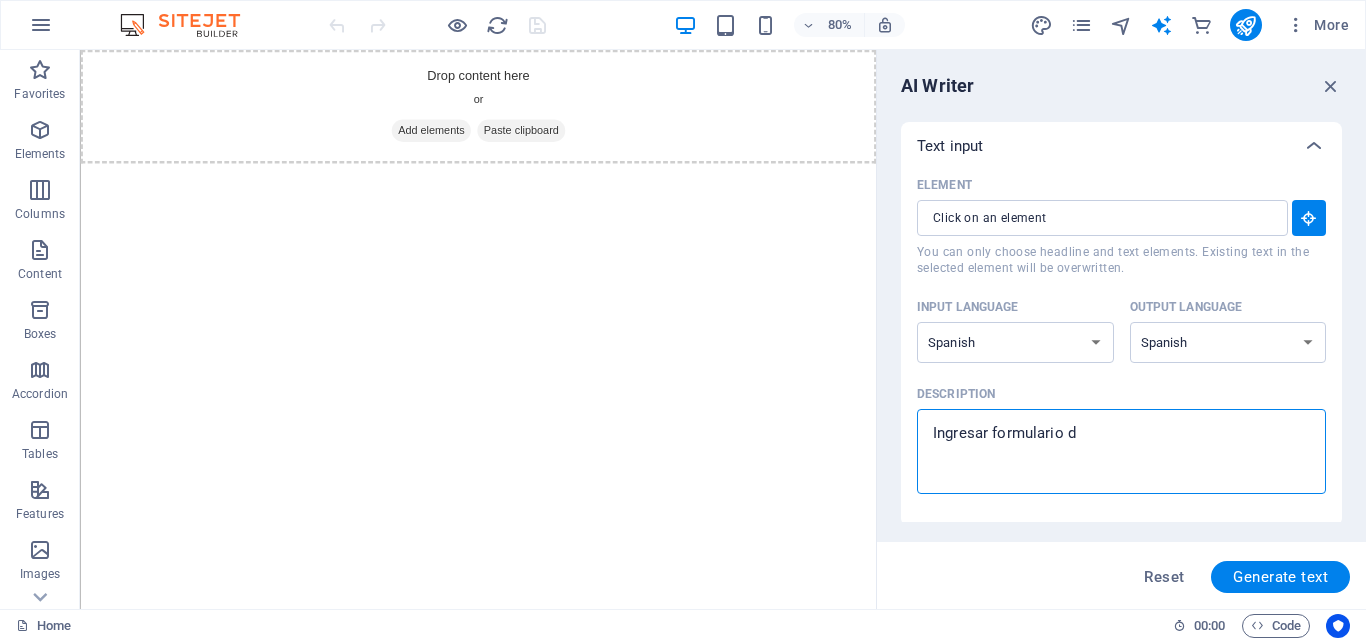 type on "Ingresar formulario de" 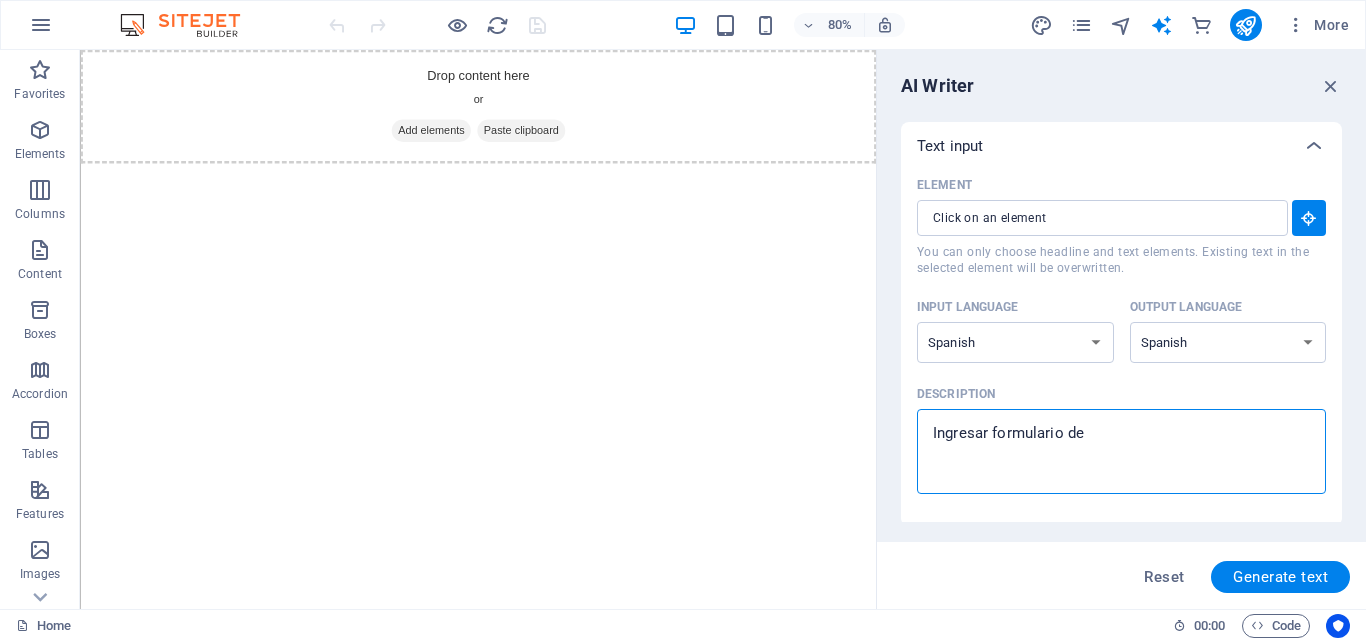 type on "Ingresar formulario de" 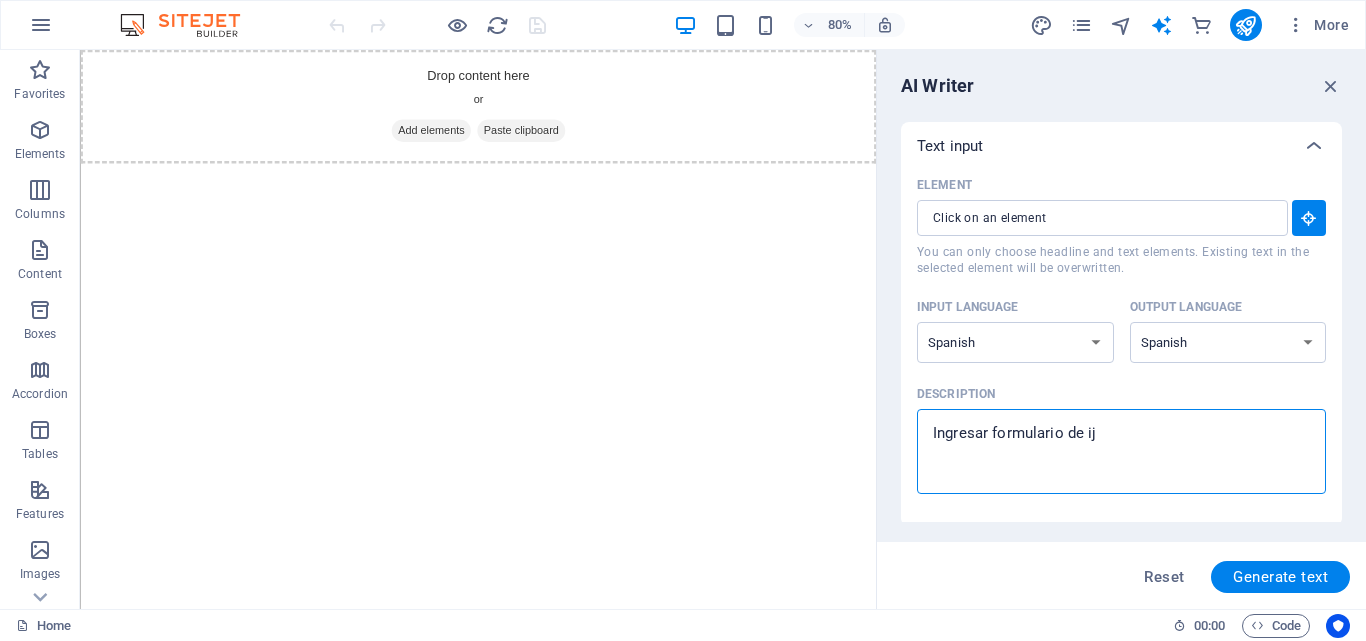 type on "Ingresar formulario de ijn" 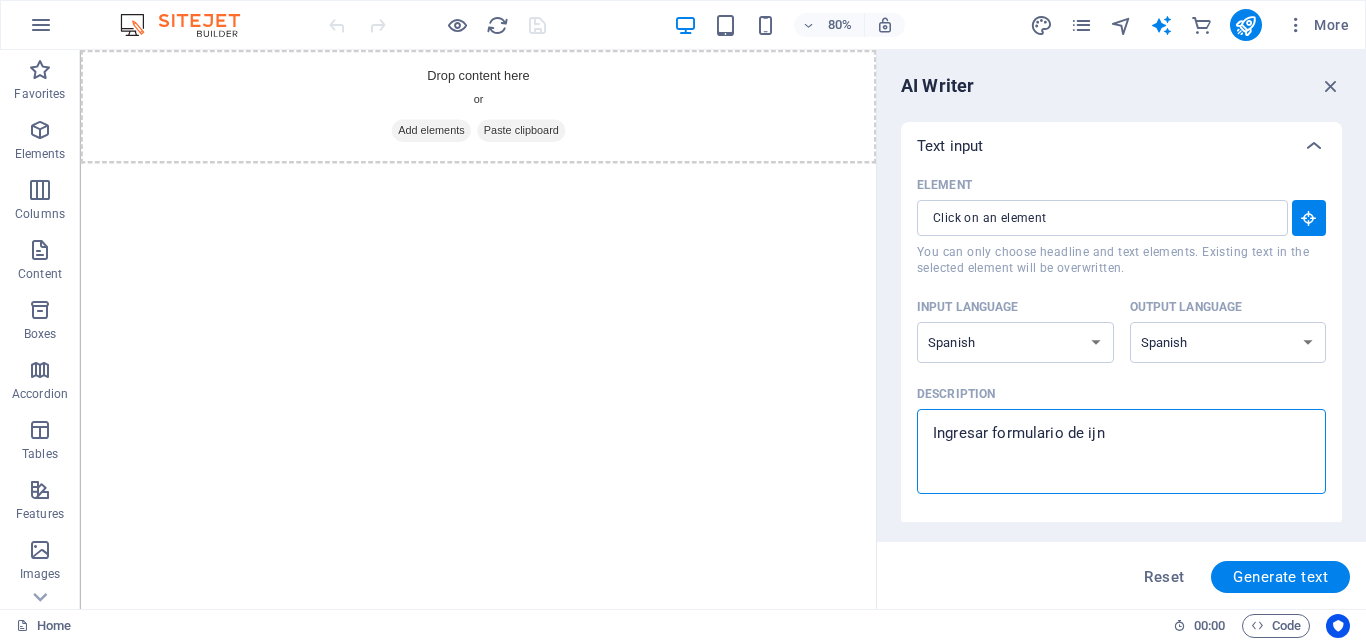 type on "Ingresar formulario de ij" 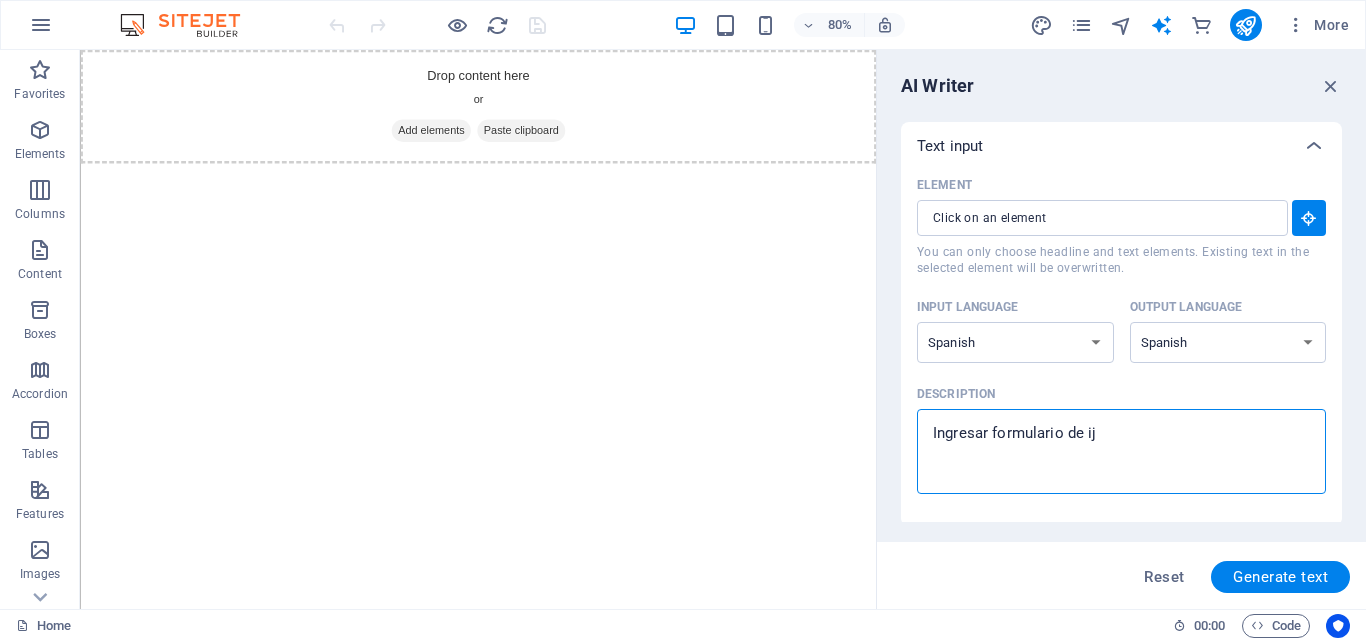 type on "Ingresar formulario de i" 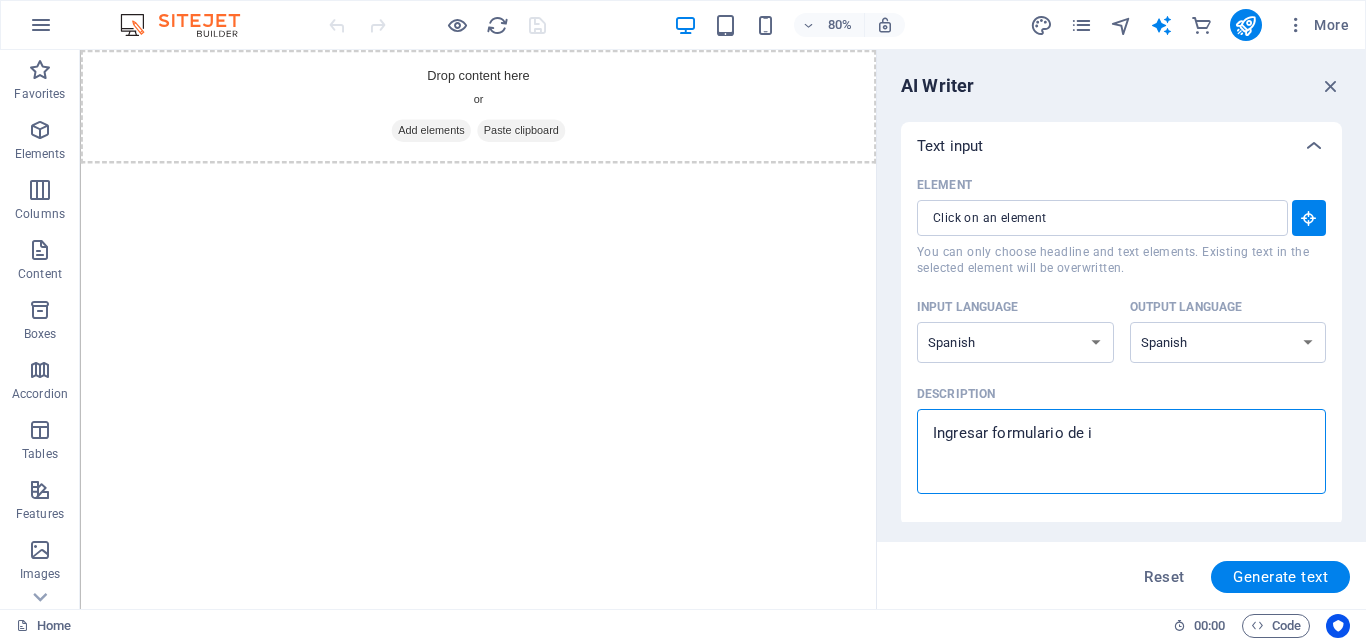 type on "Ingresar formulario de in" 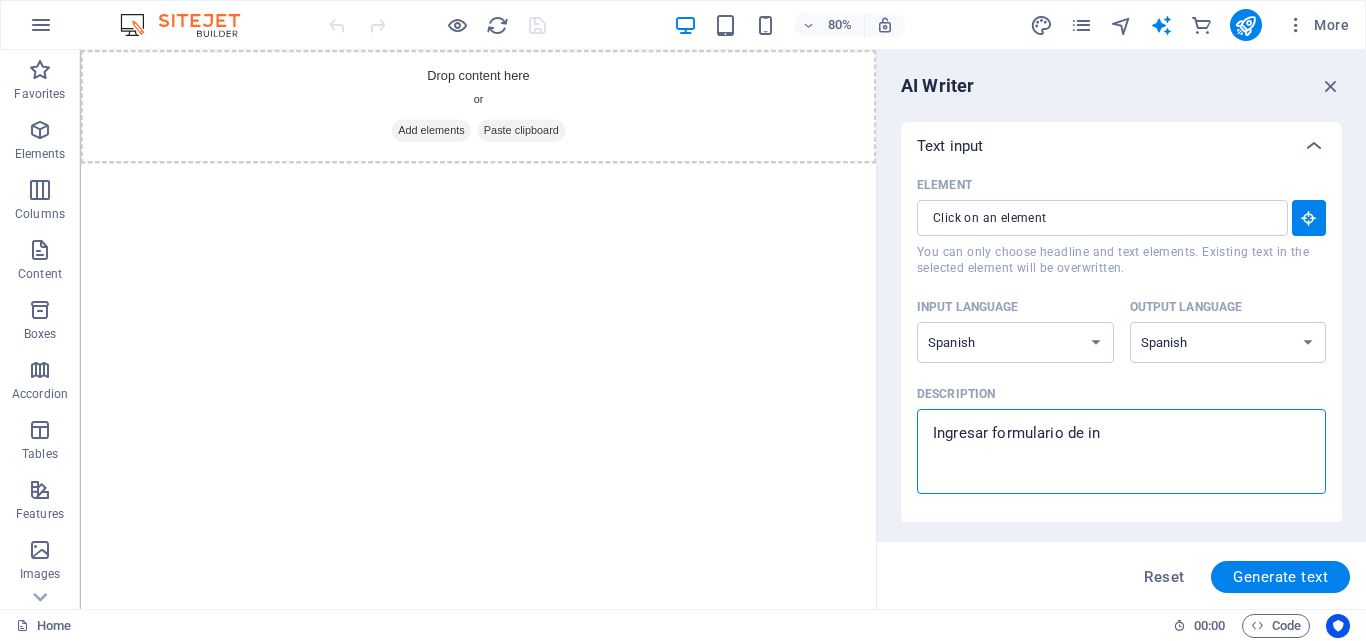 type on "Ingresar formulario de ini" 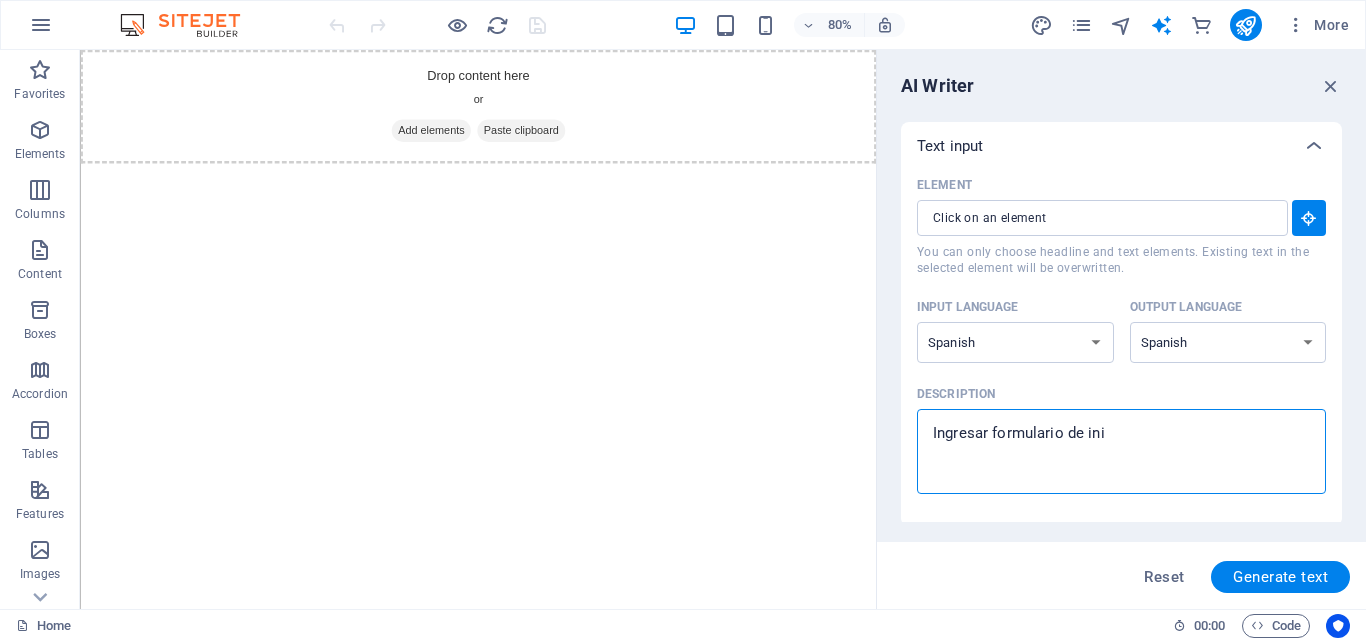type on "x" 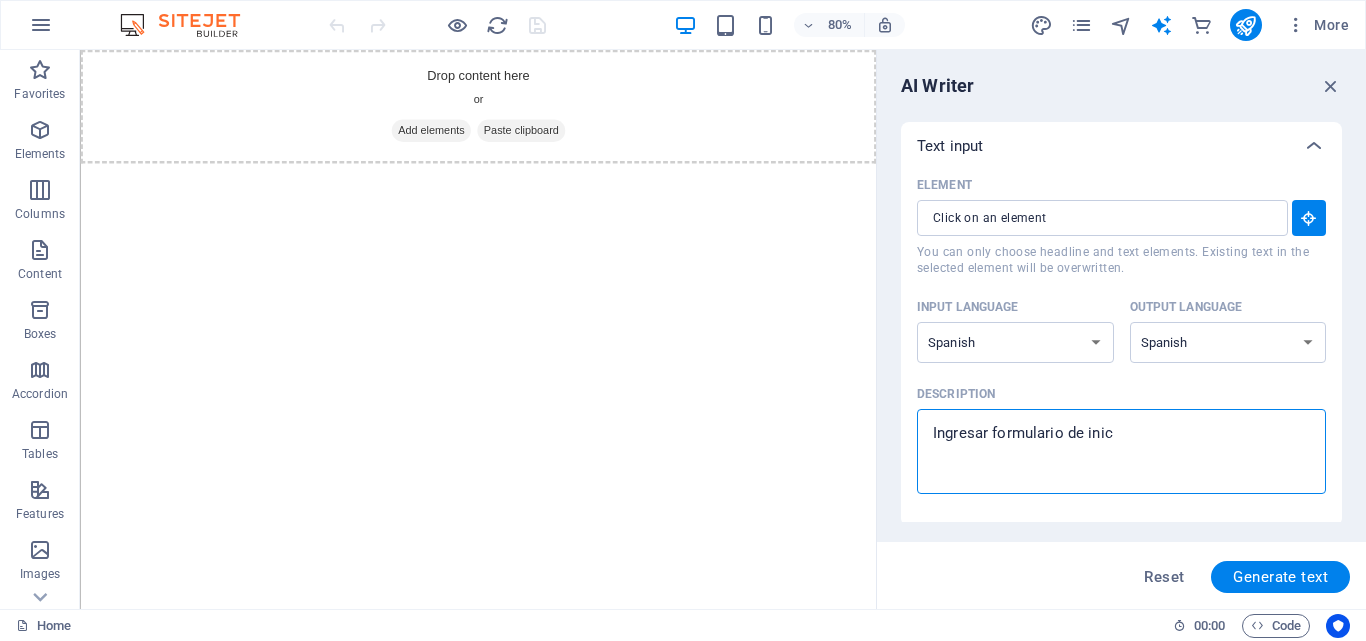 type on "Ingresar formulario de inici" 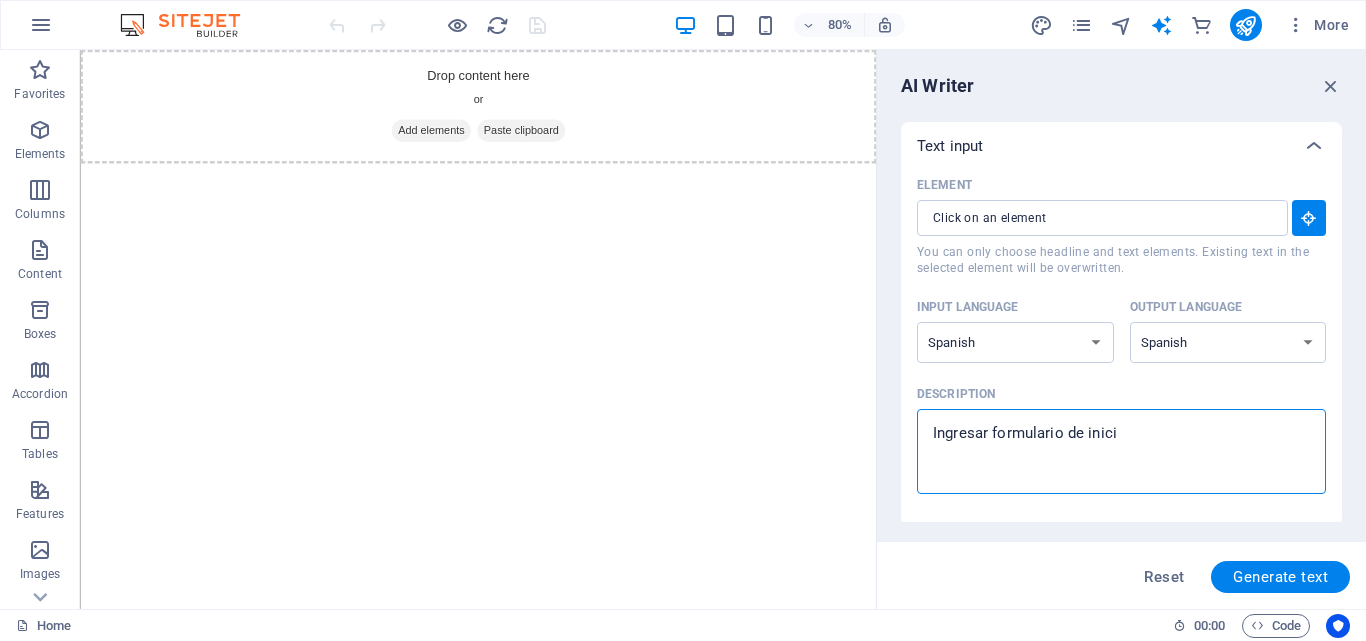 type on "x" 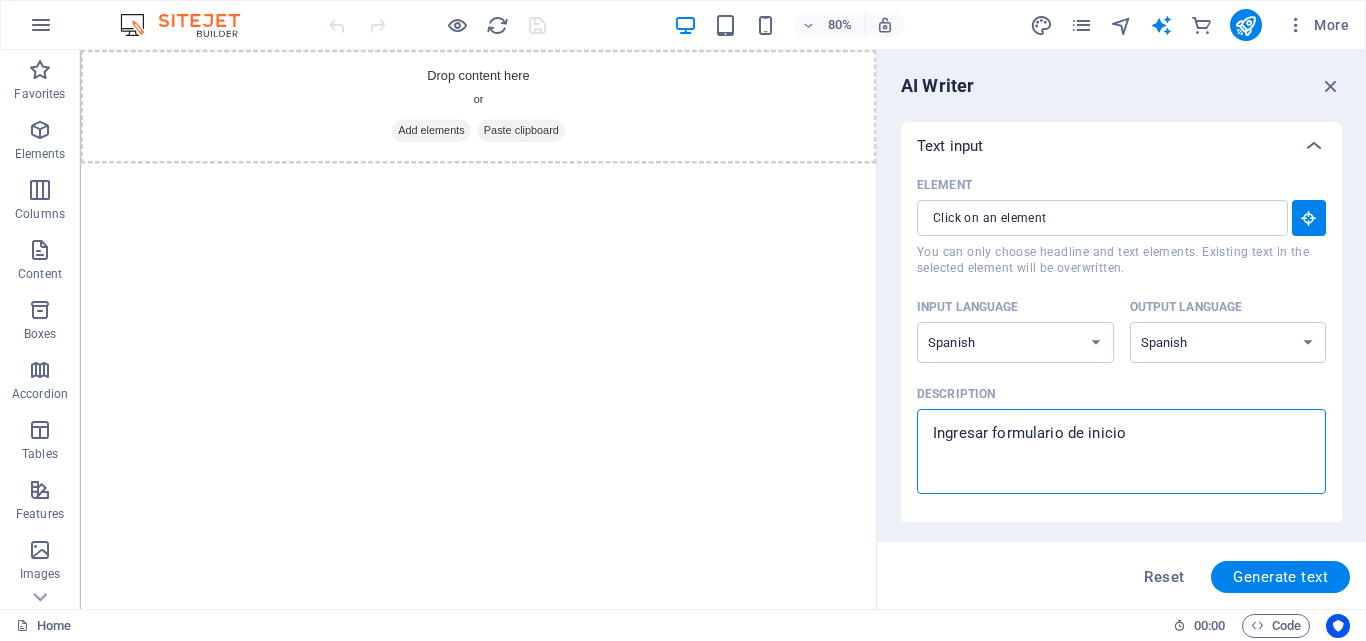 type on "Ingresar formulario de inicio" 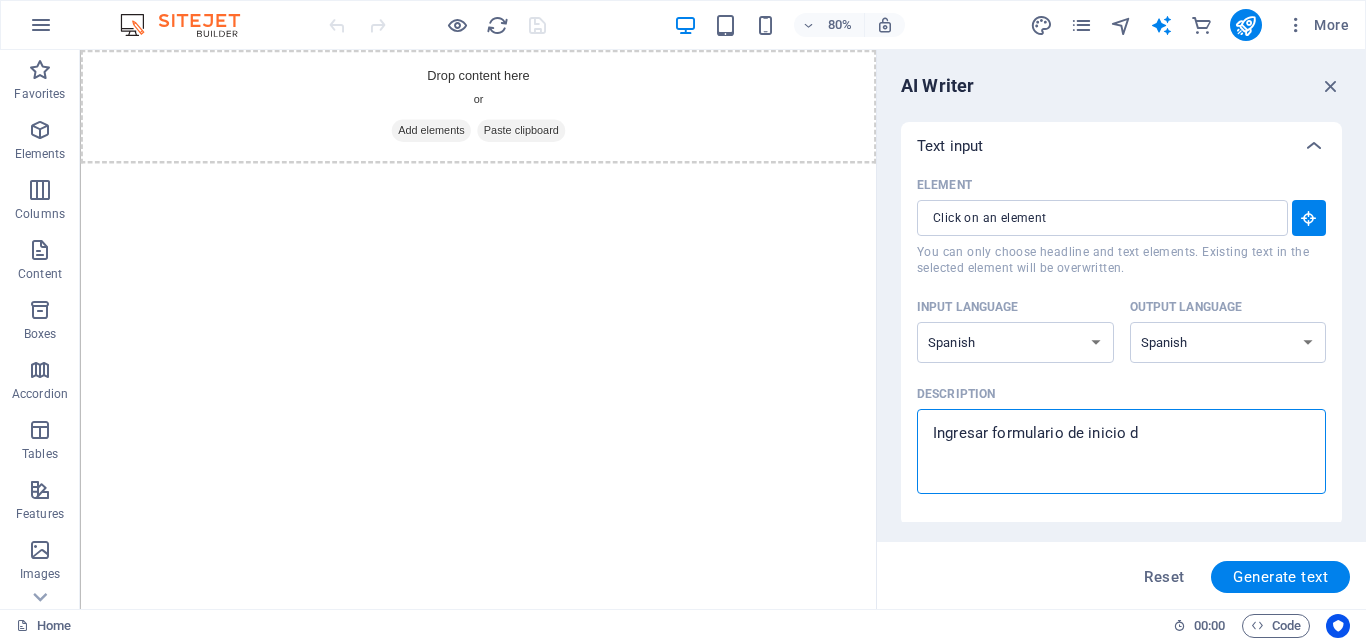 type on "Ingresar formulario de inicio de" 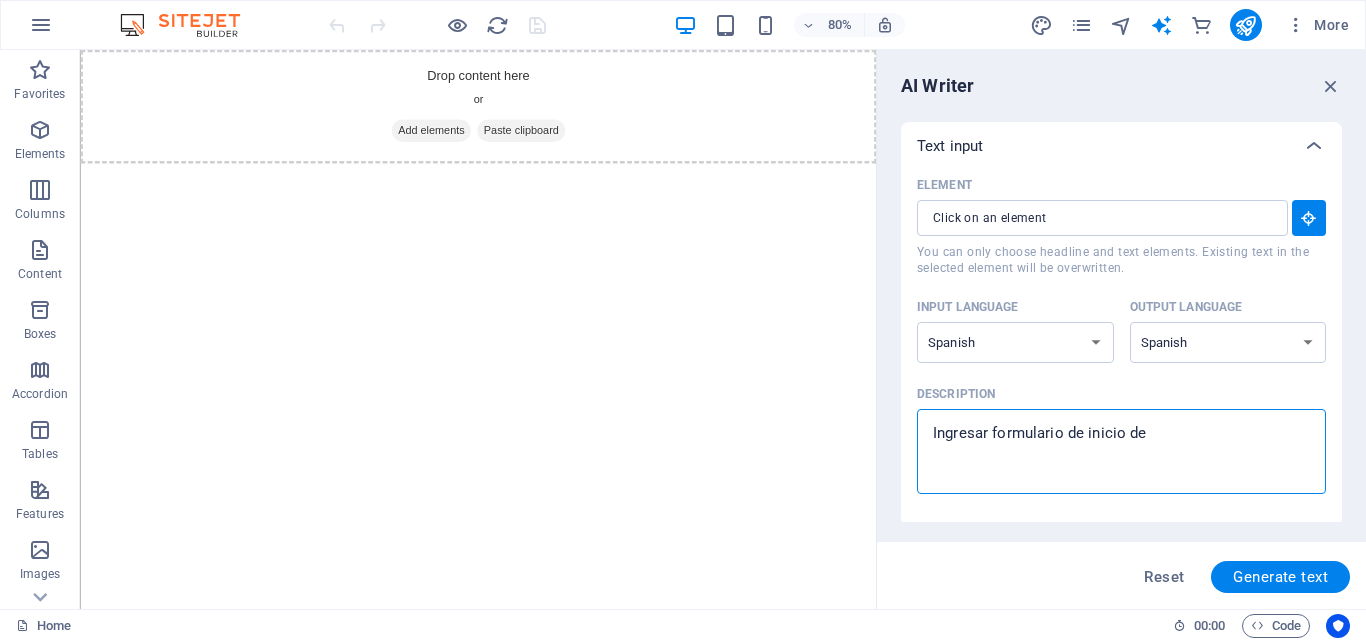 type on "Ingresar formulario de inicio de" 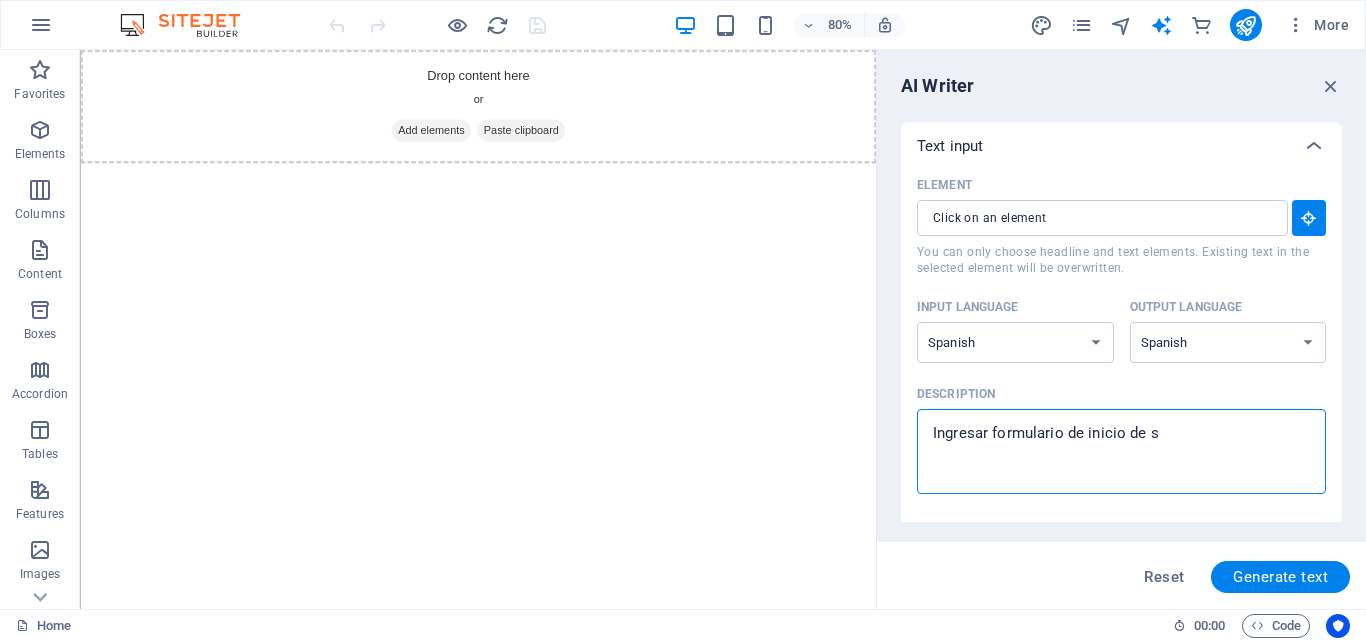 type on "Ingresar formulario de inicio de se" 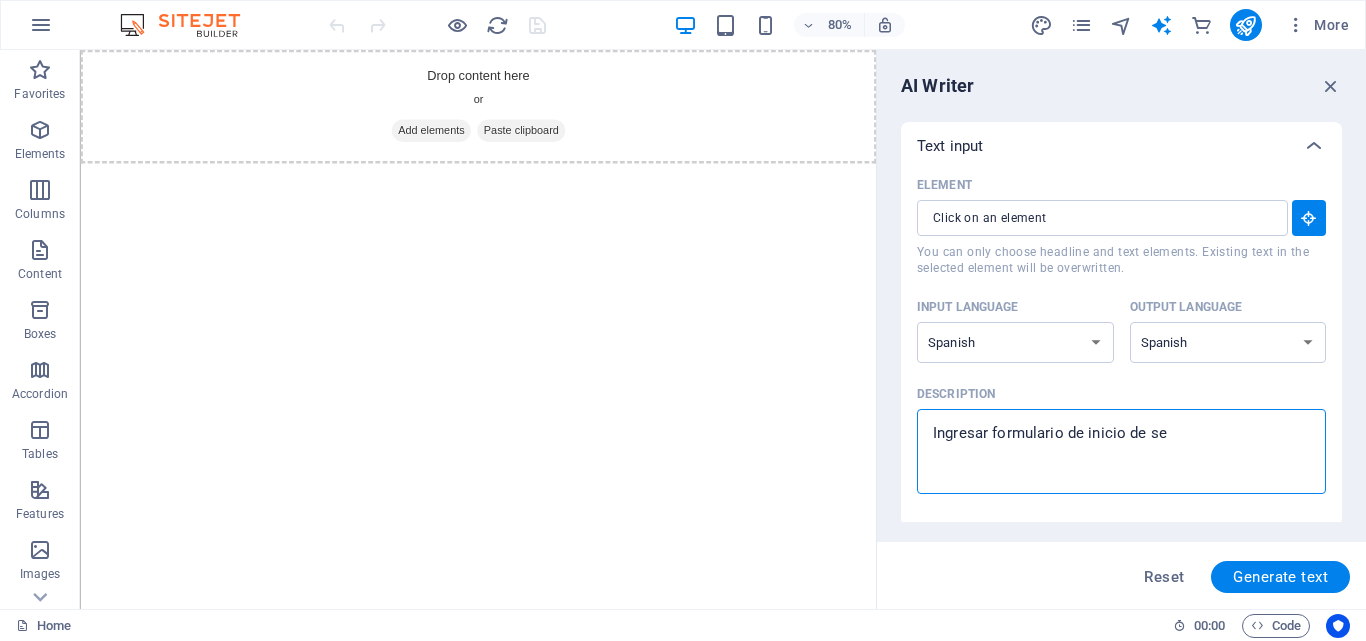 type on "Ingresar formulario de inicio de ses" 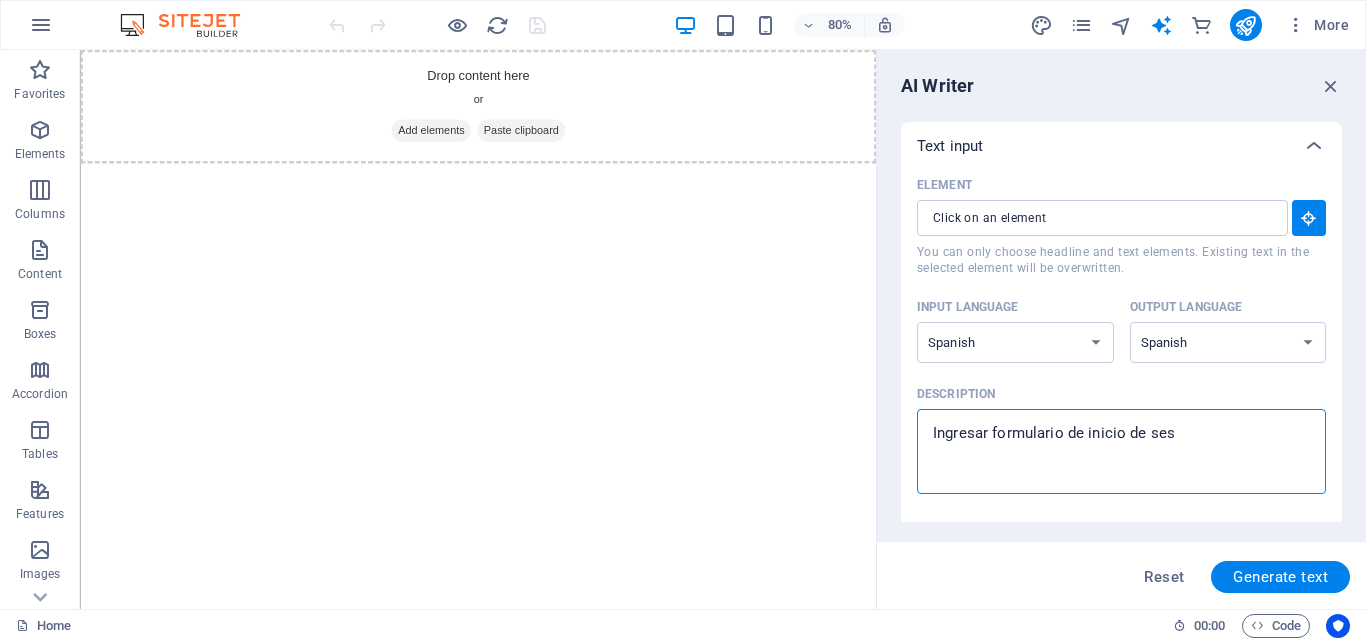 type on "Ingresar formulario de inicio de sesi" 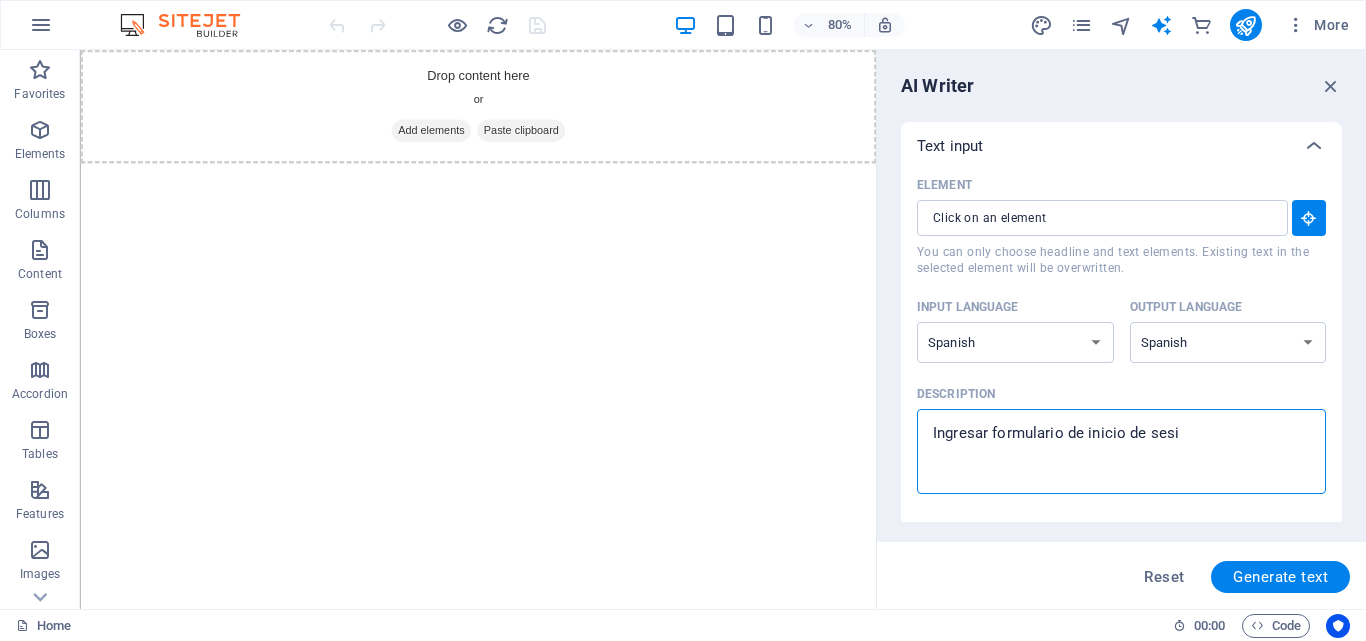 type on "Ingresar formulario de inicio de sesio" 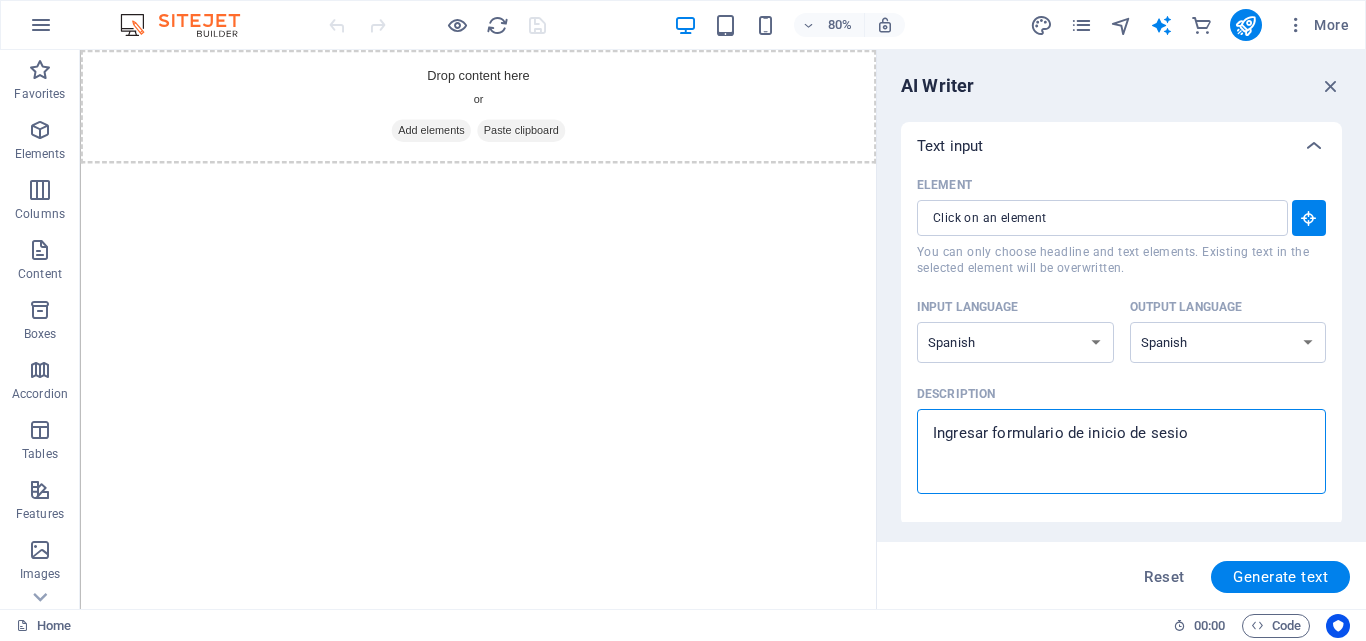 type on "x" 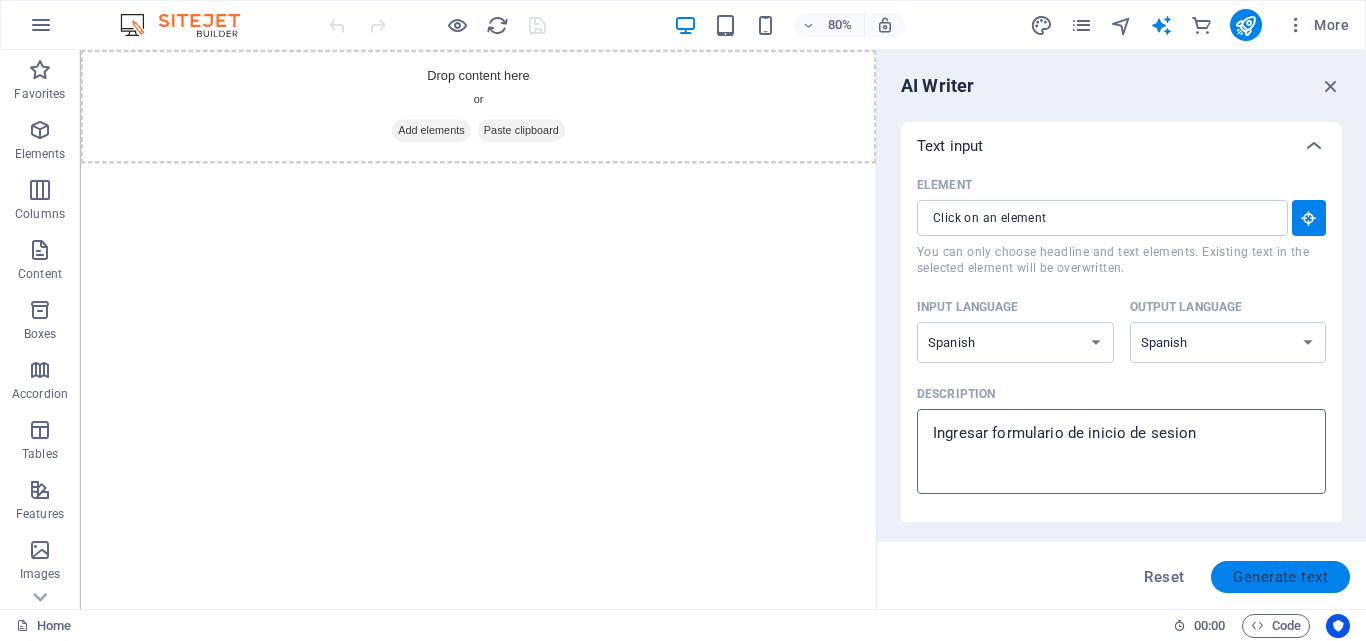 type on "Ingresar formulario de inicio de sesion" 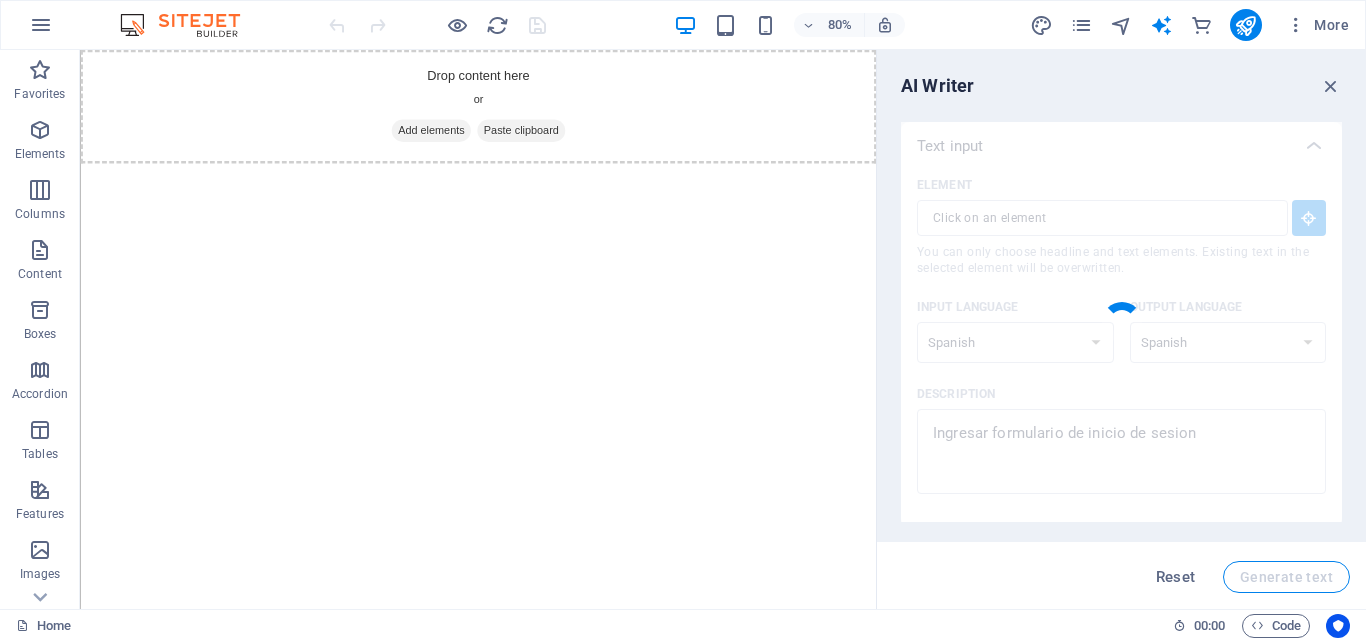 type on "x" 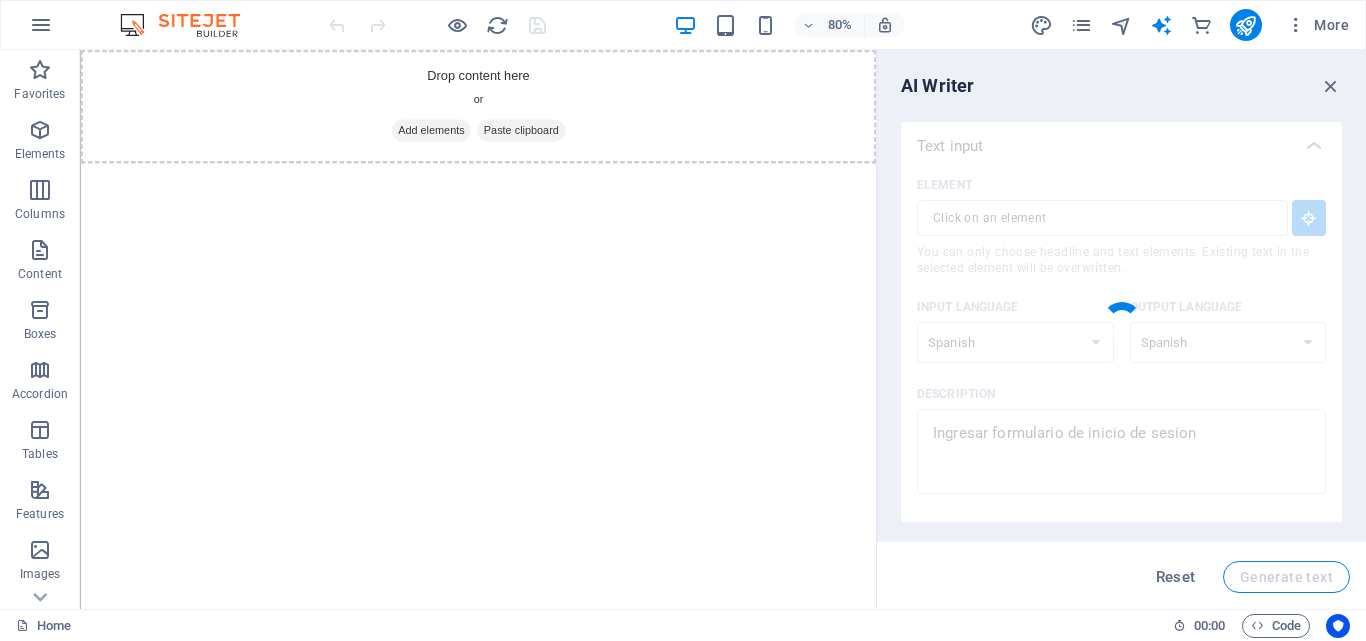 type on "Para acceder a su cuenta, complete el formulario de inicio de sesión. Asegúrese de ingresar su usuario y contraseña correctamente. Si no tiene una cuenta, puede registrarse fácilmente. Recuerde que es importante mantener su información segura y no compartir sus credenciales. Si encuentra algún problema, consulte nuestra sección de ayuda o contáctenos para obtener asistencia. Inicie sesión para disfrutar de todos nuestros servicios y beneficios personalizados." 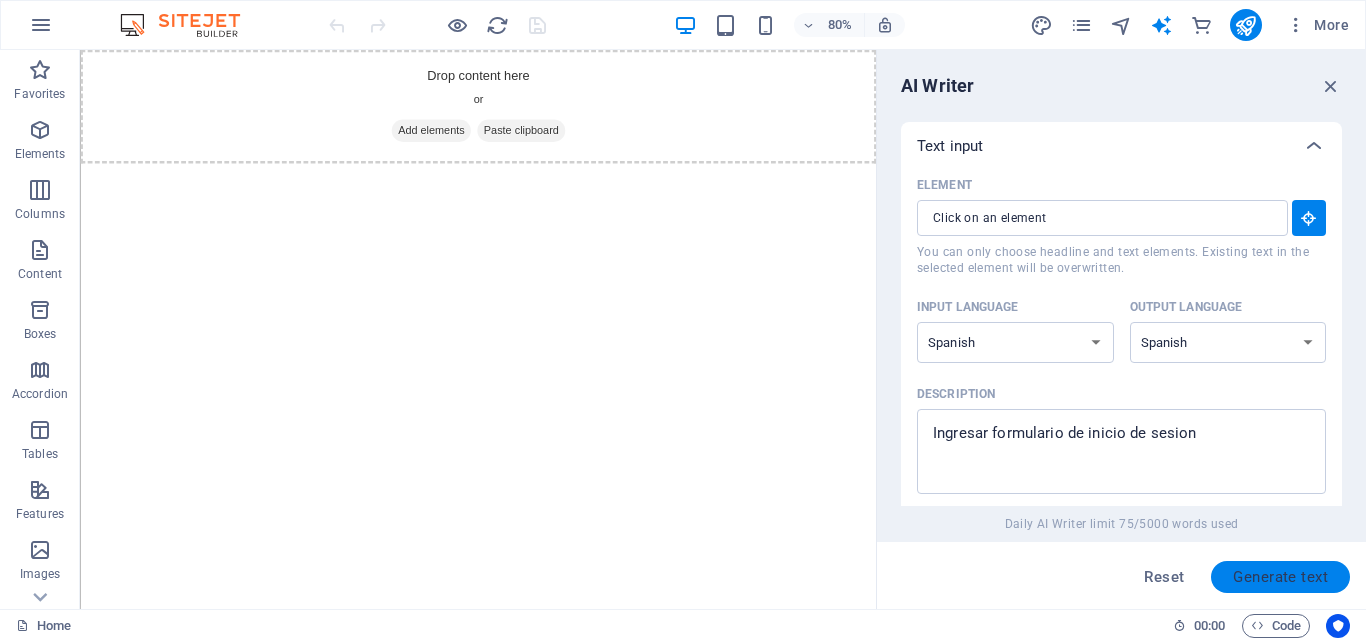 scroll, scrollTop: 779, scrollLeft: 0, axis: vertical 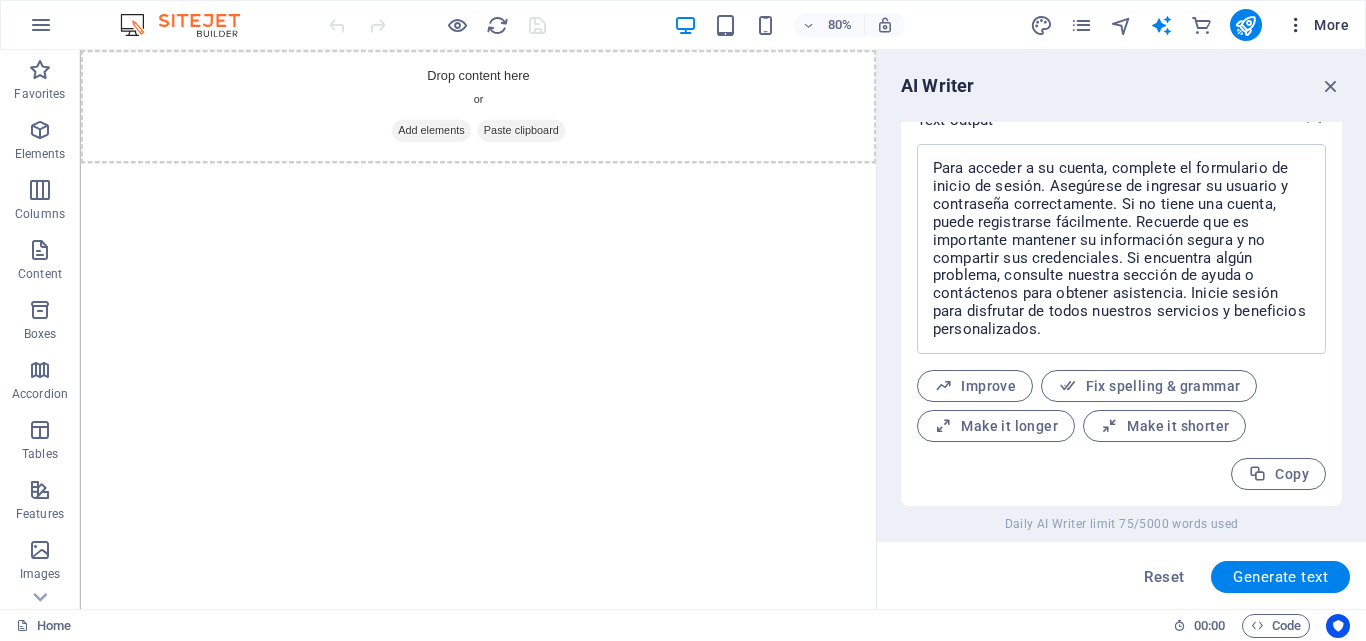 click on "More" at bounding box center [1317, 25] 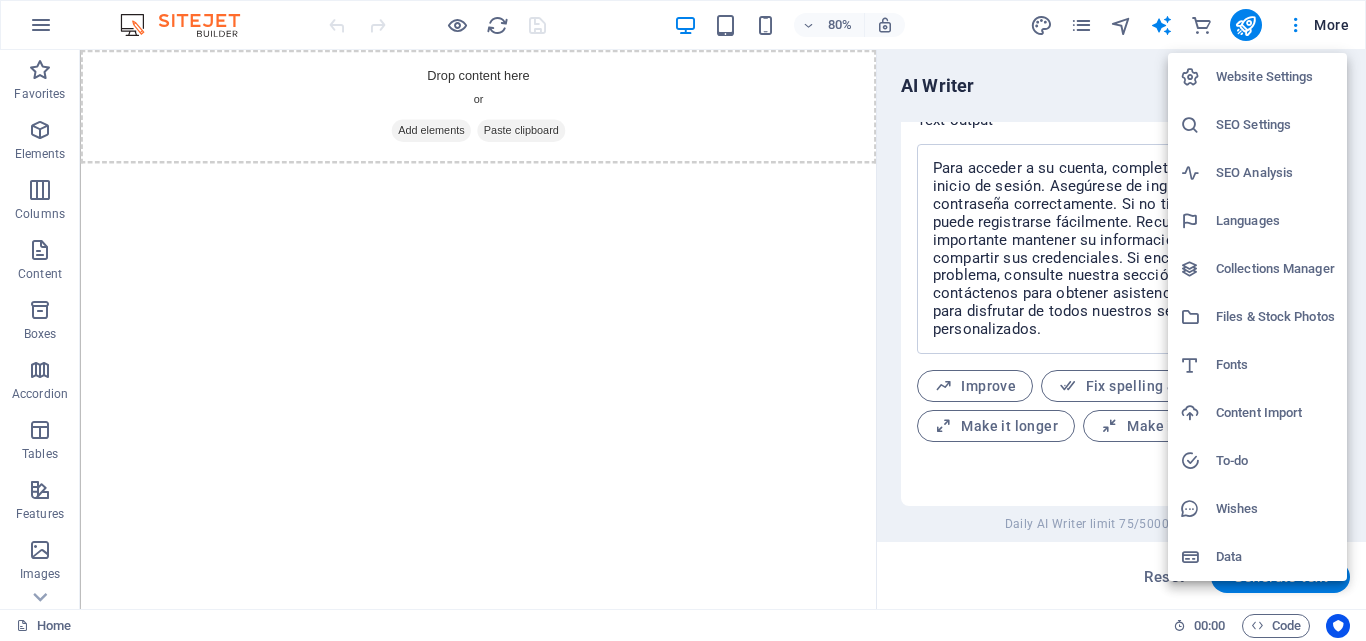 click on "Languages" at bounding box center (1275, 221) 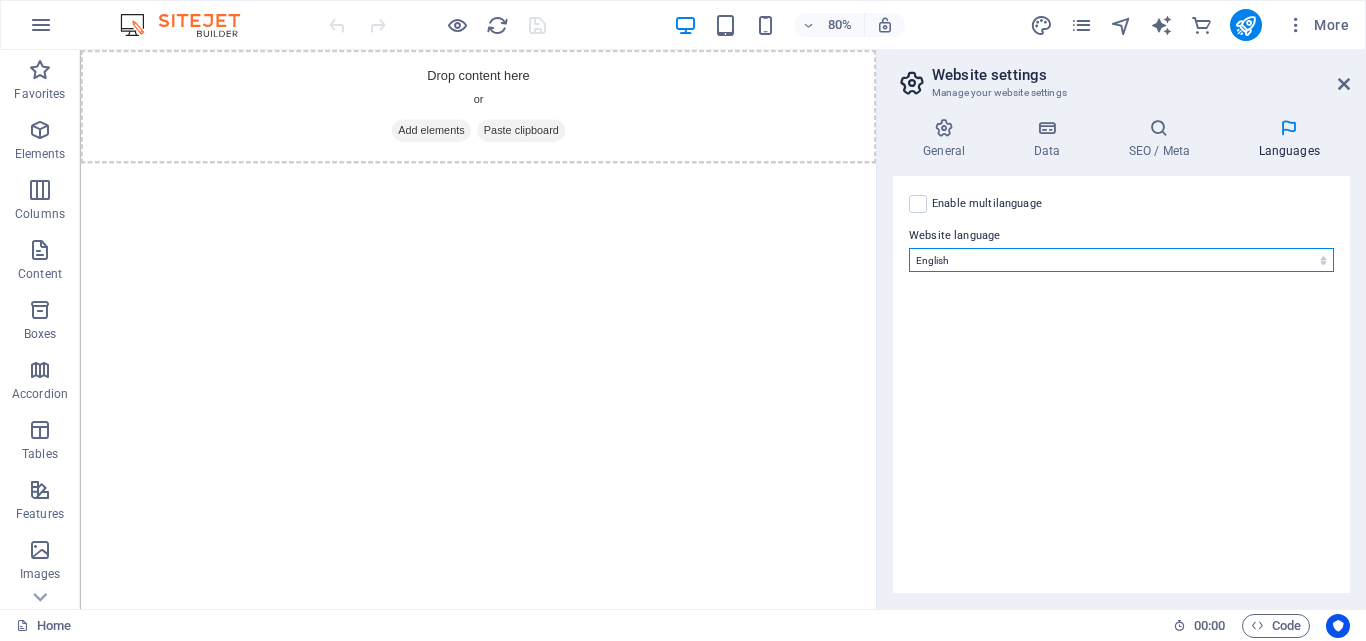 click on "Abkhazian Afar Afrikaans Akan Albanian Amharic Arabic Aragonese Armenian Assamese Avaric Avestan Aymara Azerbaijani Bambara Bashkir Basque Belarusian Bengali Bihari languages Bislama Bokmål Bosnian Breton Bulgarian Burmese Catalan Central Khmer Chamorro Chechen Chinese Church Slavic Chuvash Cornish Corsican Cree Croatian Czech Danish Dutch Dzongkha English Esperanto Estonian Ewe Faroese Farsi (Persian) Fijian Finnish French Fulah Gaelic Galician Ganda Georgian German Greek Greenlandic Guaraní Gujarati Haitian Creole Hausa Hebrew Herero Hindi Hiri Motu Hungarian Icelandic Ido Igbo Indonesian Interlingua Interlingue Inuktitut Inupiaq Irish Italian Japanese Javanese Kannada Kanuri Kashmiri Kazakh Kikuyu Kinyarwanda Komi Kongo Korean Kurdish Kwanyama Kyrgyz Lao Latin Latvian Limburgish Lingala Lithuanian Luba-Katanga Luxembourgish Macedonian Malagasy Malay Malayalam Maldivian Maltese Manx Maori Marathi Marshallese Mongolian Nauru Navajo Ndonga Nepali North Ndebele Northern Sami Norwegian Norwegian Nynorsk Nuosu" at bounding box center [1121, 260] 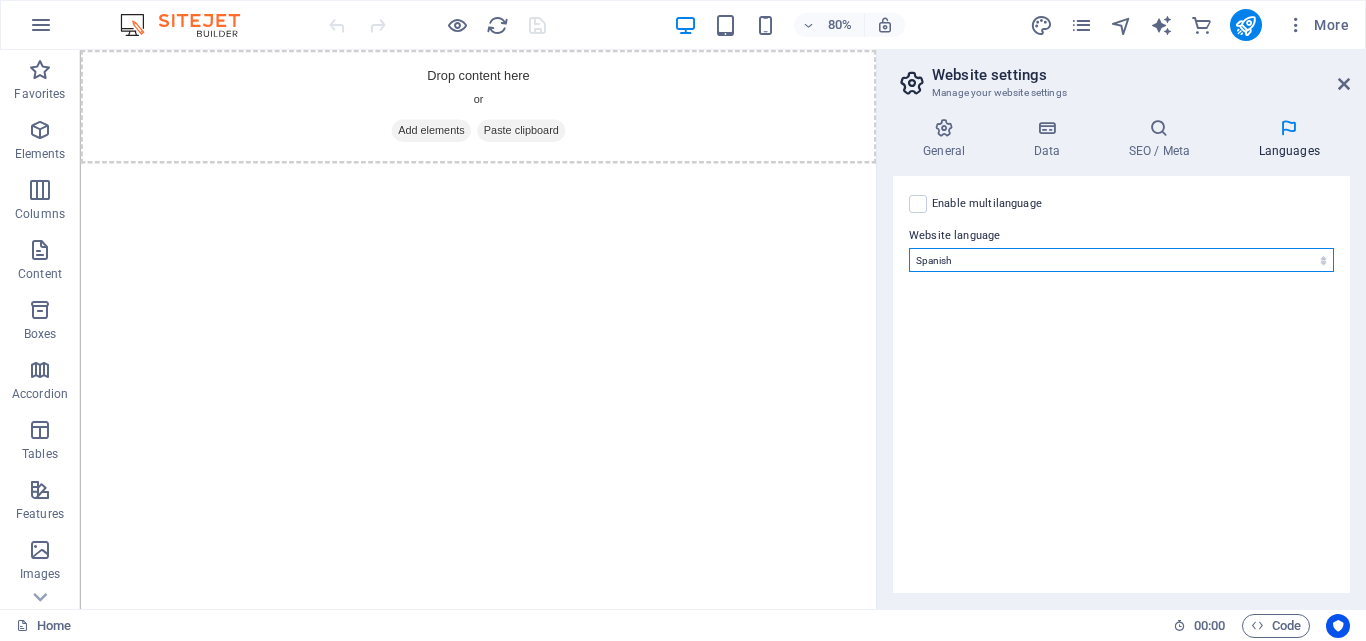 click on "Abkhazian Afar Afrikaans Akan Albanian Amharic Arabic Aragonese Armenian Assamese Avaric Avestan Aymara Azerbaijani Bambara Bashkir Basque Belarusian Bengali Bihari languages Bislama Bokmål Bosnian Breton Bulgarian Burmese Catalan Central Khmer Chamorro Chechen Chinese Church Slavic Chuvash Cornish Corsican Cree Croatian Czech Danish Dutch Dzongkha English Esperanto Estonian Ewe Faroese Farsi (Persian) Fijian Finnish French Fulah Gaelic Galician Ganda Georgian German Greek Greenlandic Guaraní Gujarati Haitian Creole Hausa Hebrew Herero Hindi Hiri Motu Hungarian Icelandic Ido Igbo Indonesian Interlingua Interlingue Inuktitut Inupiaq Irish Italian Japanese Javanese Kannada Kanuri Kashmiri Kazakh Kikuyu Kinyarwanda Komi Kongo Korean Kurdish Kwanyama Kyrgyz Lao Latin Latvian Limburgish Lingala Lithuanian Luba-Katanga Luxembourgish Macedonian Malagasy Malay Malayalam Maldivian Maltese Manx Maori Marathi Marshallese Mongolian Nauru Navajo Ndonga Nepali North Ndebele Northern Sami Norwegian Norwegian Nynorsk Nuosu" at bounding box center [1121, 260] 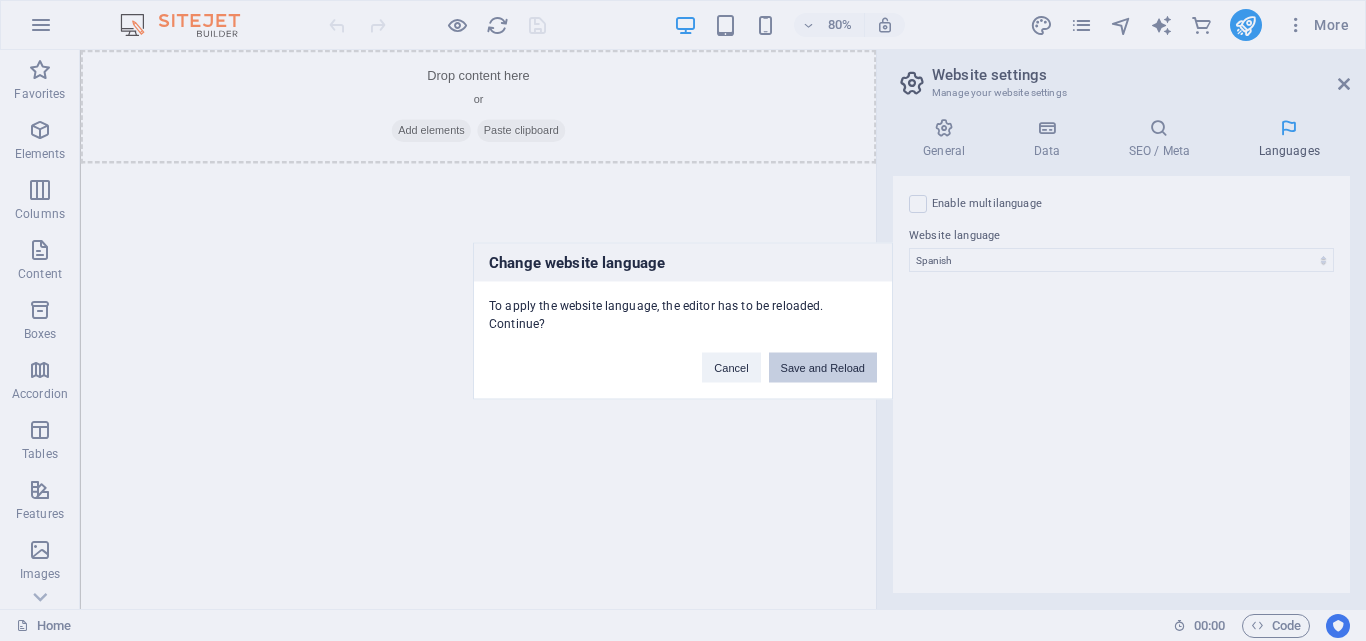 click on "Save and Reload" at bounding box center (823, 367) 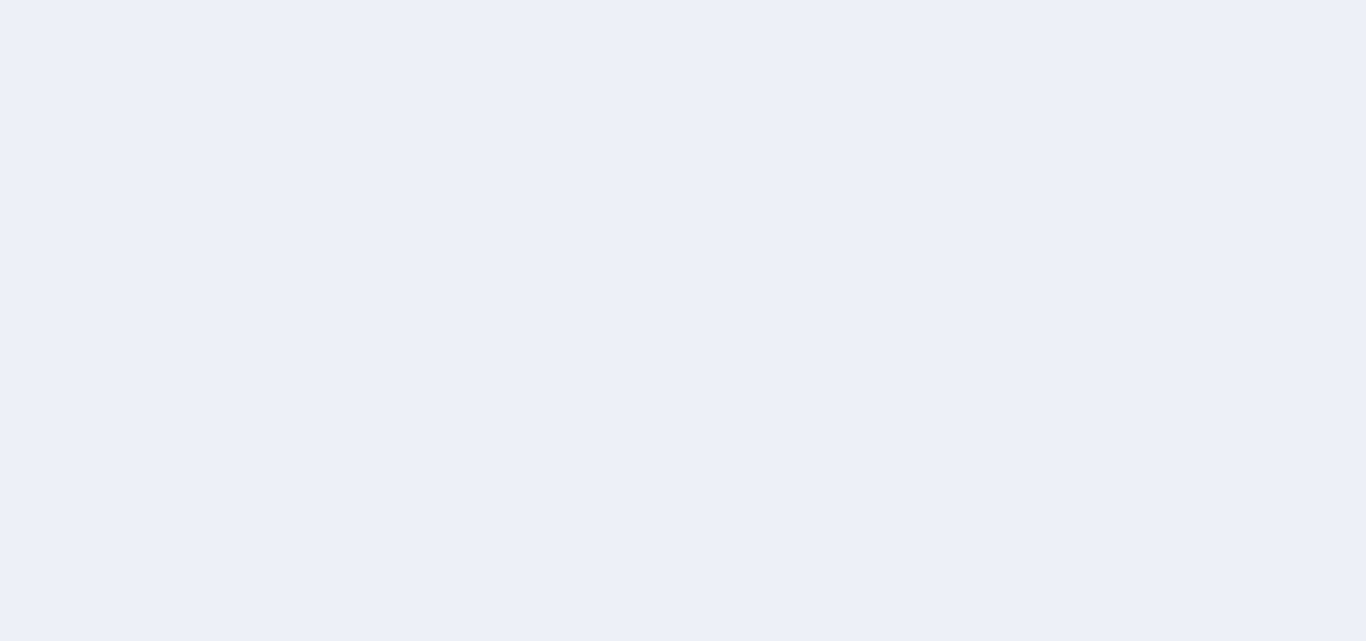 scroll, scrollTop: 0, scrollLeft: 0, axis: both 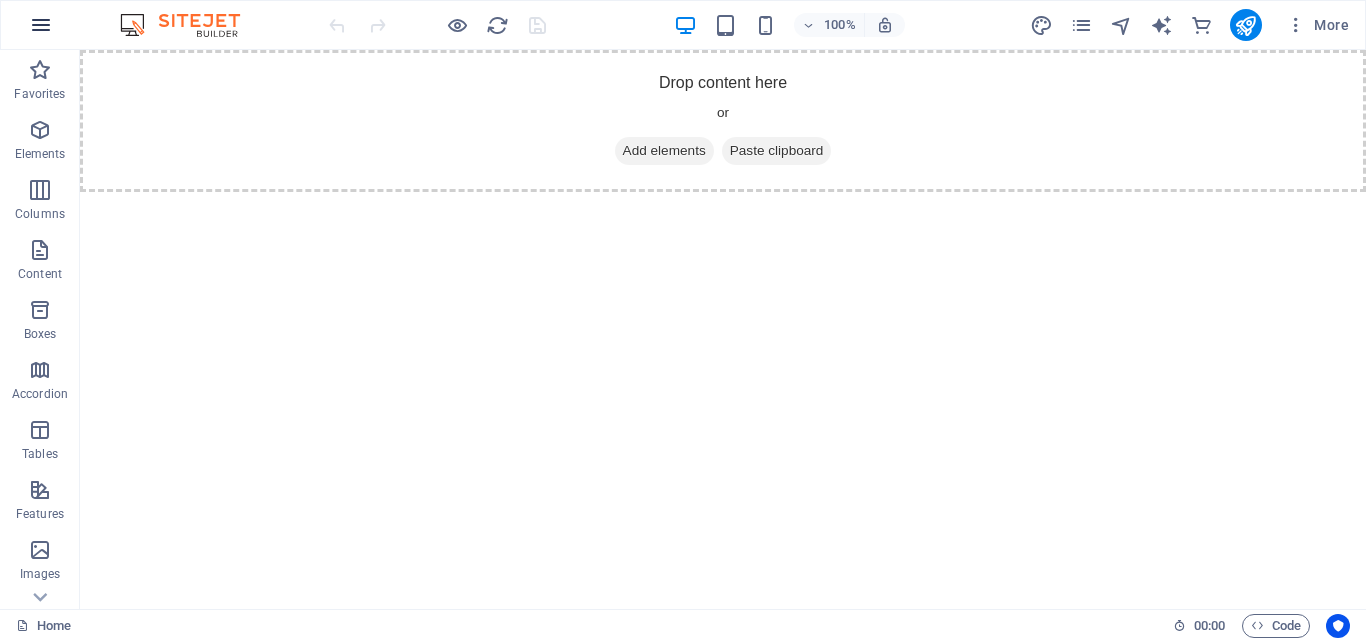 click at bounding box center [41, 25] 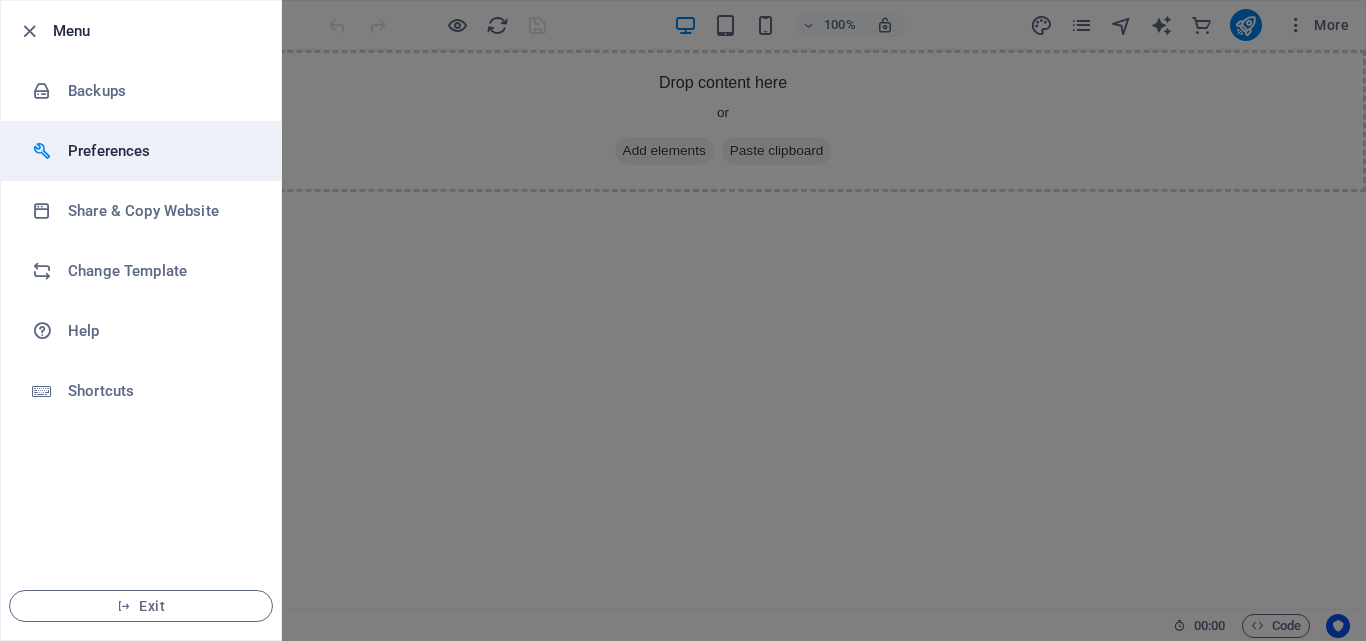 click on "Preferences" at bounding box center (160, 151) 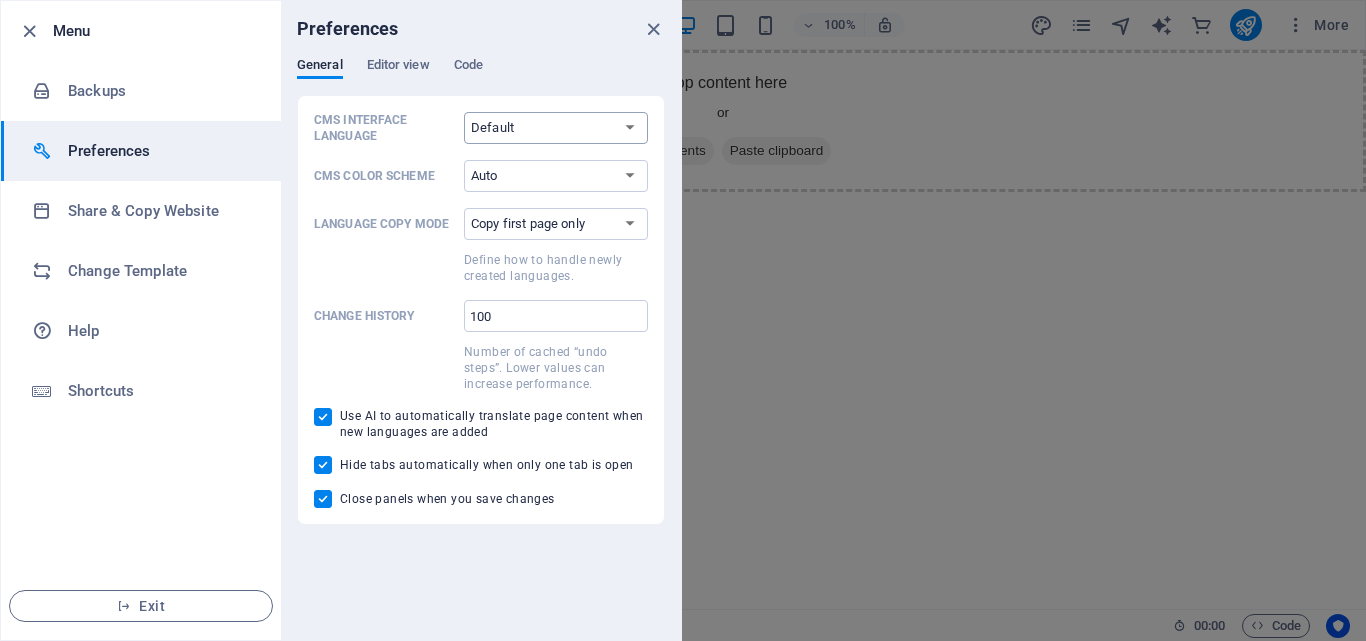 click on "Default Deutsch English Español Français Magyar Italiano Nederlands Polski Português русский язык Svenska Türkçe 日本語" at bounding box center [556, 128] 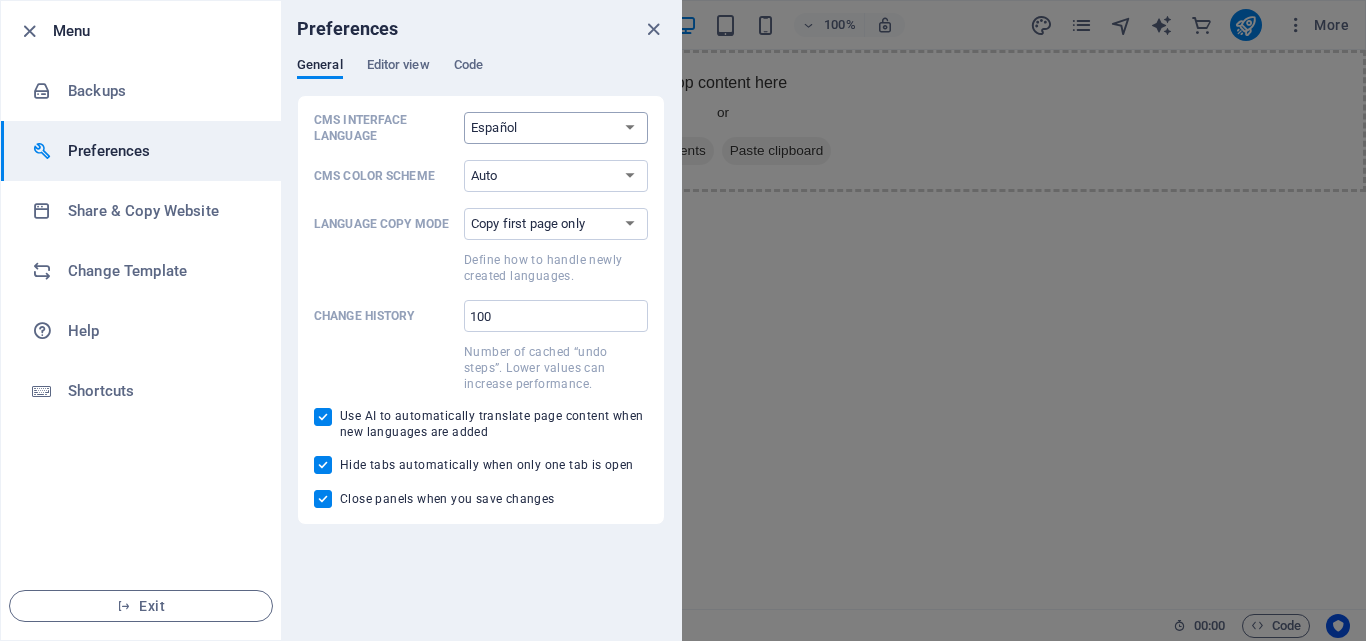 click on "Default Deutsch English Español Français Magyar Italiano Nederlands Polski Português русский язык Svenska Türkçe 日本語" at bounding box center [556, 128] 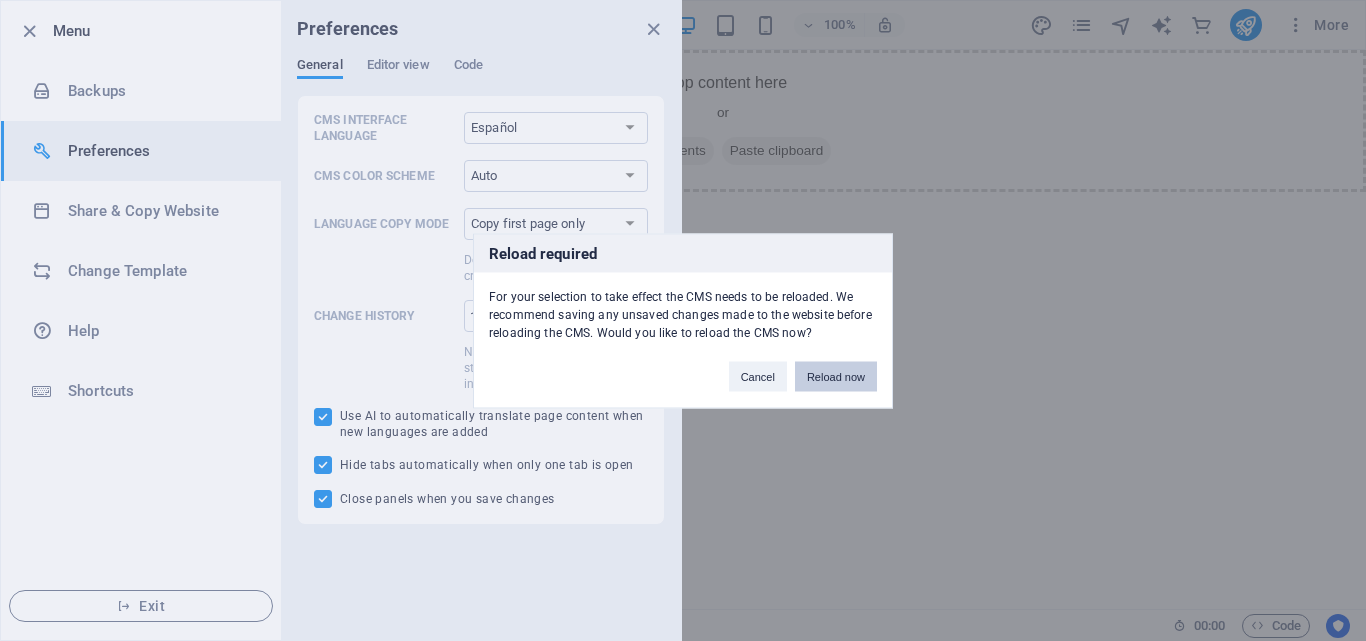 click on "Reload now" at bounding box center [836, 376] 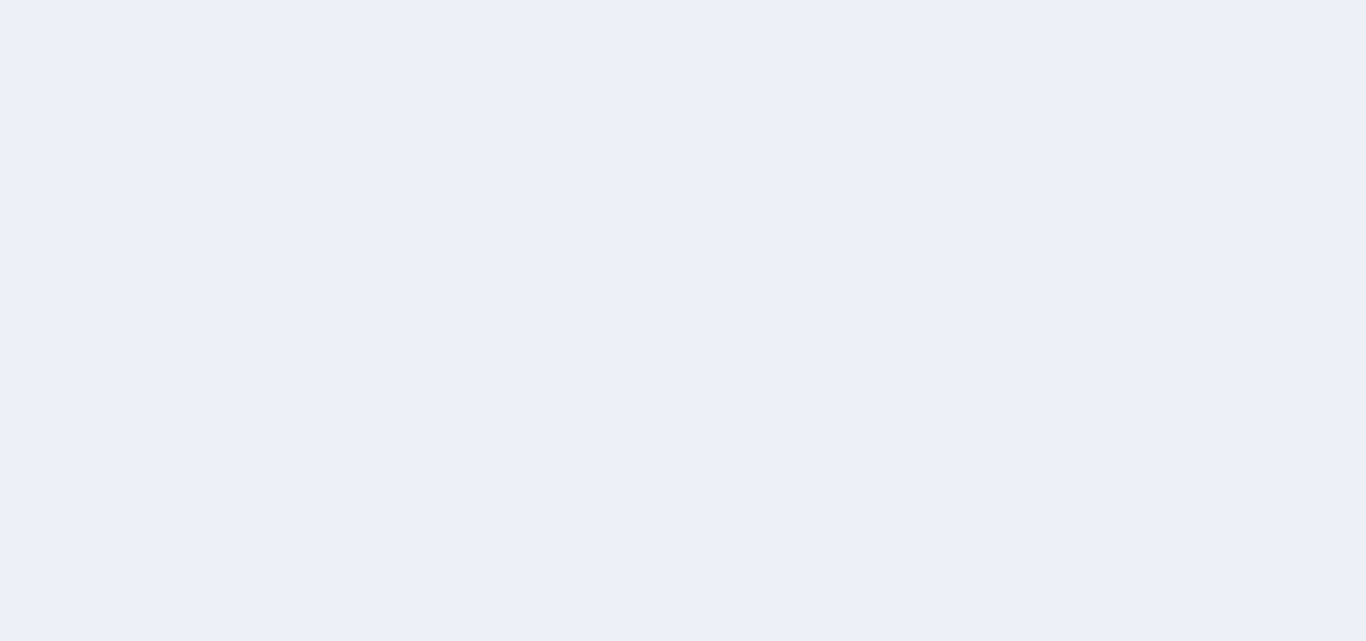 scroll, scrollTop: 0, scrollLeft: 0, axis: both 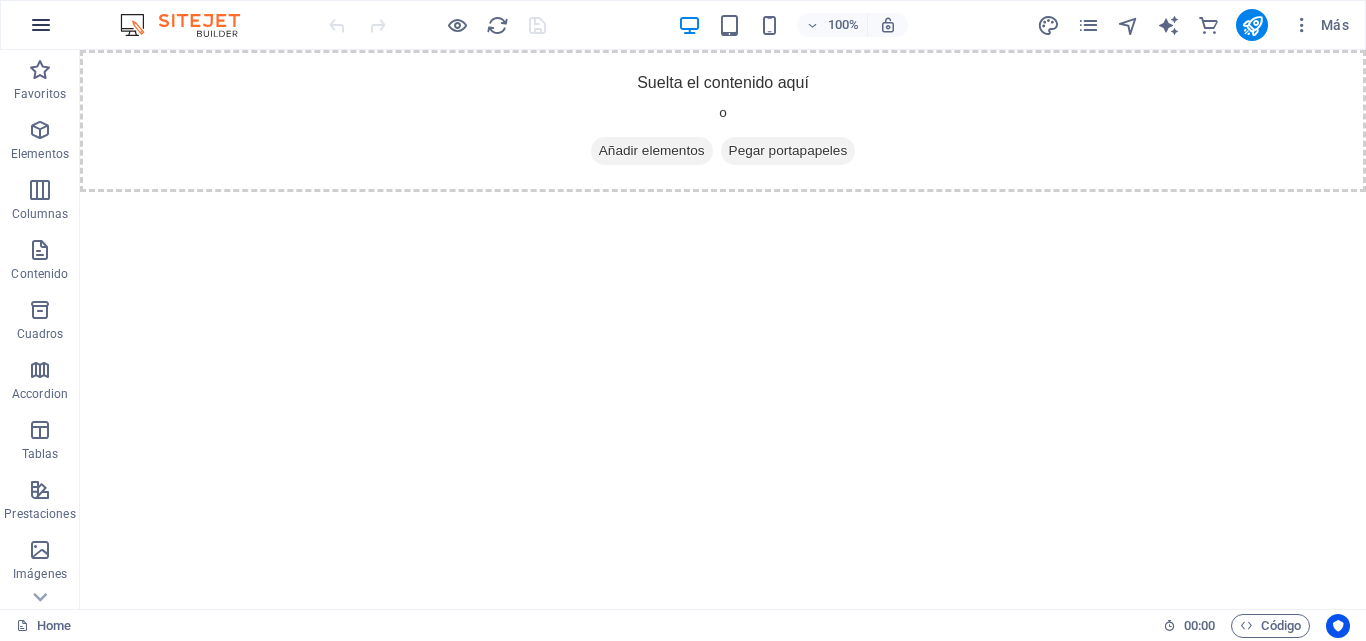 click at bounding box center (41, 25) 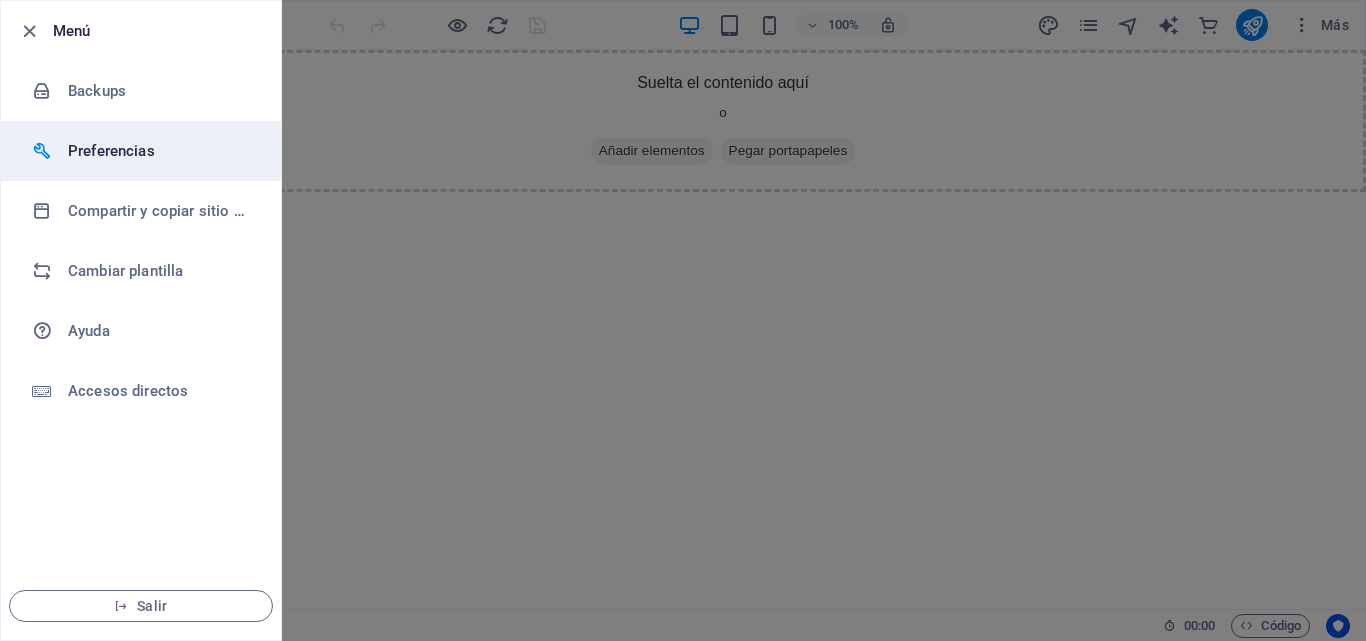 click on "Preferencias" at bounding box center (160, 151) 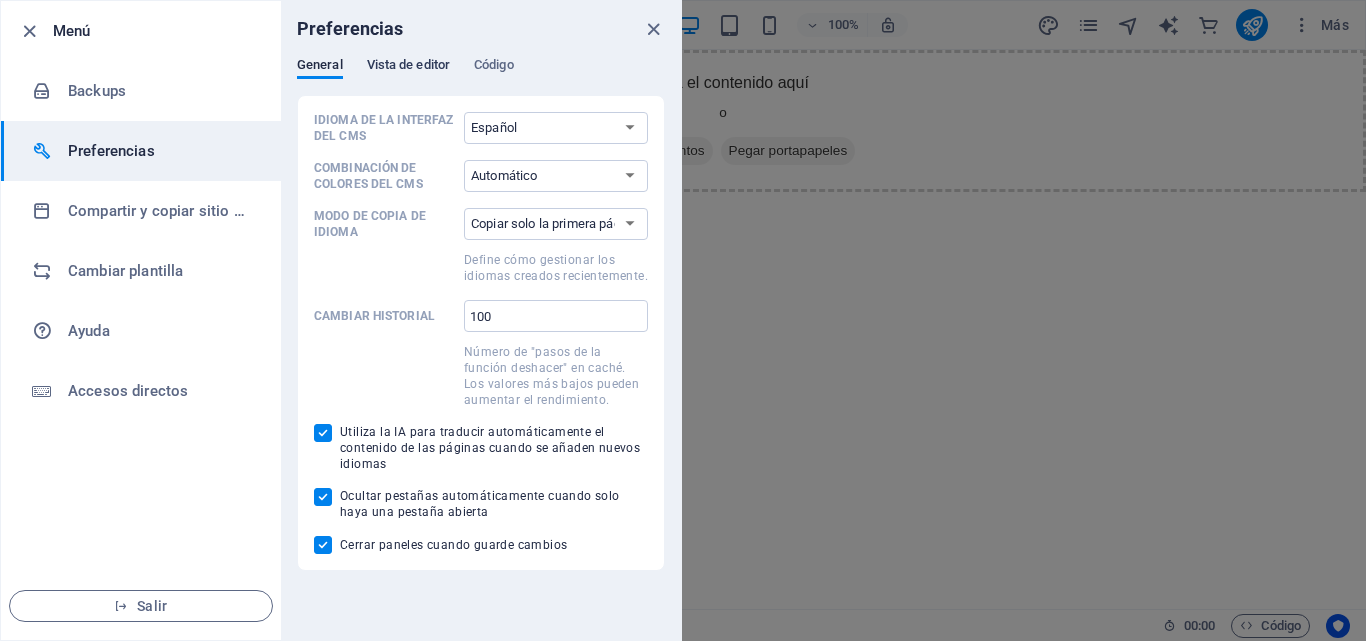 click on "Vista de editor" at bounding box center [408, 67] 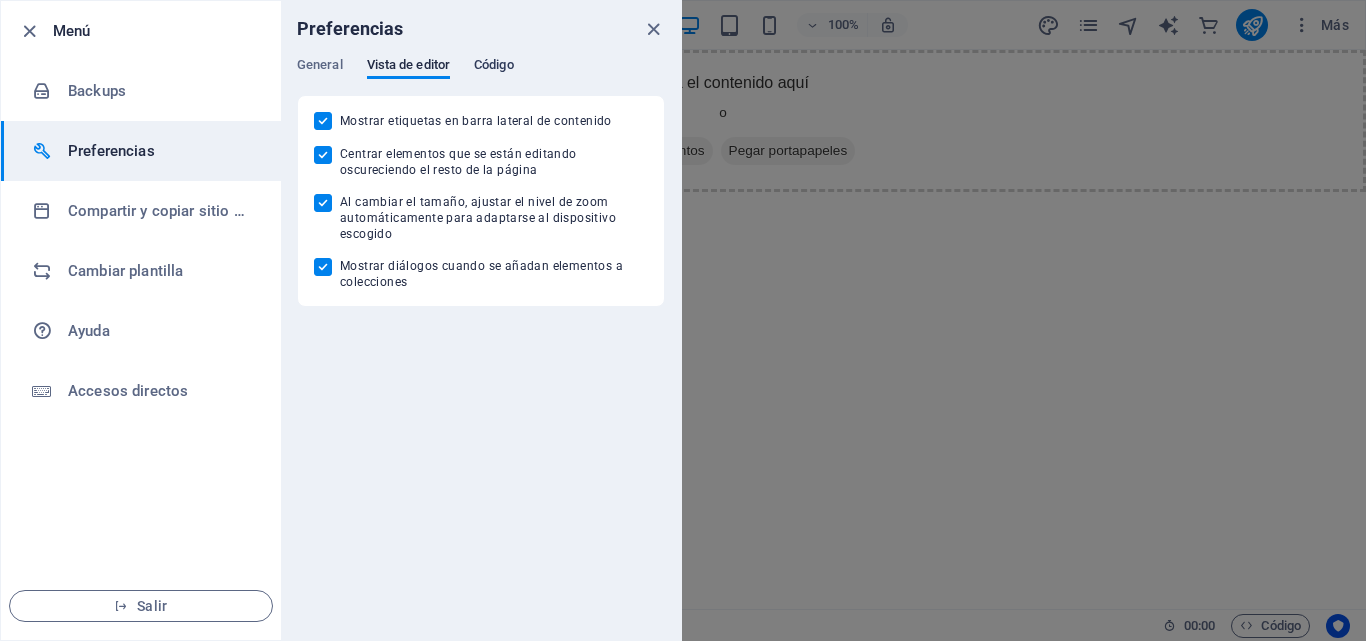 click on "Código" at bounding box center [494, 67] 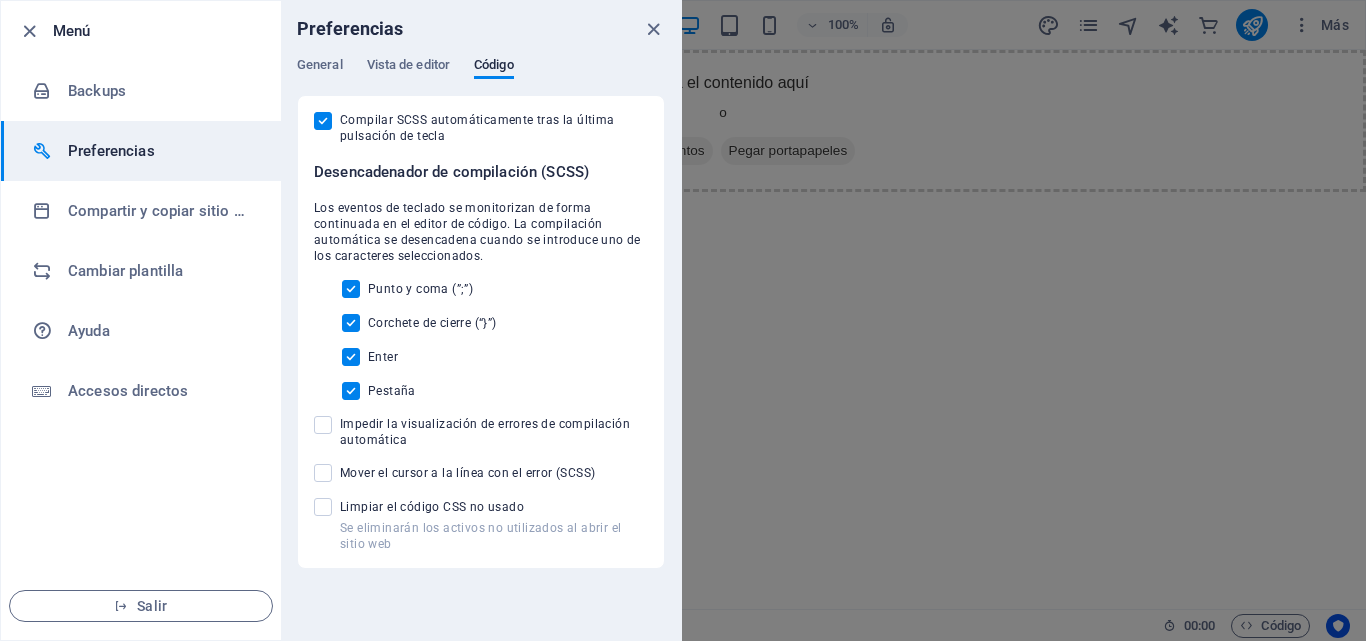 click on "Menú Backups Preferencias Compartir y copiar sitio web Cambiar plantilla Ayuda Accesos directos Salir" at bounding box center [141, 320] 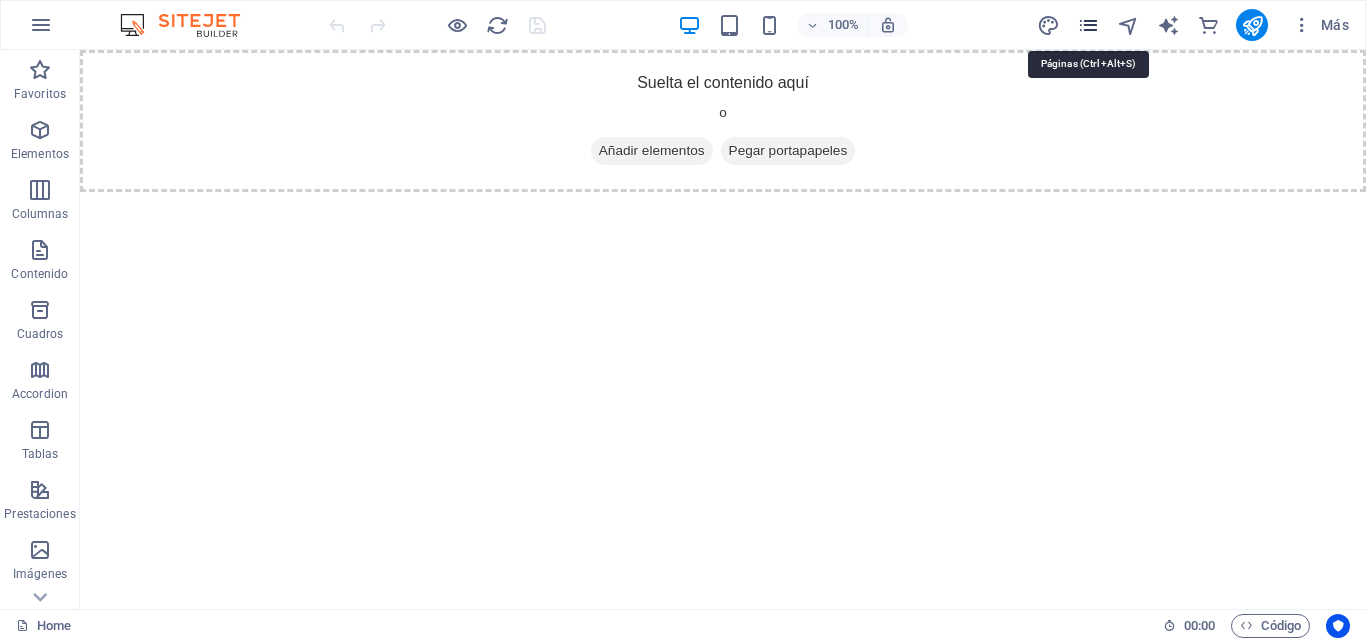 click at bounding box center (1088, 25) 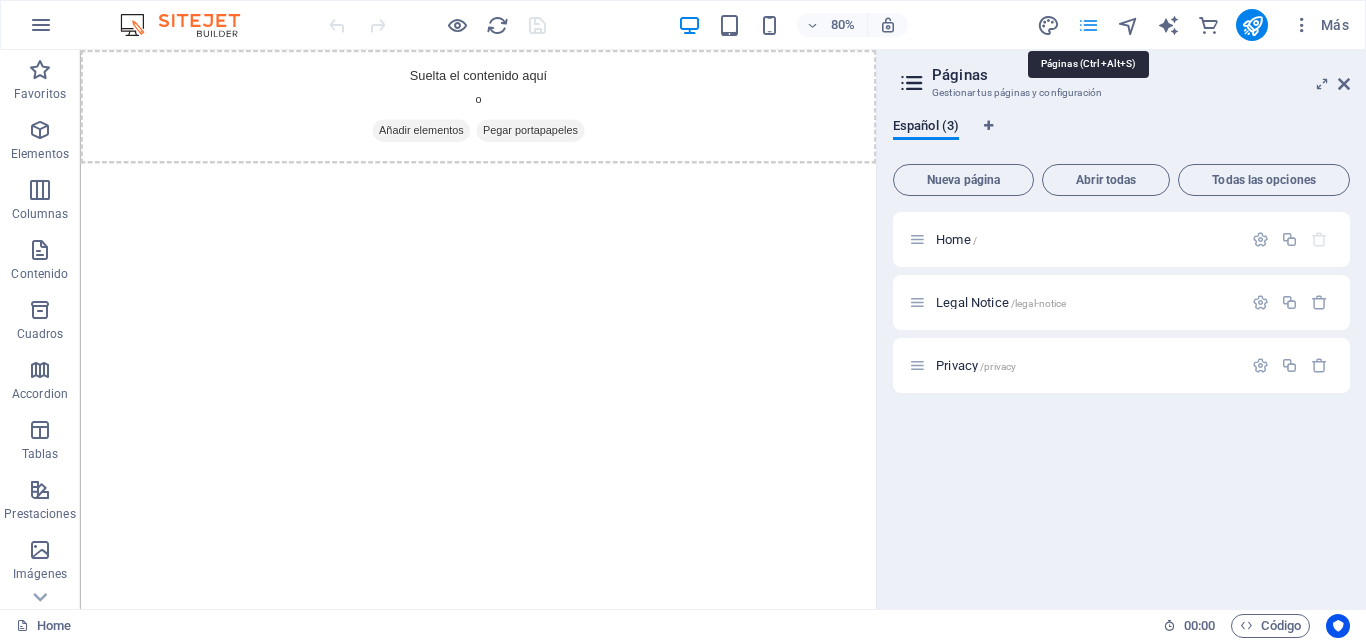 click at bounding box center [1088, 25] 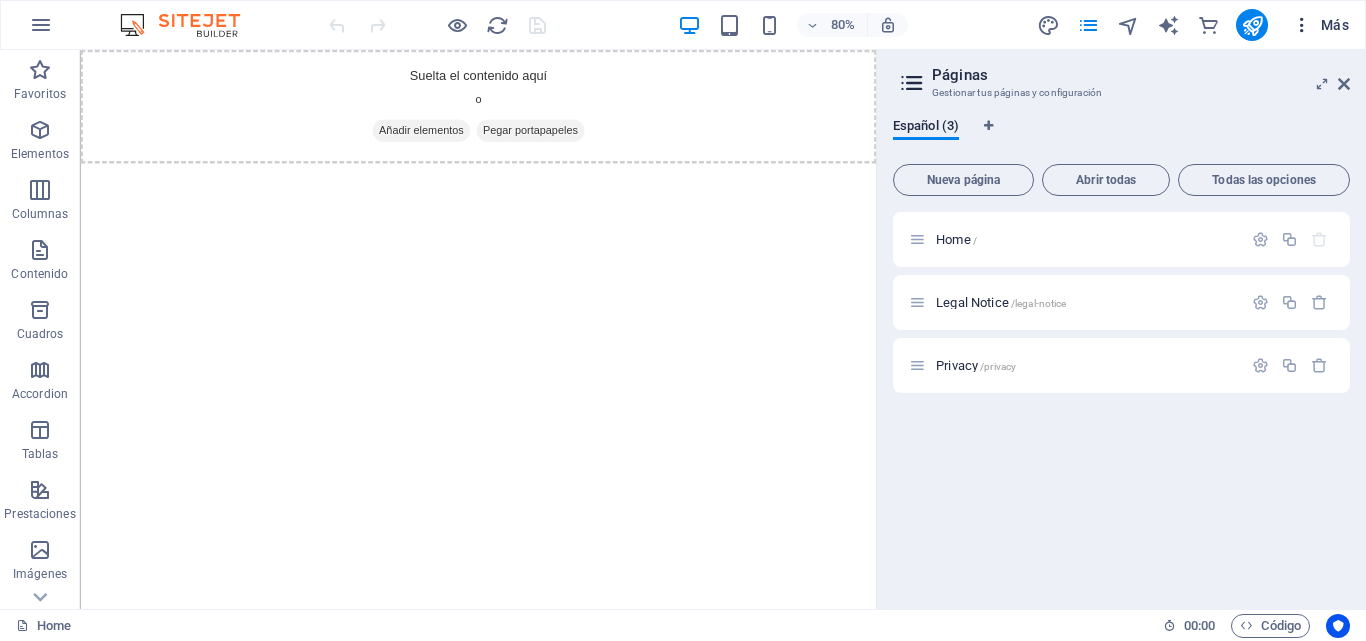 click on "Más" at bounding box center (1320, 25) 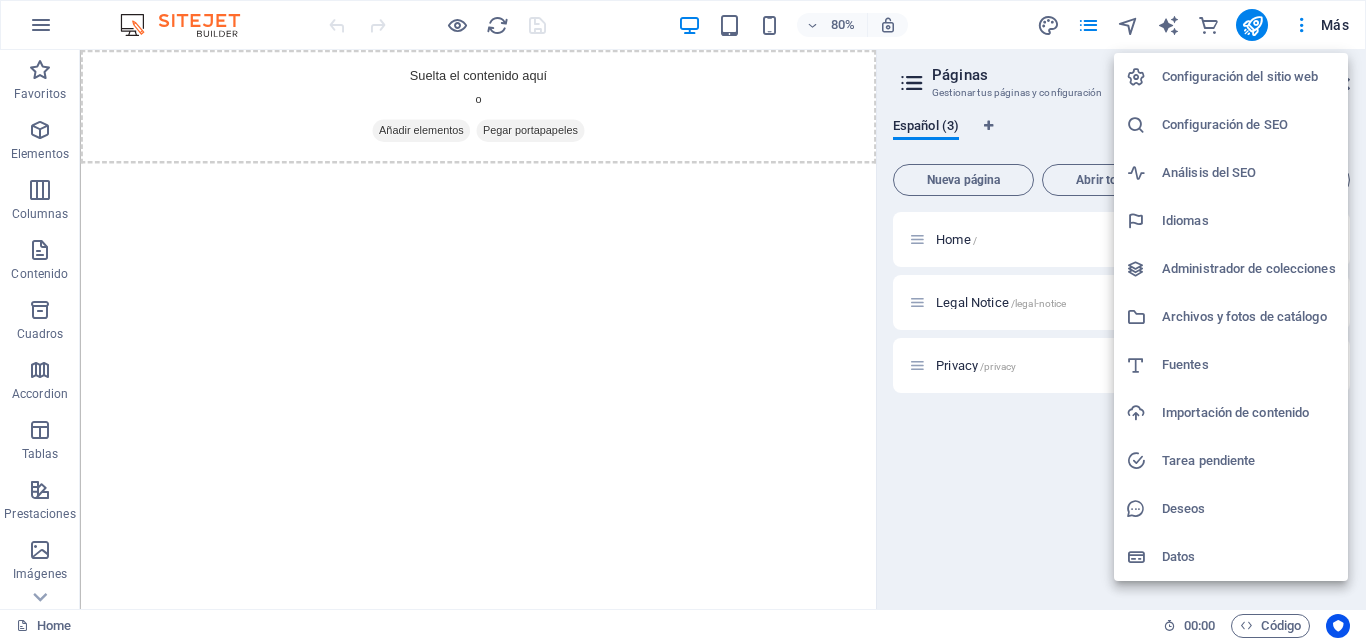 click on "Configuración del sitio web" at bounding box center [1249, 77] 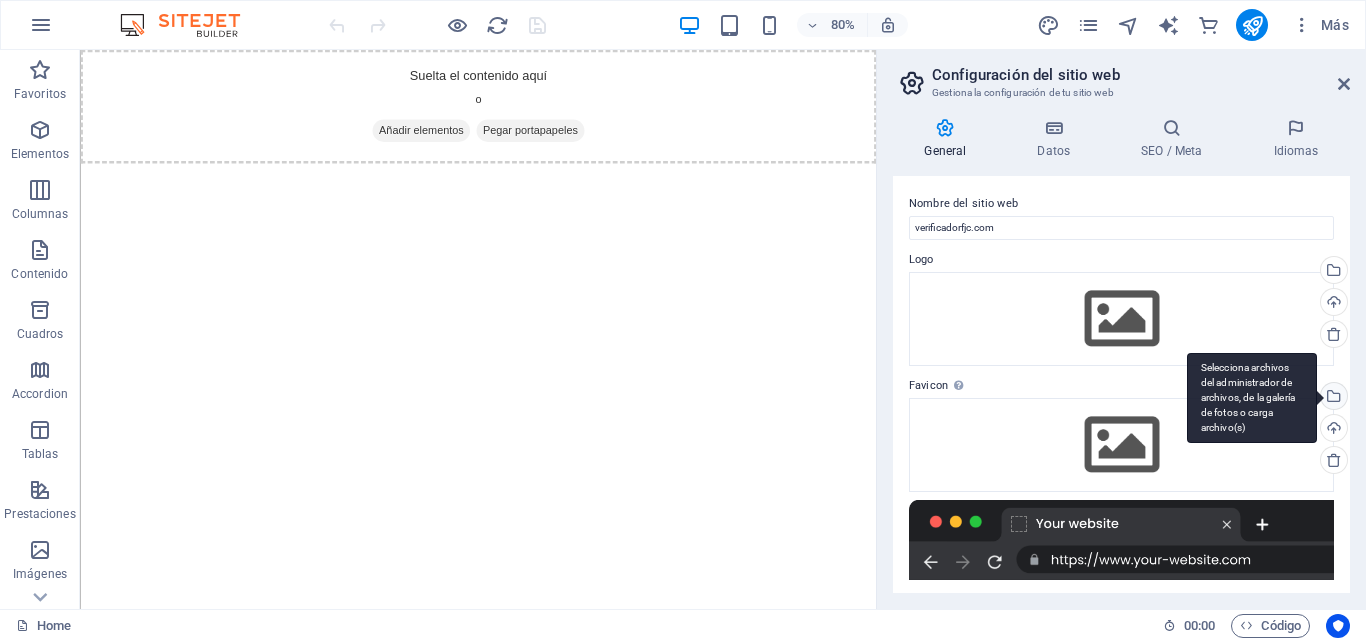 drag, startPoint x: 1350, startPoint y: 324, endPoint x: 1341, endPoint y: 396, distance: 72.56032 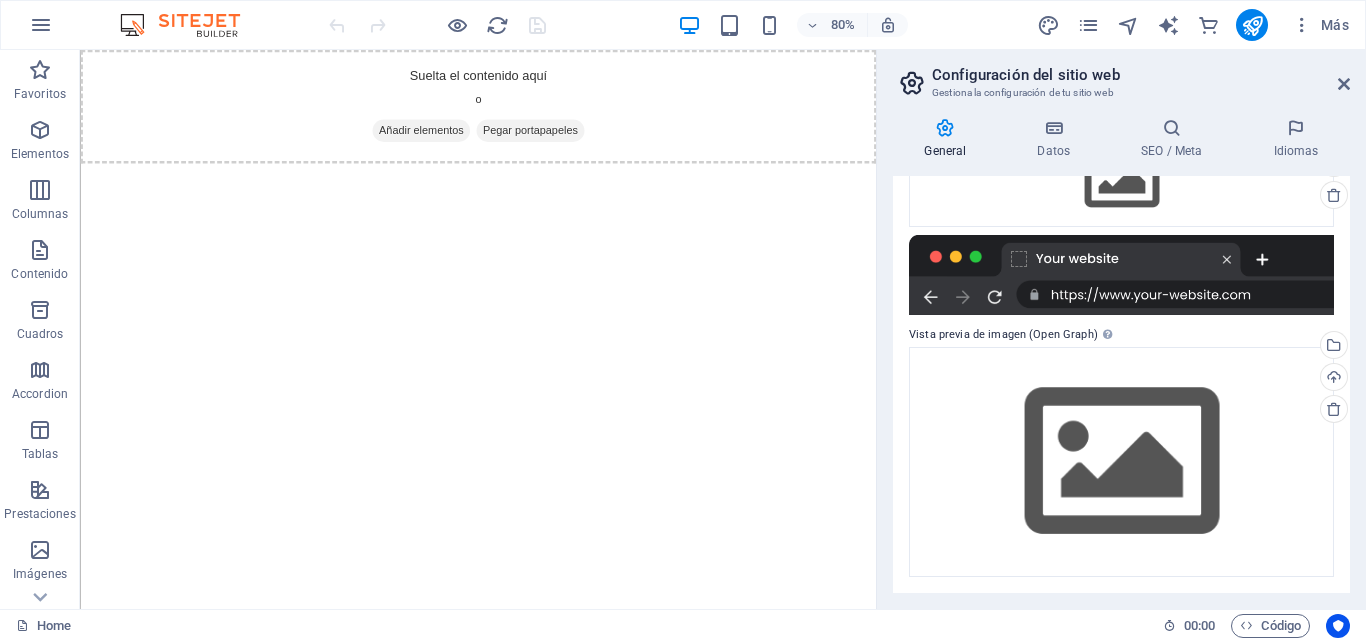 scroll, scrollTop: 0, scrollLeft: 0, axis: both 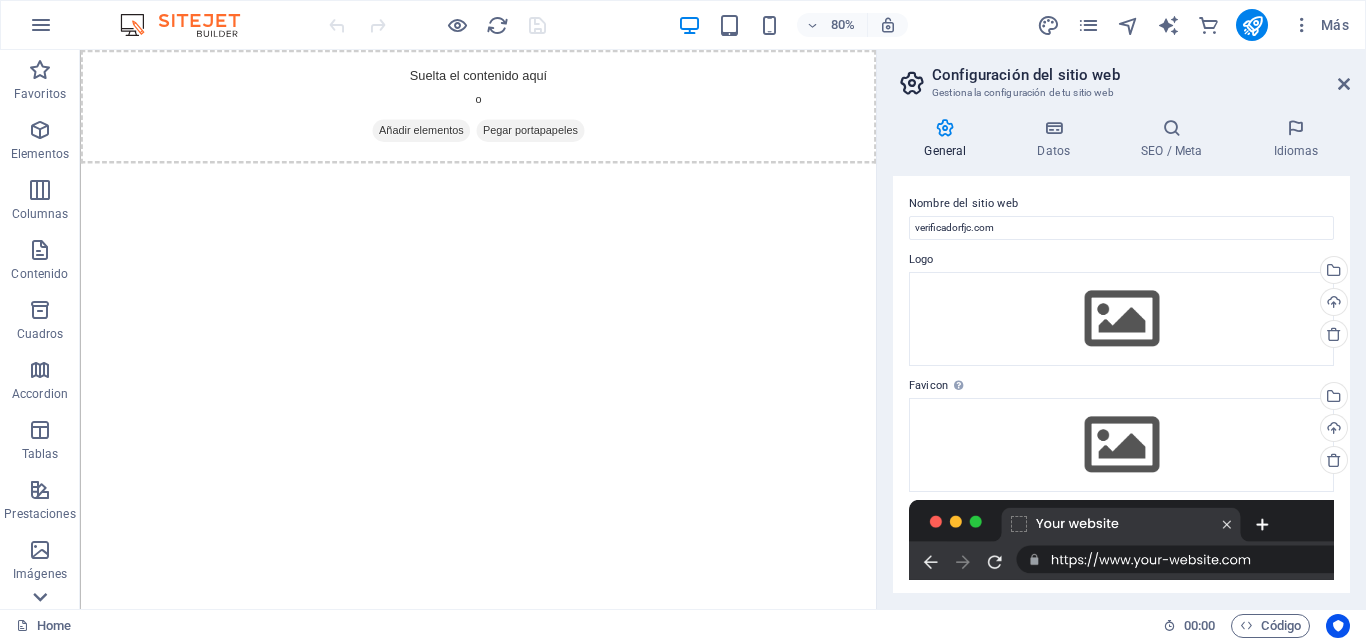click 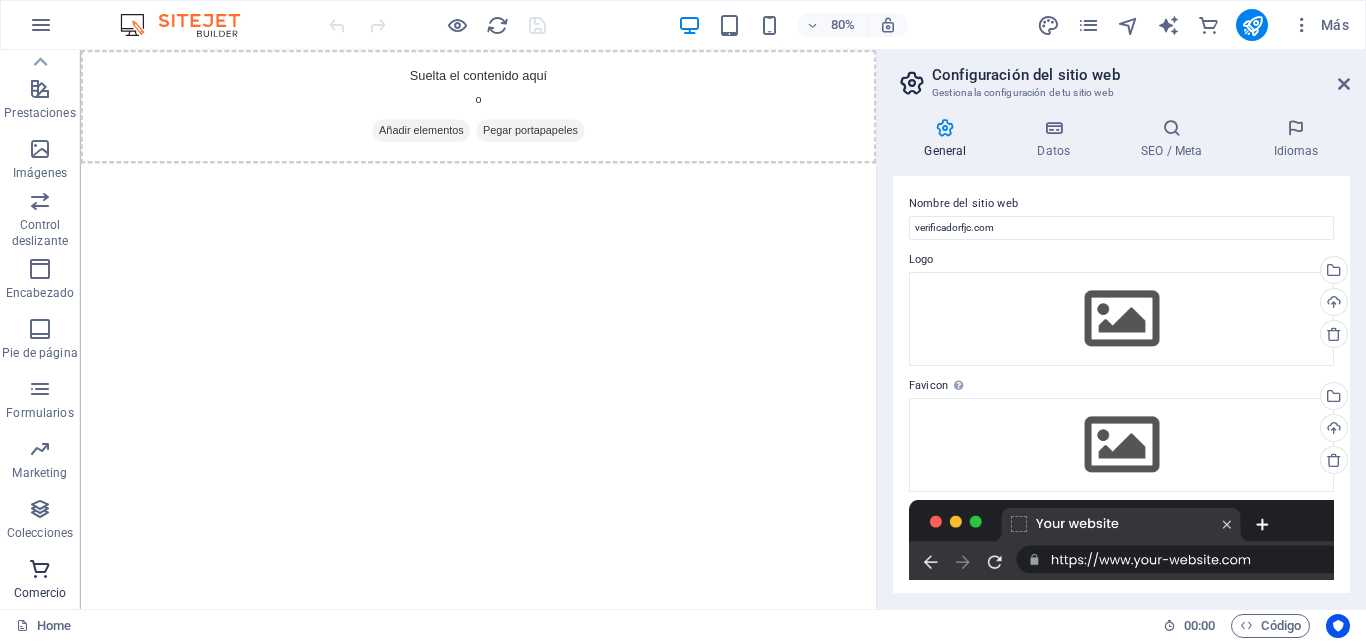 click at bounding box center (40, 569) 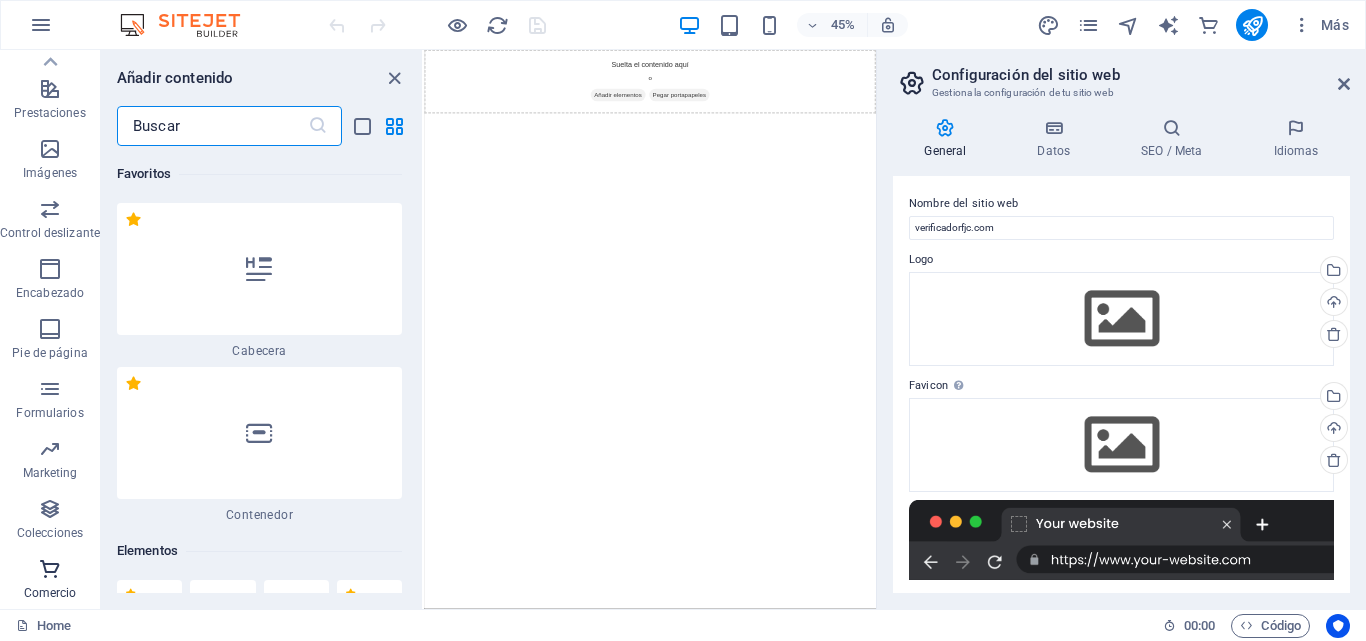 scroll, scrollTop: 35671, scrollLeft: 0, axis: vertical 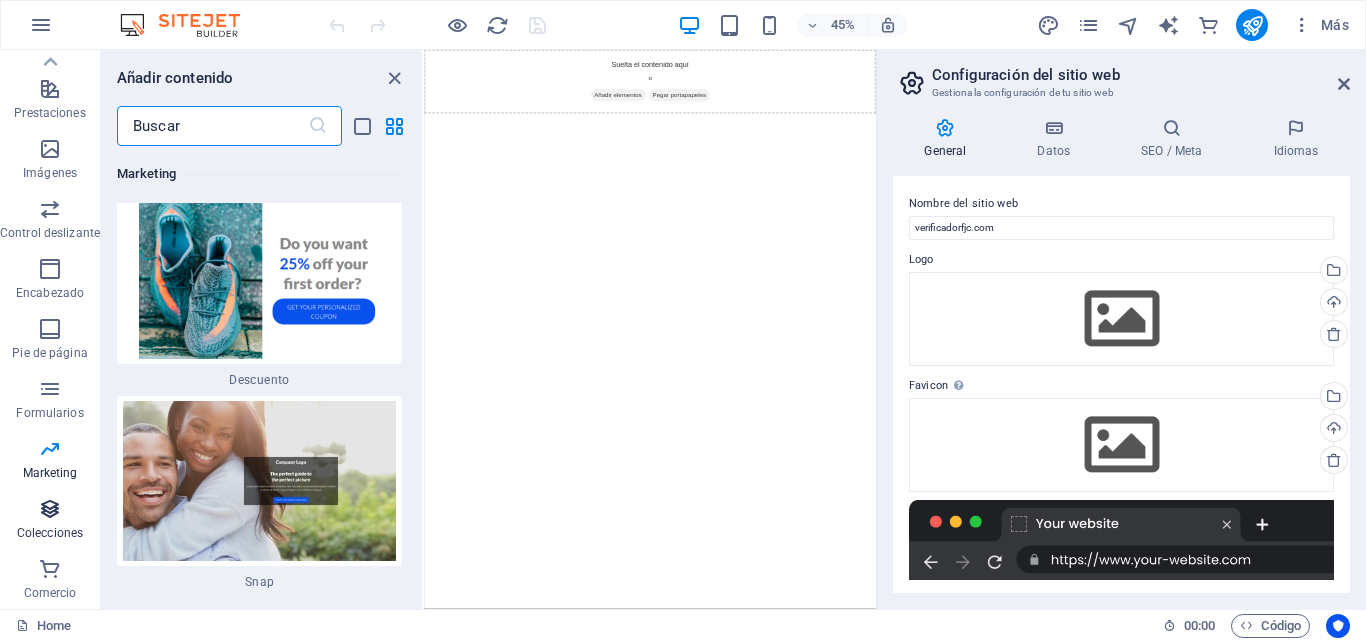 click on "Colecciones" at bounding box center [50, 533] 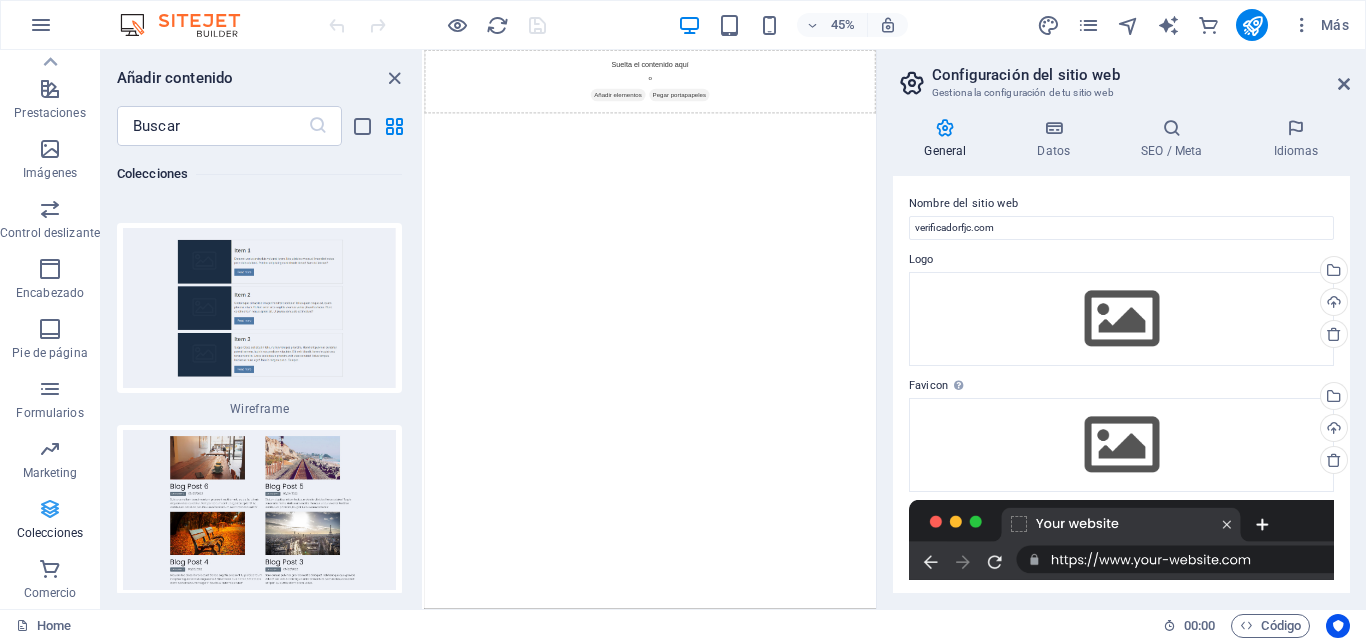 scroll, scrollTop: 37070, scrollLeft: 0, axis: vertical 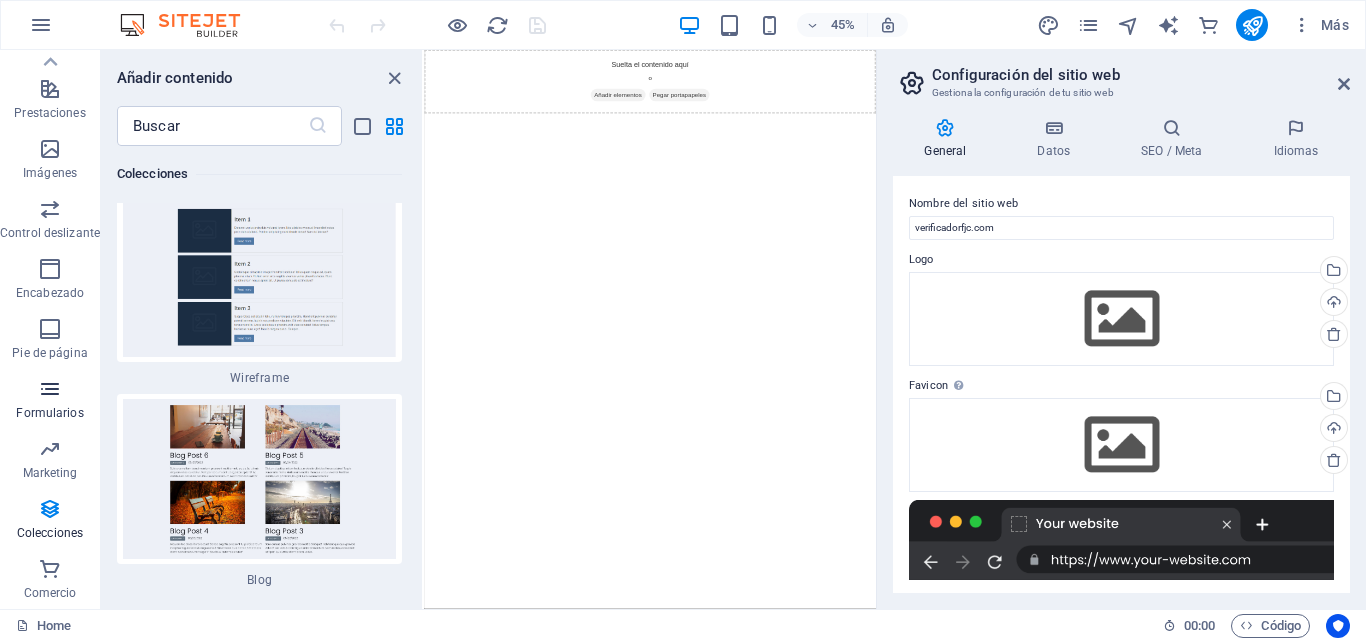 click on "Formularios" at bounding box center (50, 401) 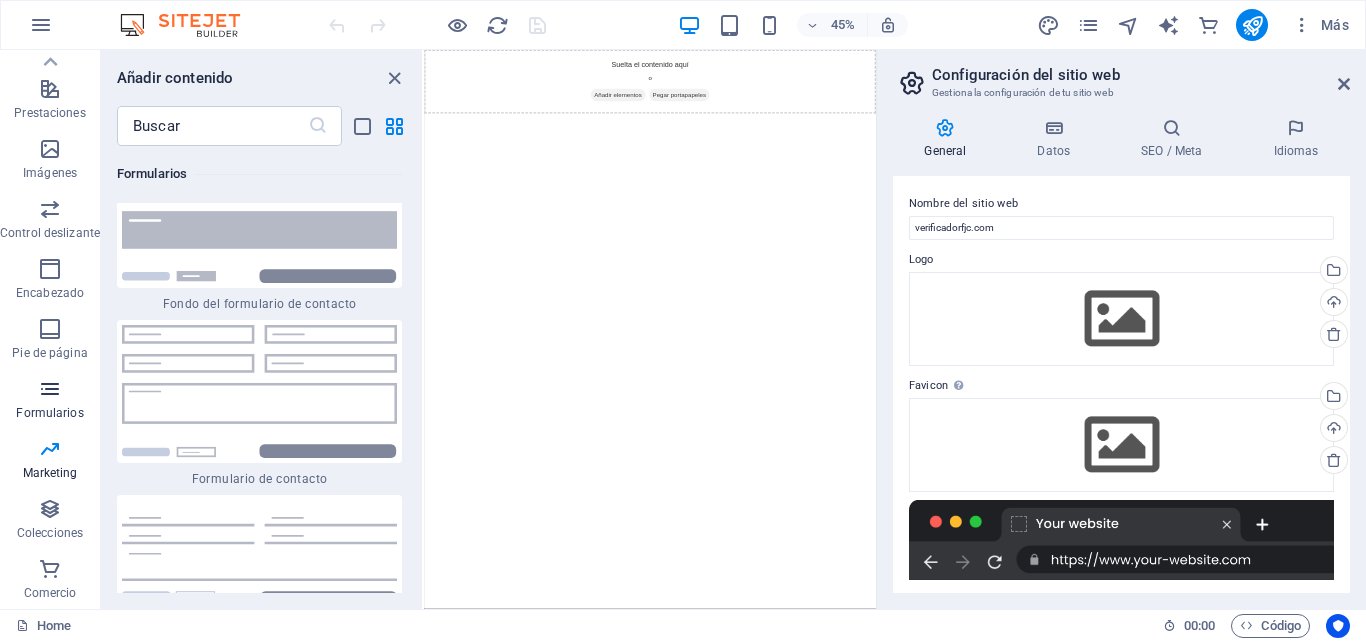 scroll, scrollTop: 29442, scrollLeft: 0, axis: vertical 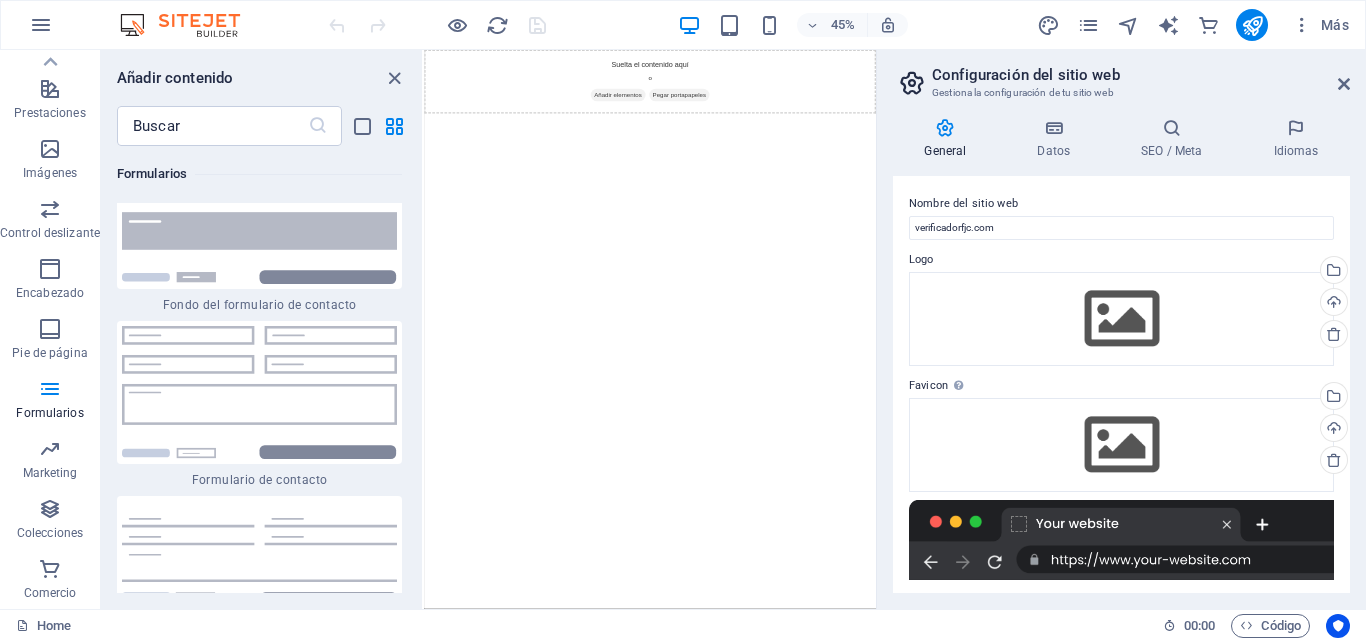 type 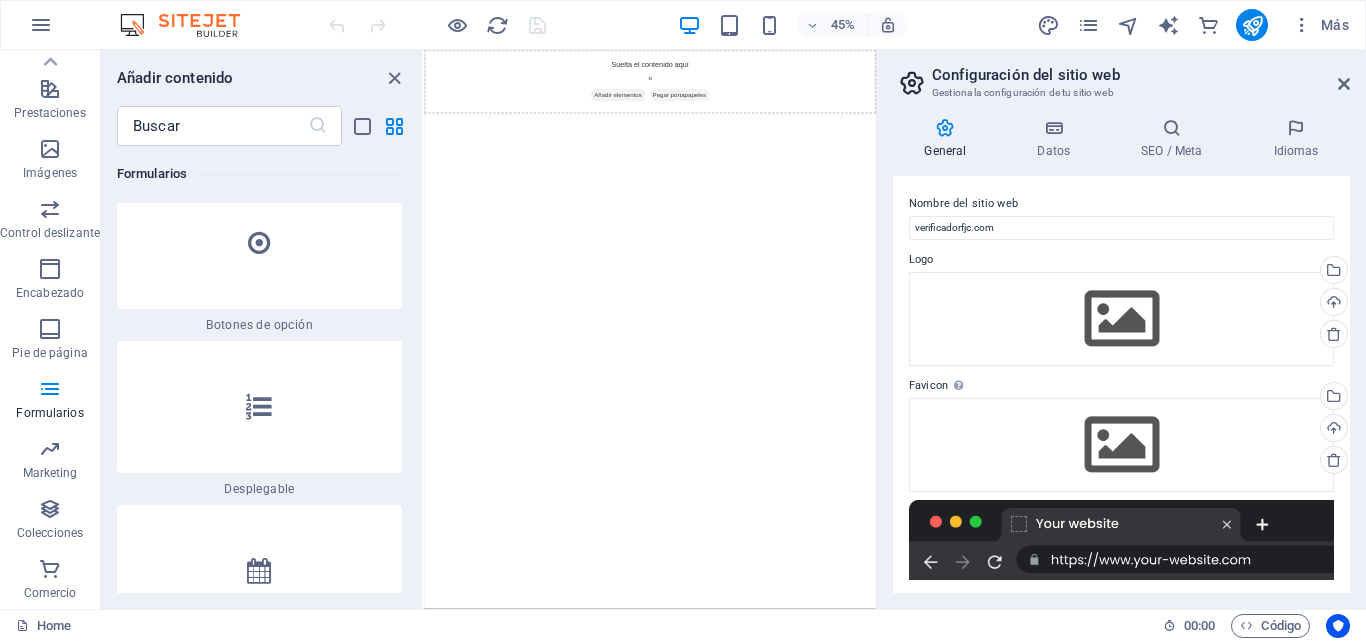 scroll, scrollTop: 31722, scrollLeft: 0, axis: vertical 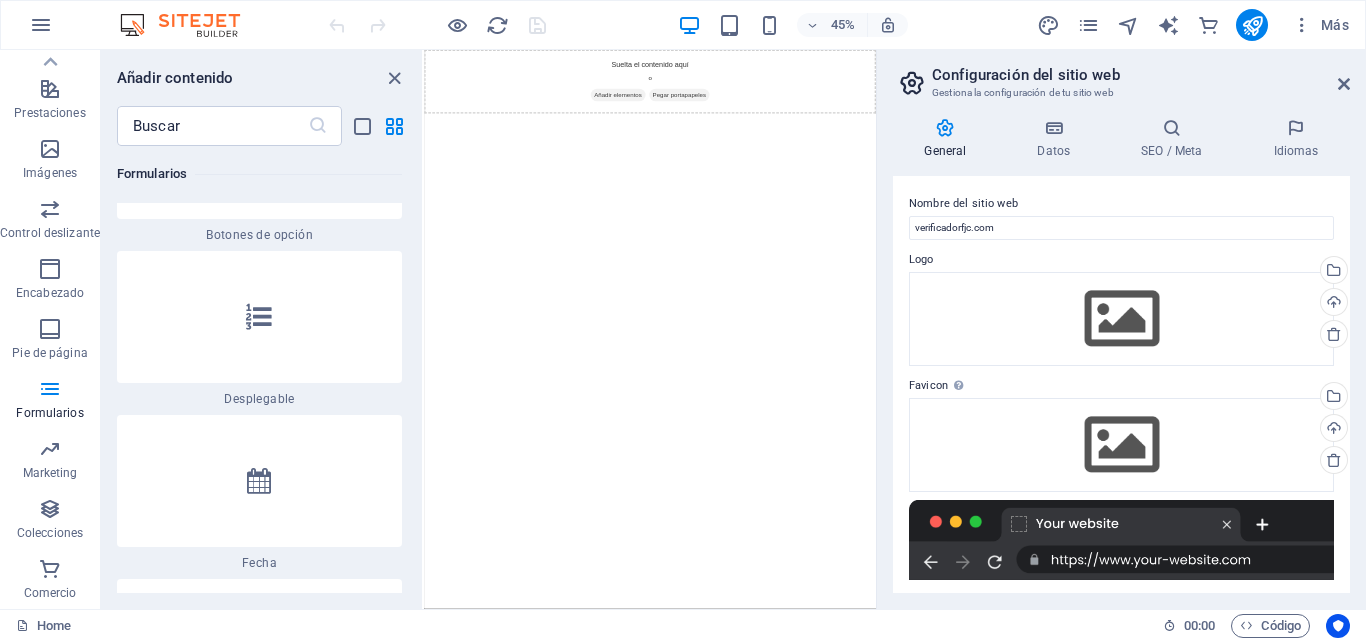 click on "Formularios" at bounding box center (259, 174) 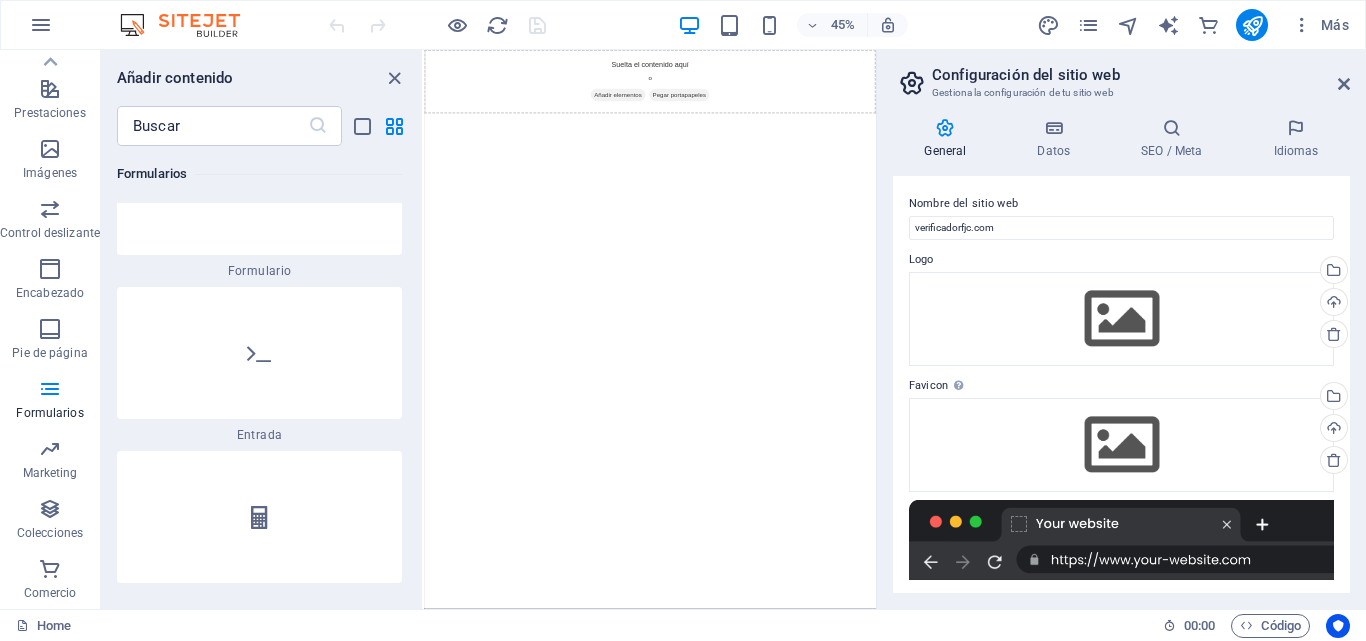scroll, scrollTop: 30446, scrollLeft: 0, axis: vertical 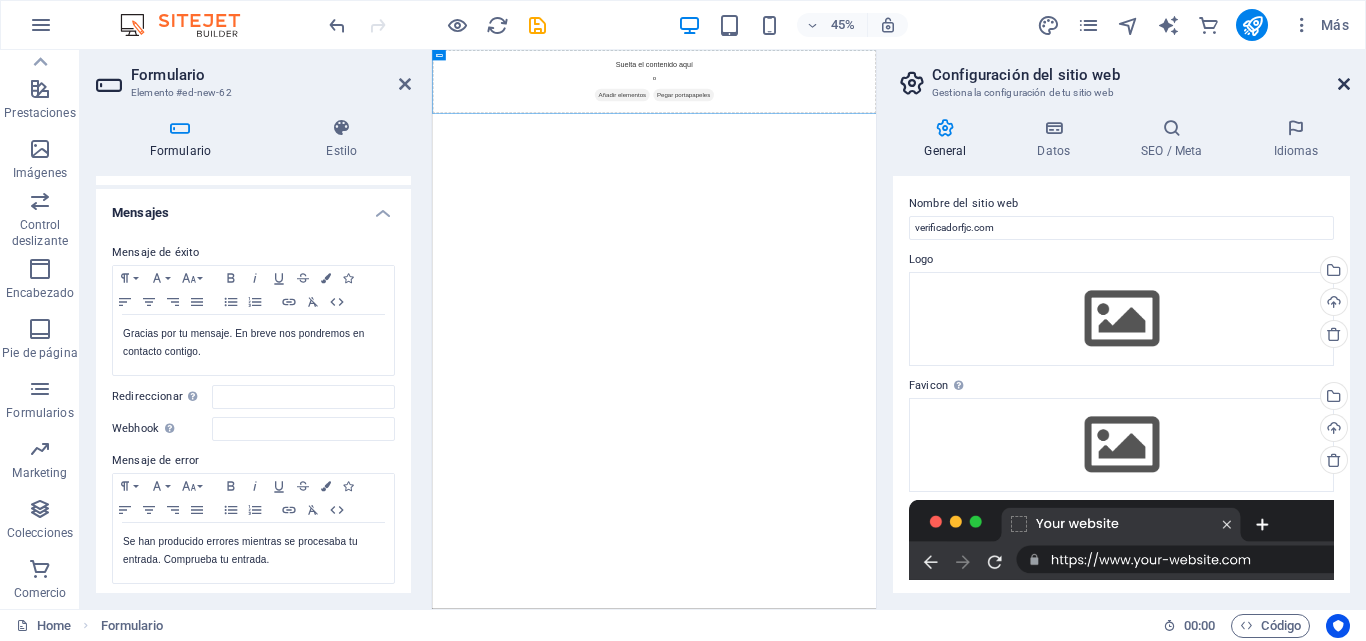 click at bounding box center [1344, 84] 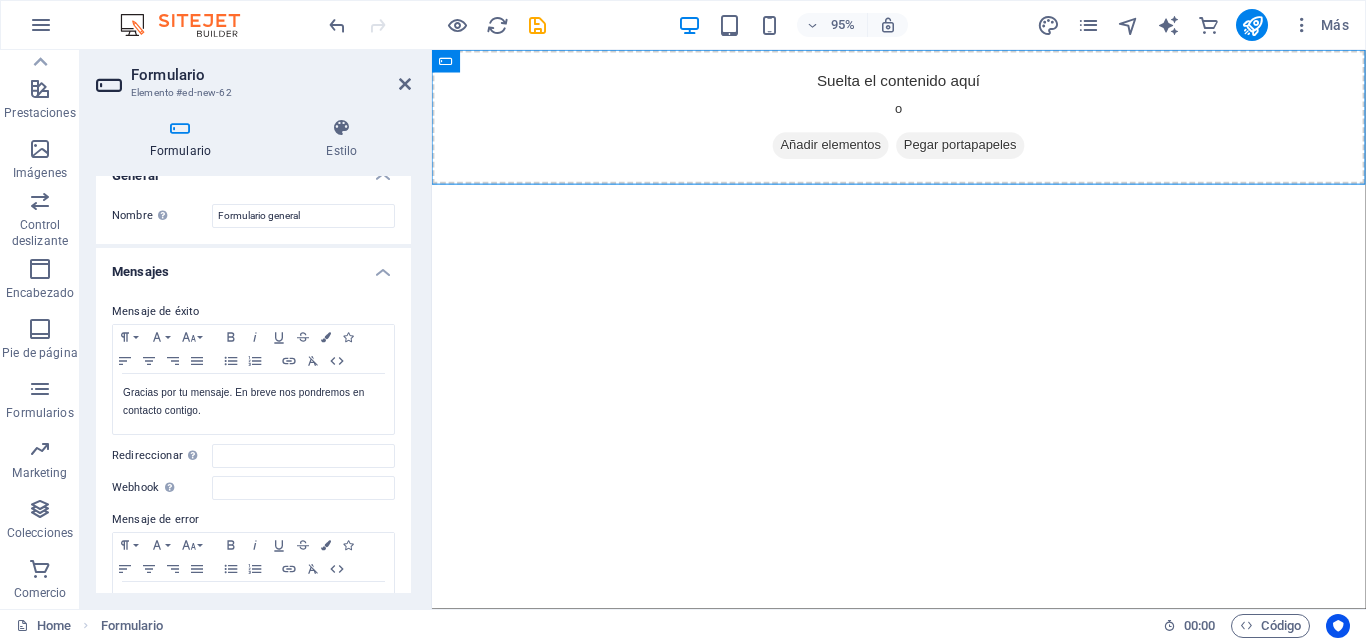 scroll, scrollTop: 0, scrollLeft: 0, axis: both 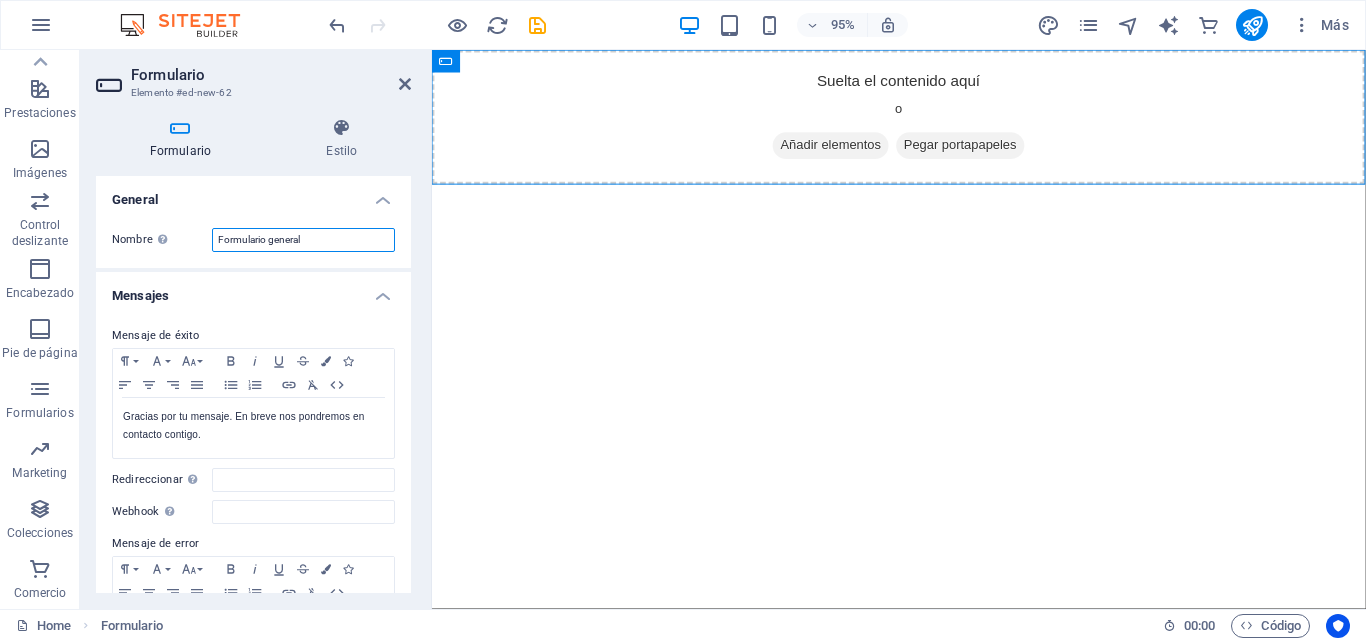click on "Formulario general" at bounding box center (303, 240) 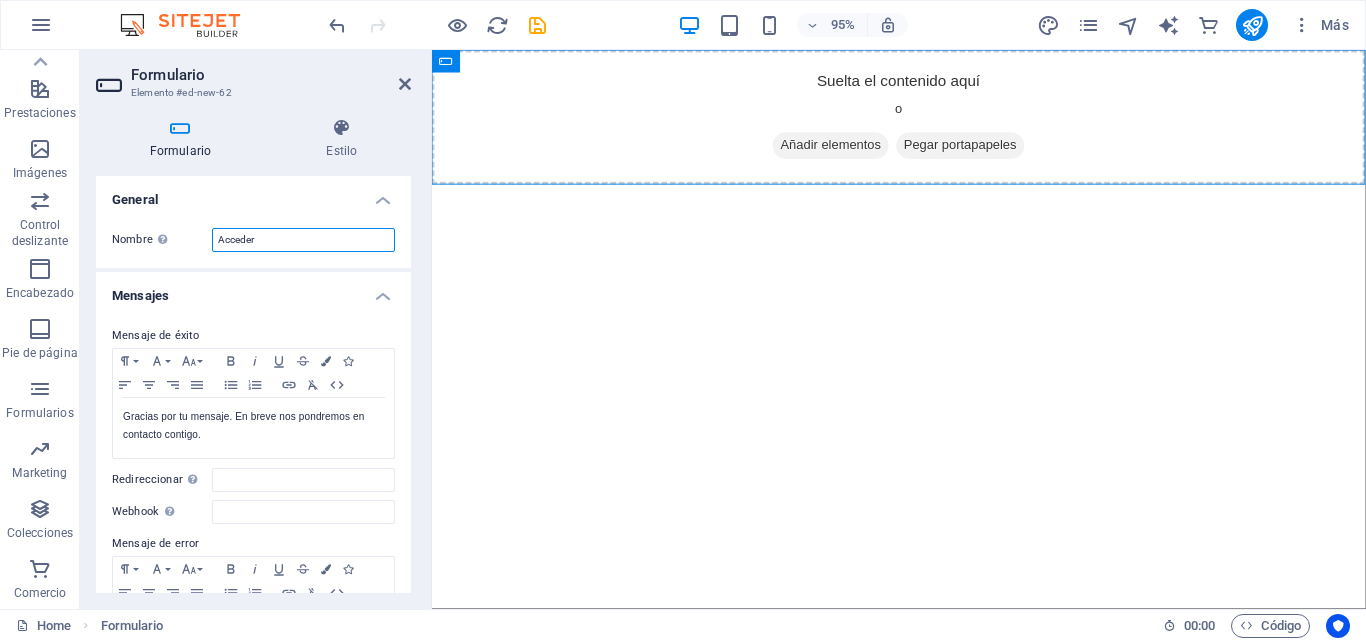 type on "Acceder" 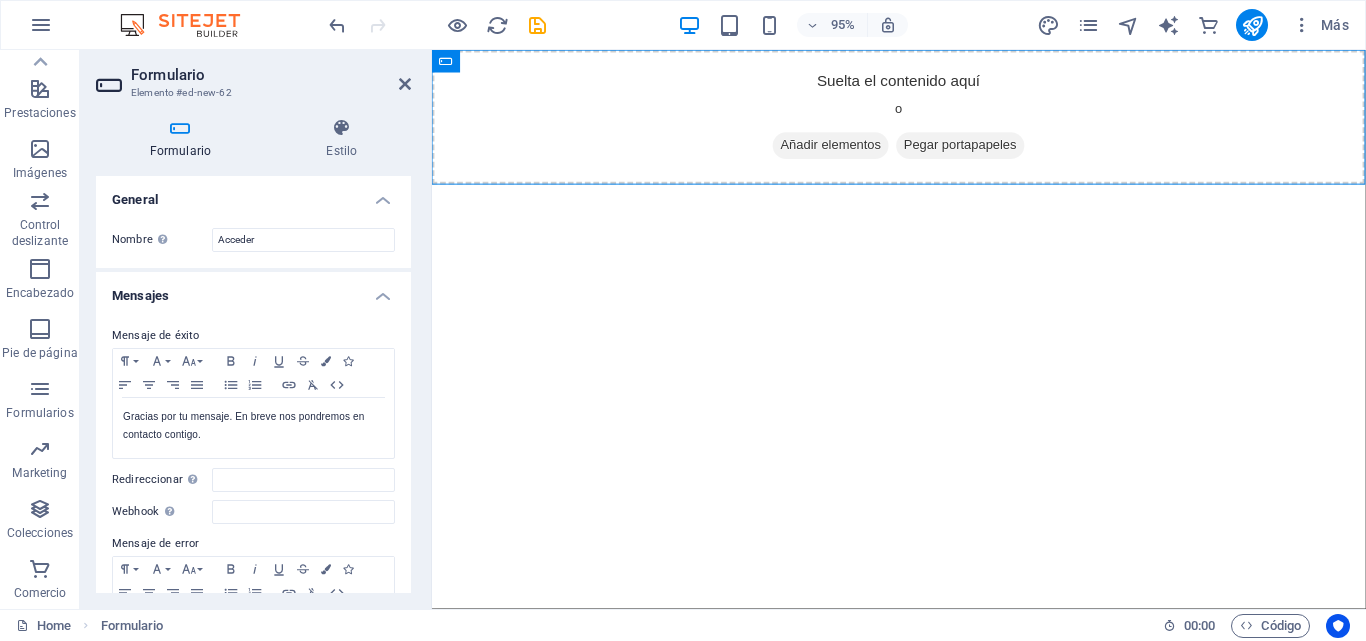 click on "Skip to main content
Suelta el contenido aquí o  Añadir elementos  Pegar portapapeles" at bounding box center (923, 129) 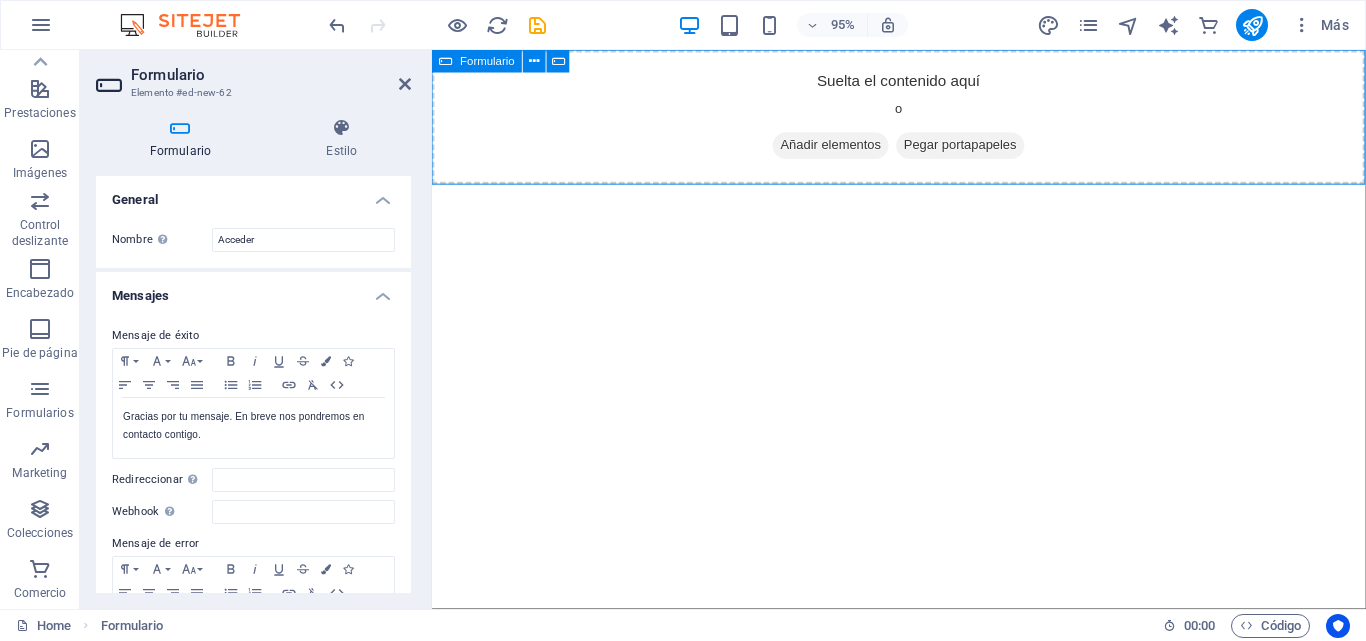 click on "Formulario" at bounding box center [488, 61] 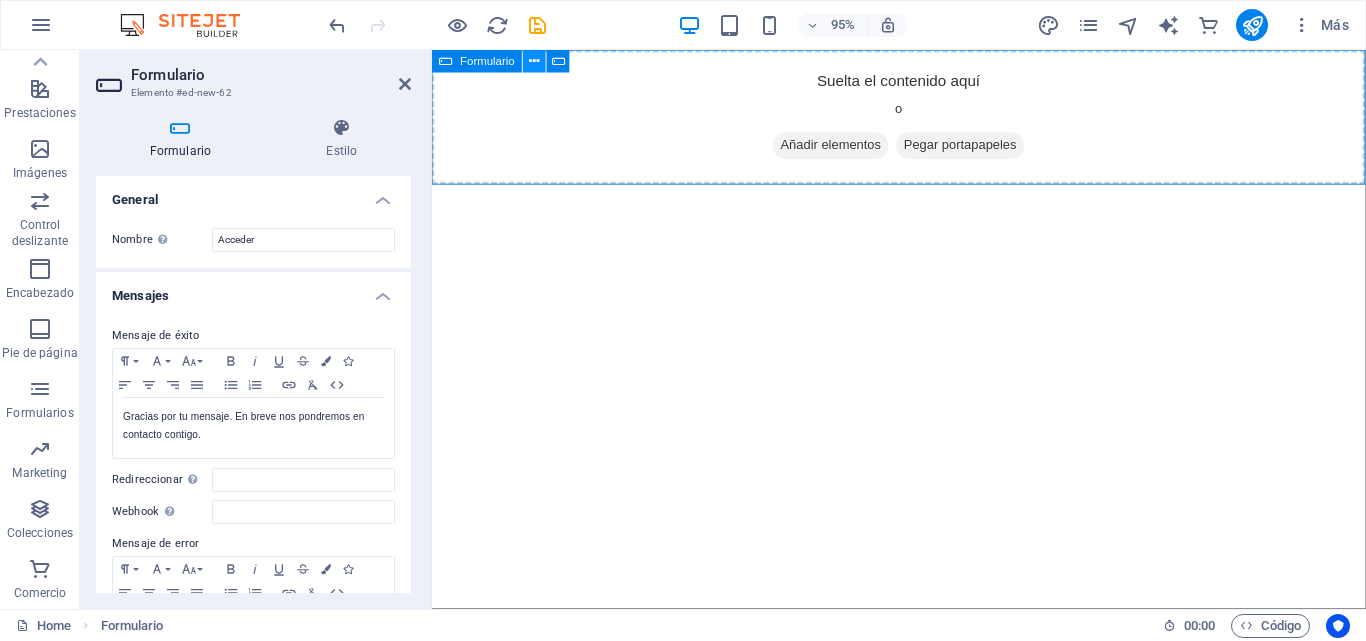 click at bounding box center [535, 61] 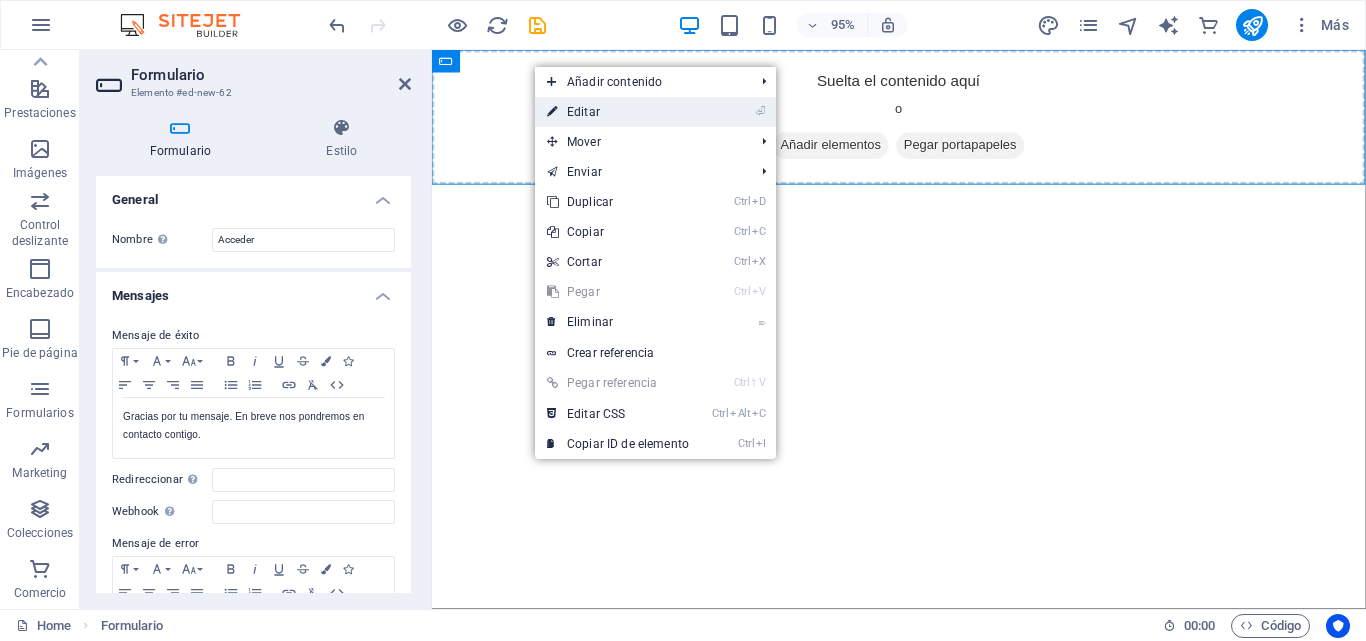 click on "⏎  Editar" at bounding box center [618, 112] 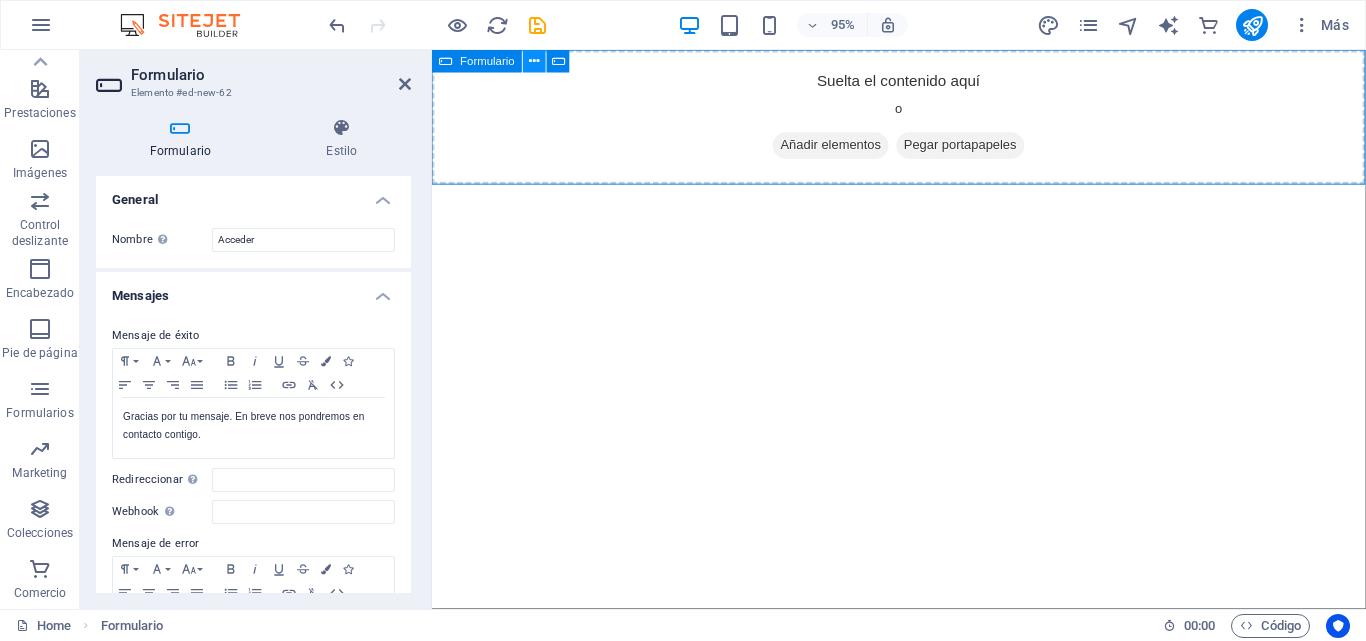 click at bounding box center (535, 61) 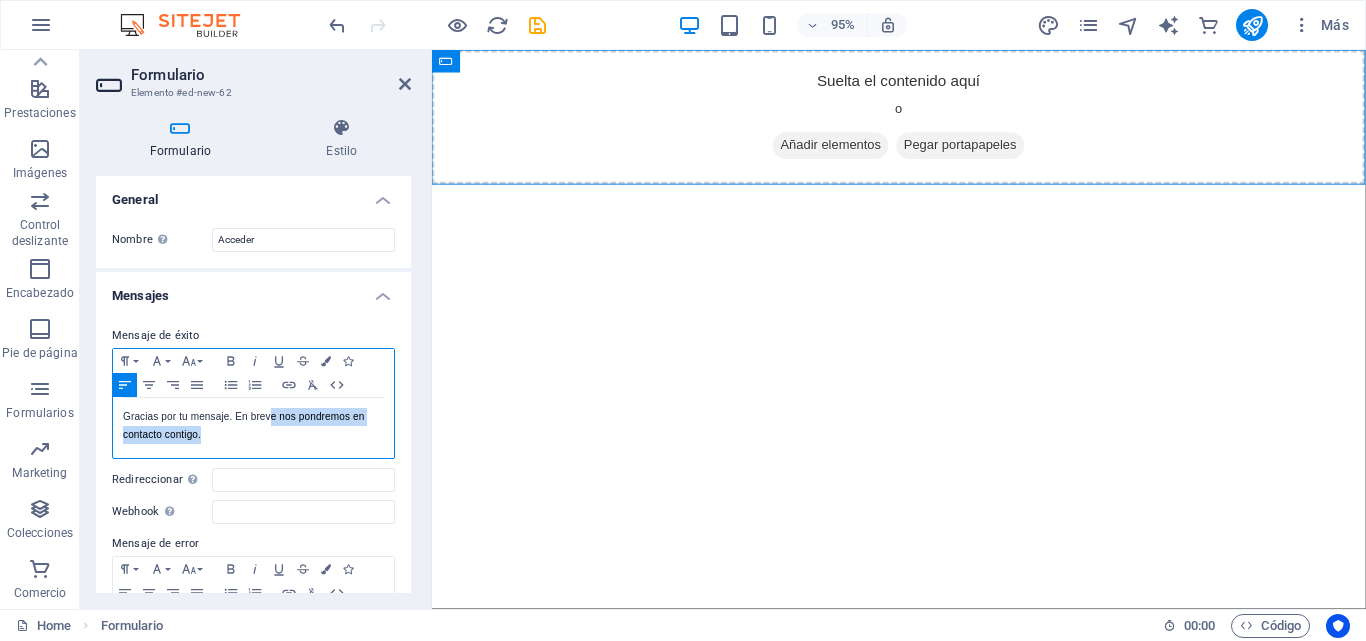 drag, startPoint x: 260, startPoint y: 438, endPoint x: 270, endPoint y: 268, distance: 170.29387 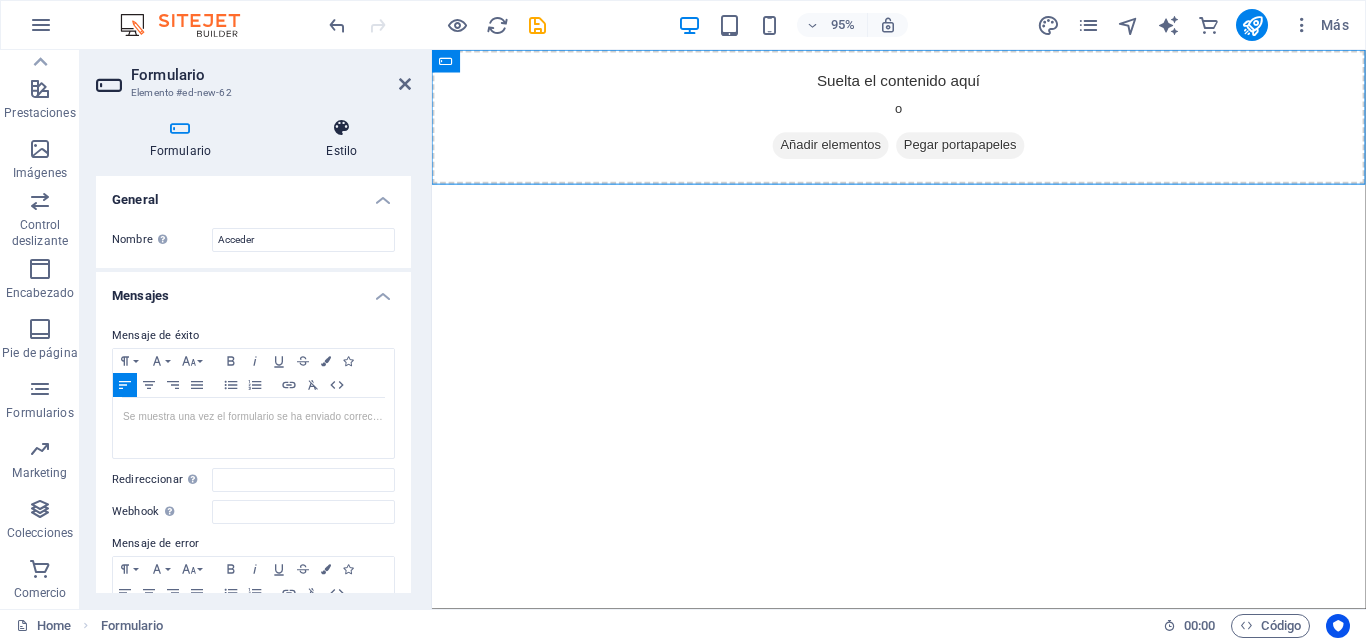 click at bounding box center (342, 128) 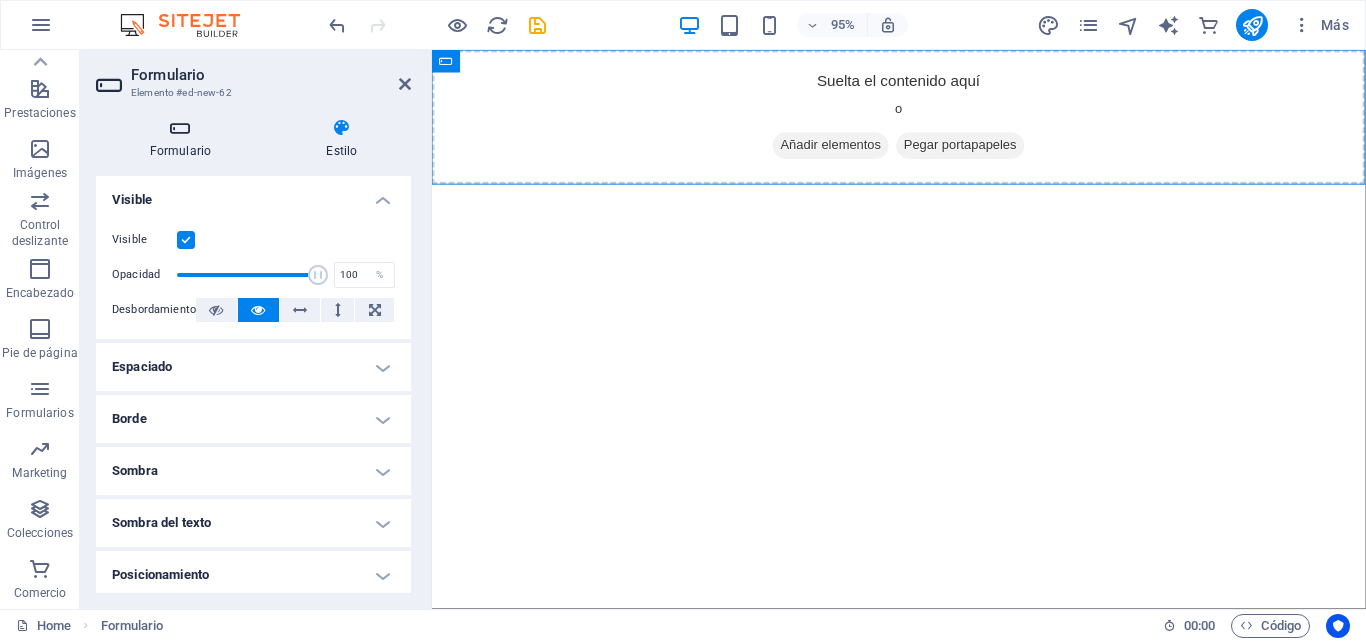 click on "Formulario" at bounding box center [184, 139] 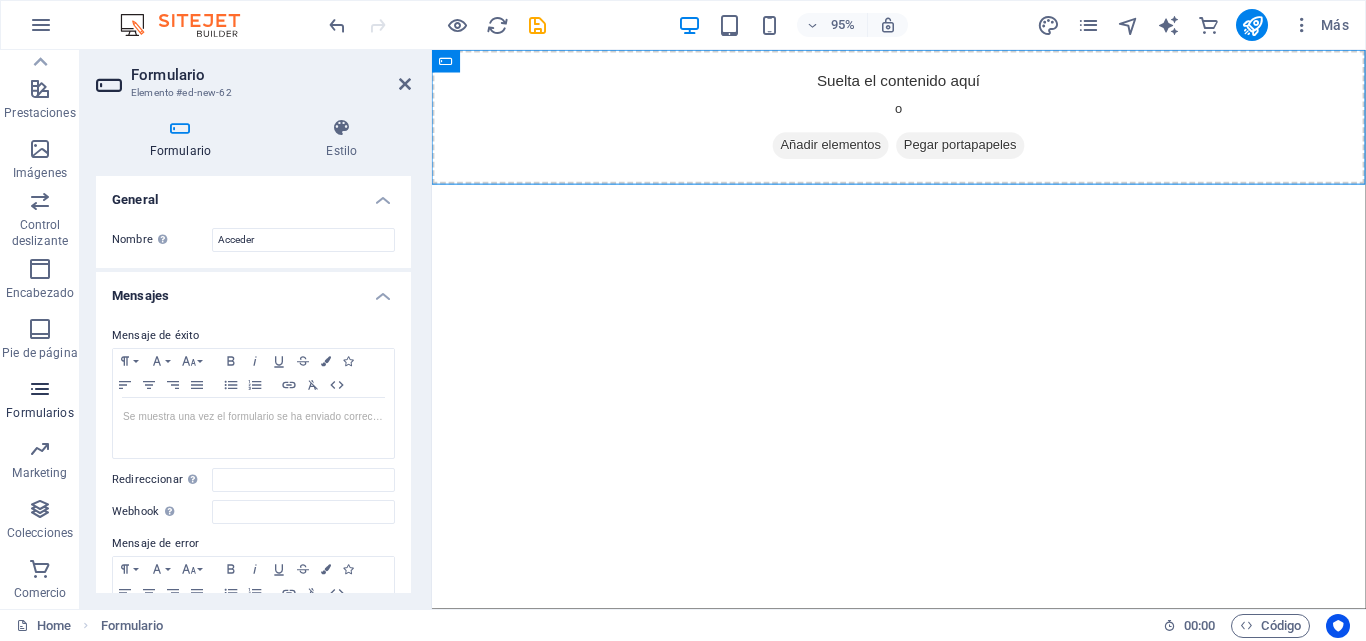 click on "Formularios" at bounding box center [39, 413] 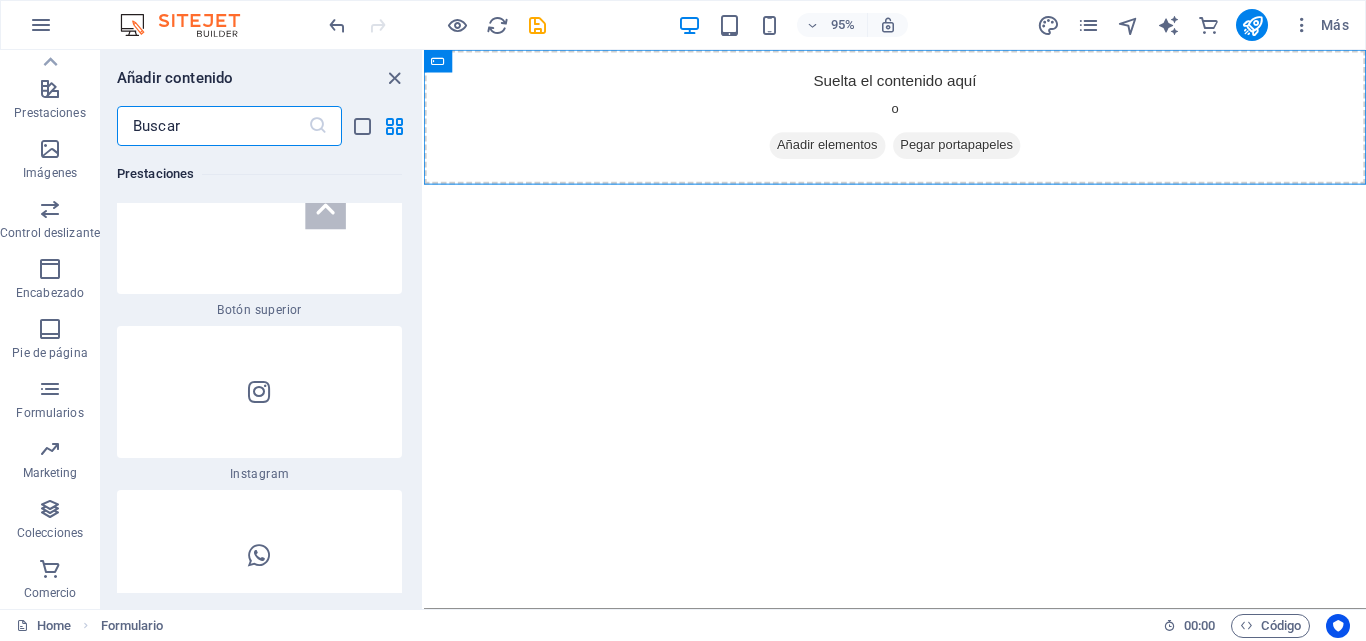 scroll, scrollTop: 29442, scrollLeft: 0, axis: vertical 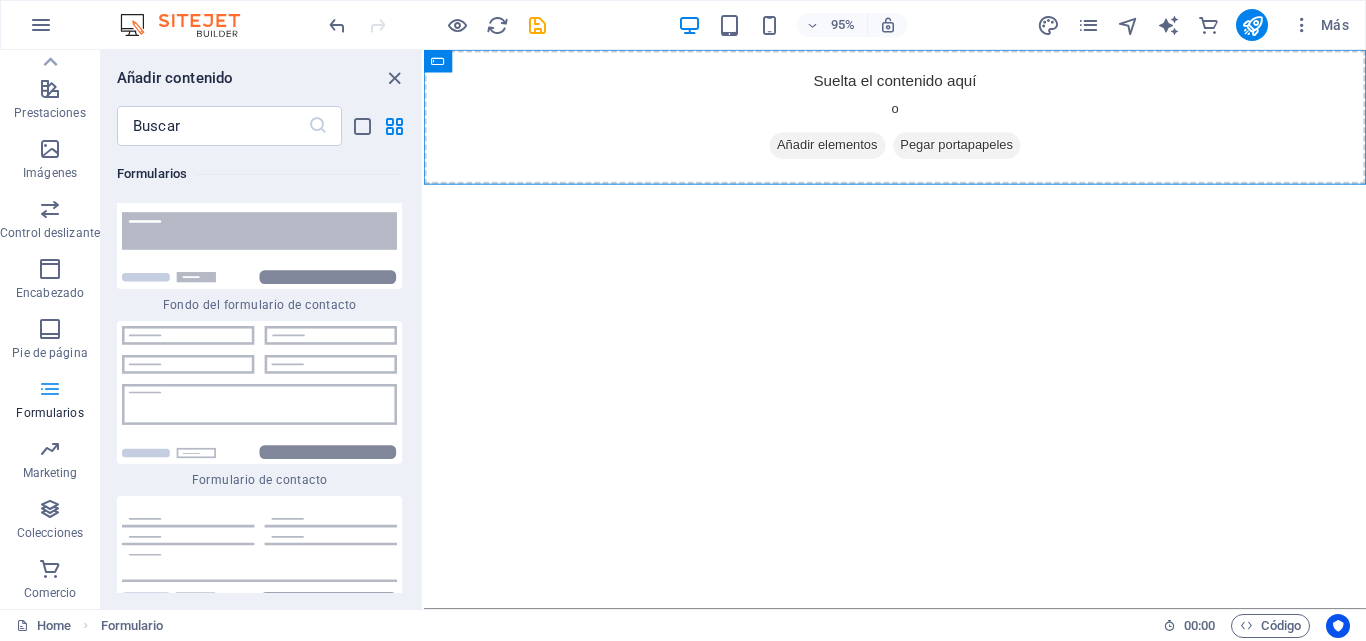 click at bounding box center (50, 389) 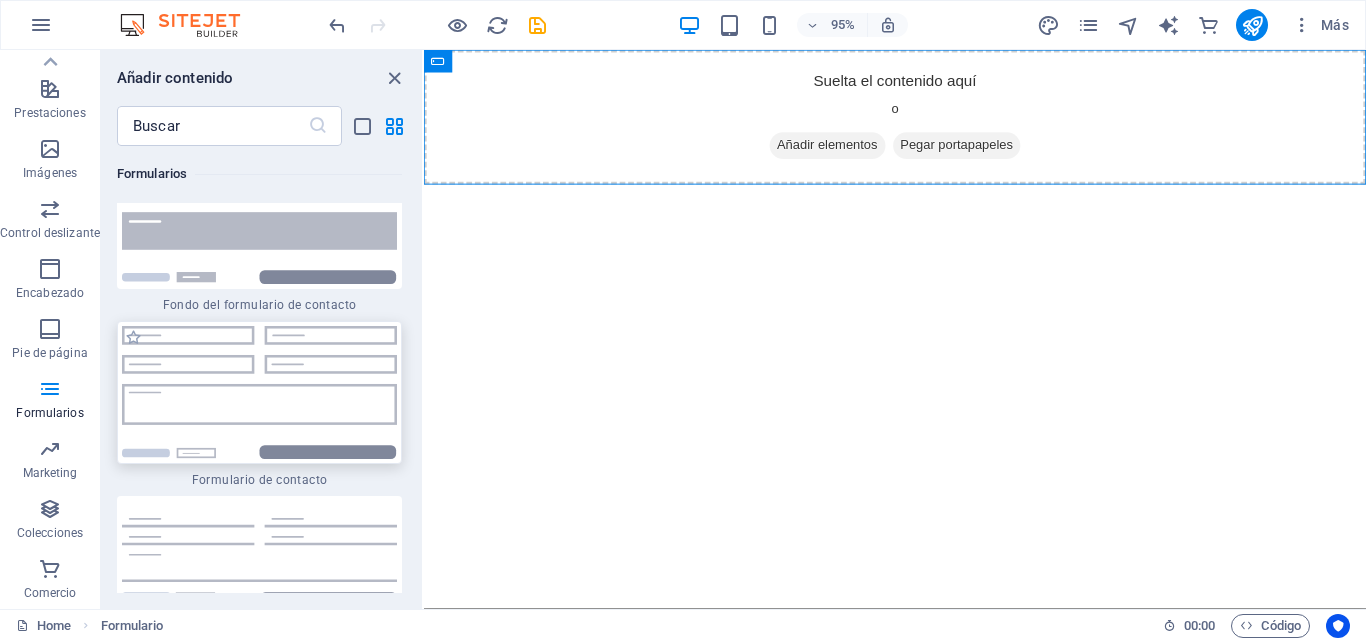 type 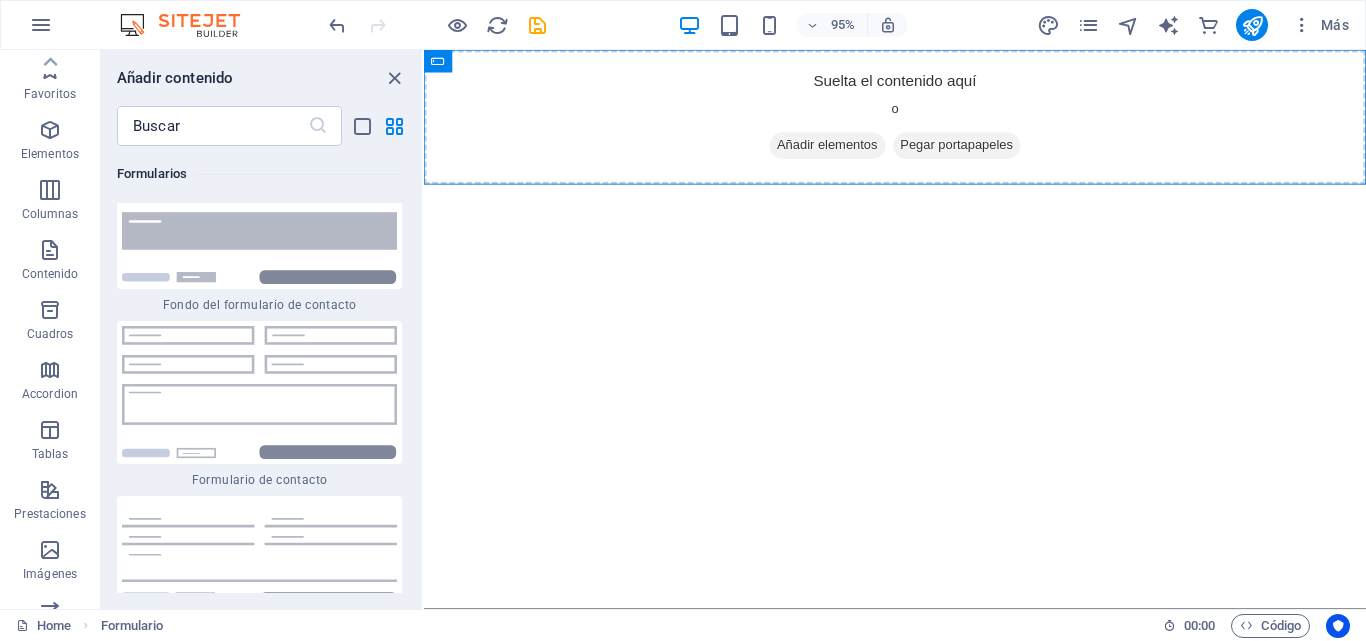 type 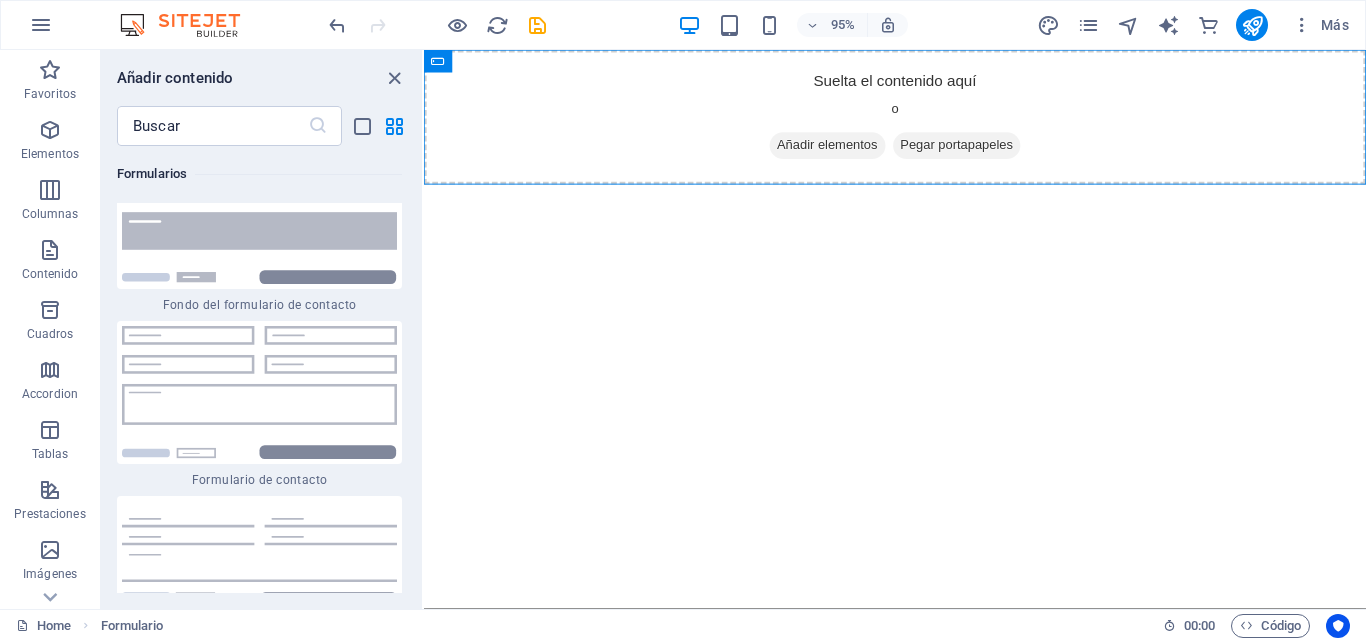 scroll, scrollTop: 401, scrollLeft: 0, axis: vertical 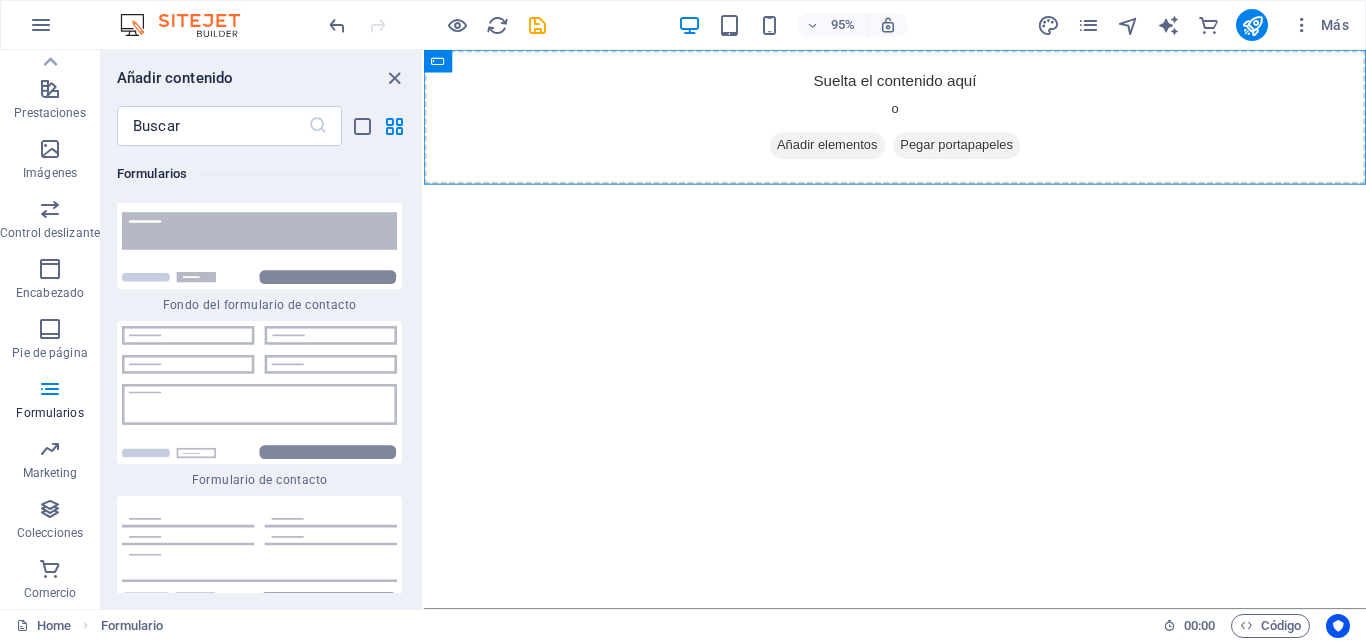 click on "Formularios" at bounding box center [259, 174] 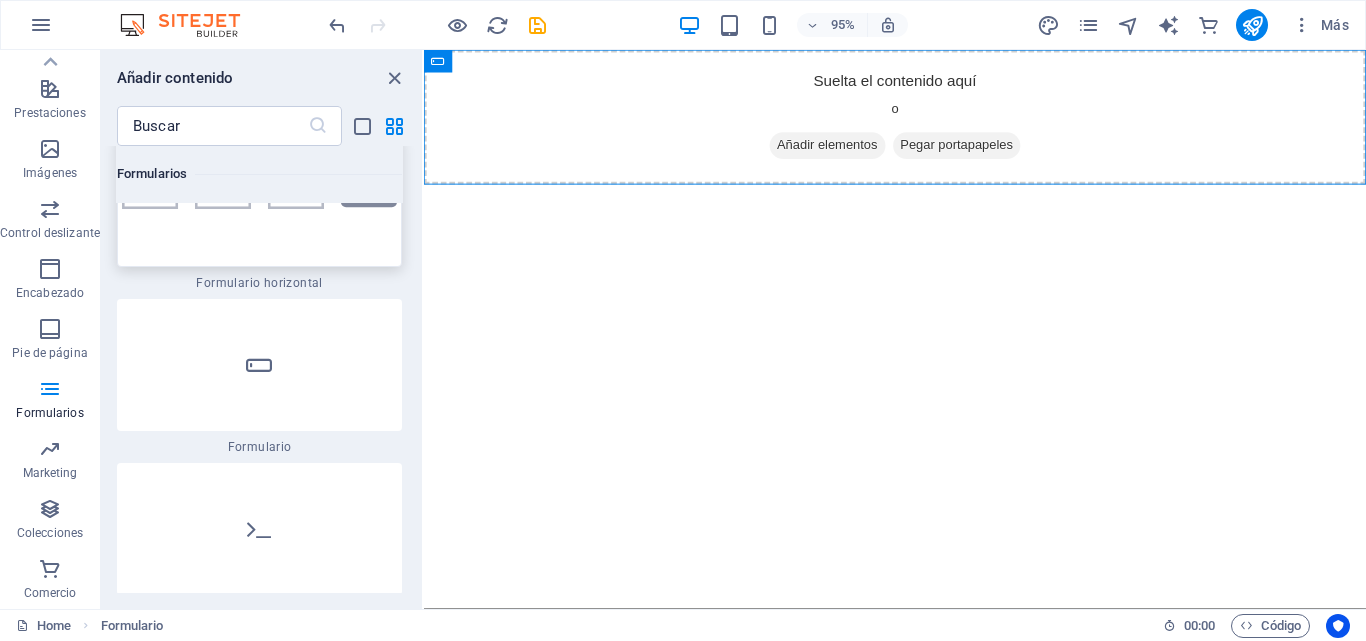scroll, scrollTop: 30322, scrollLeft: 0, axis: vertical 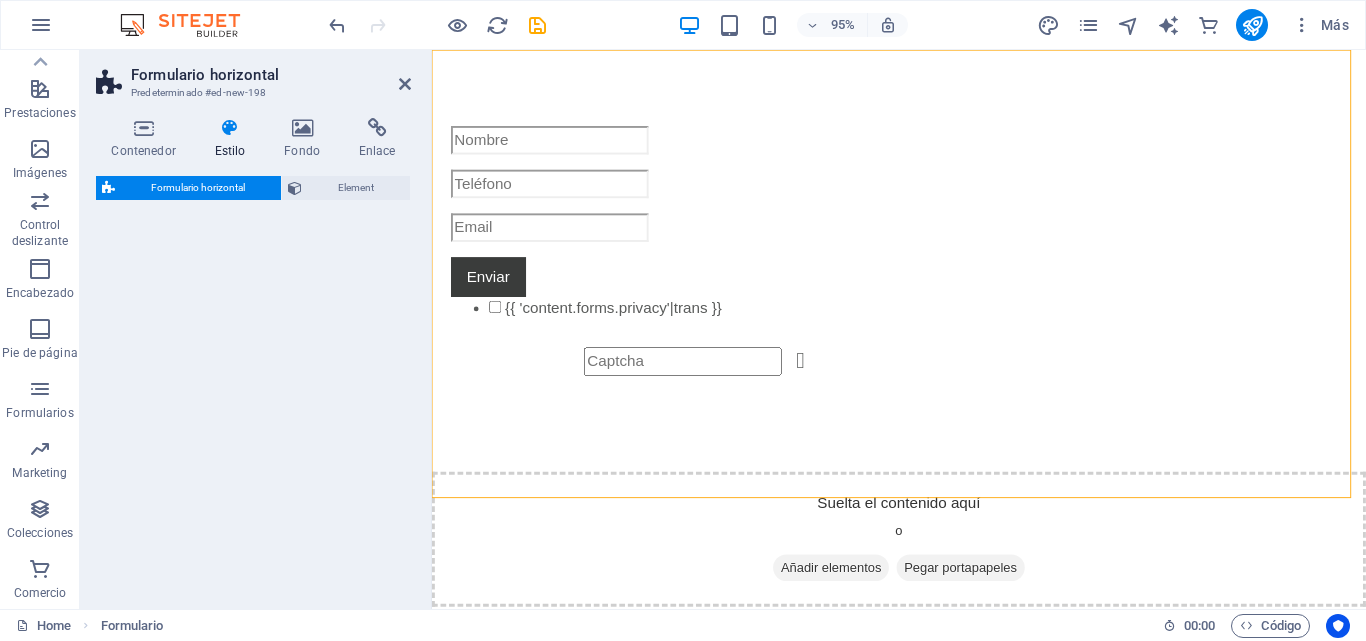 select on "rem" 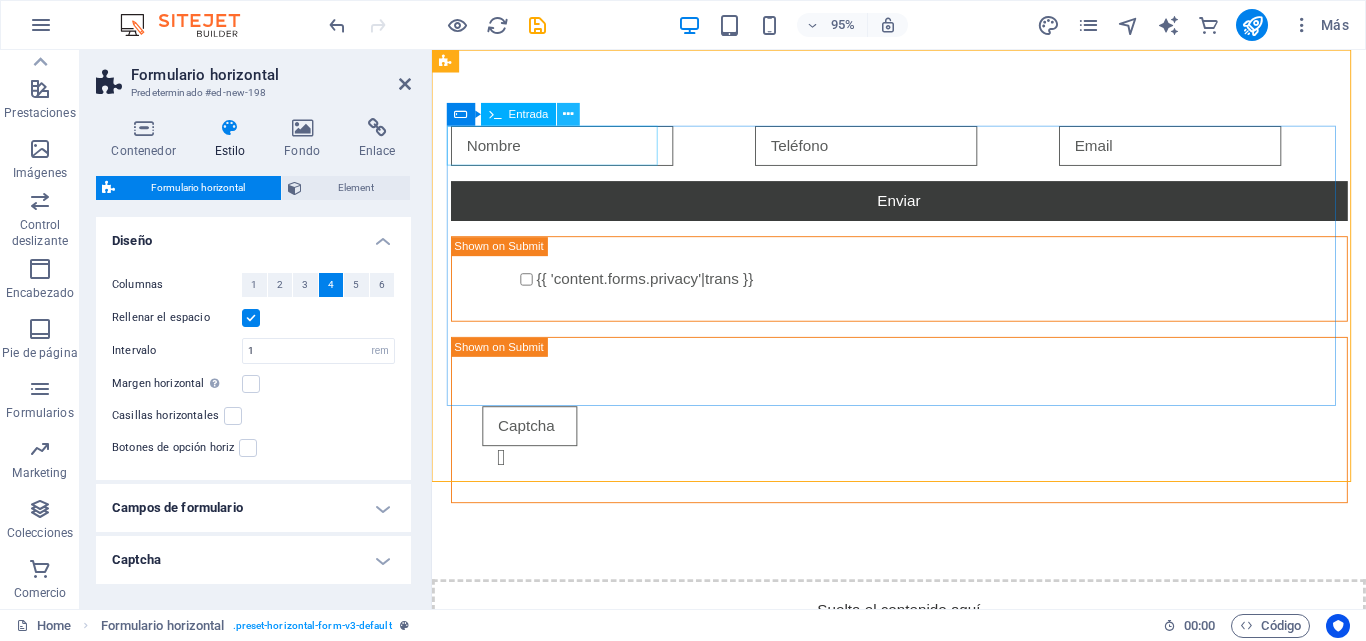click at bounding box center (569, 115) 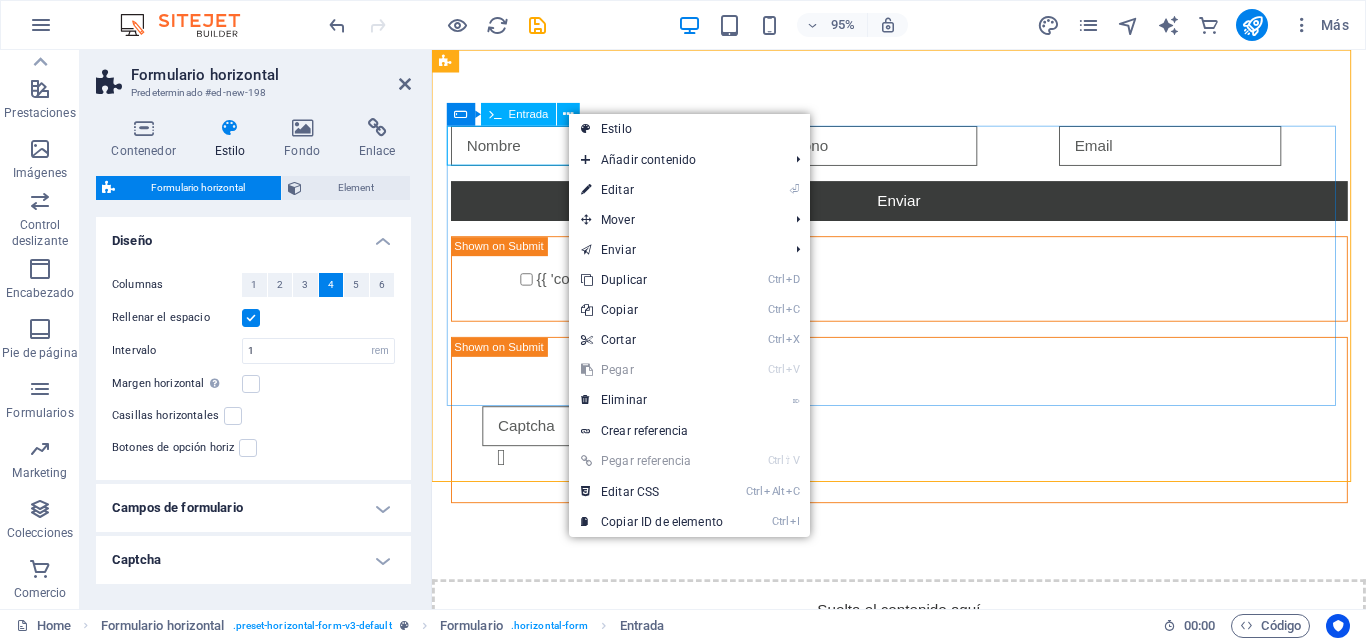 click at bounding box center [495, 114] 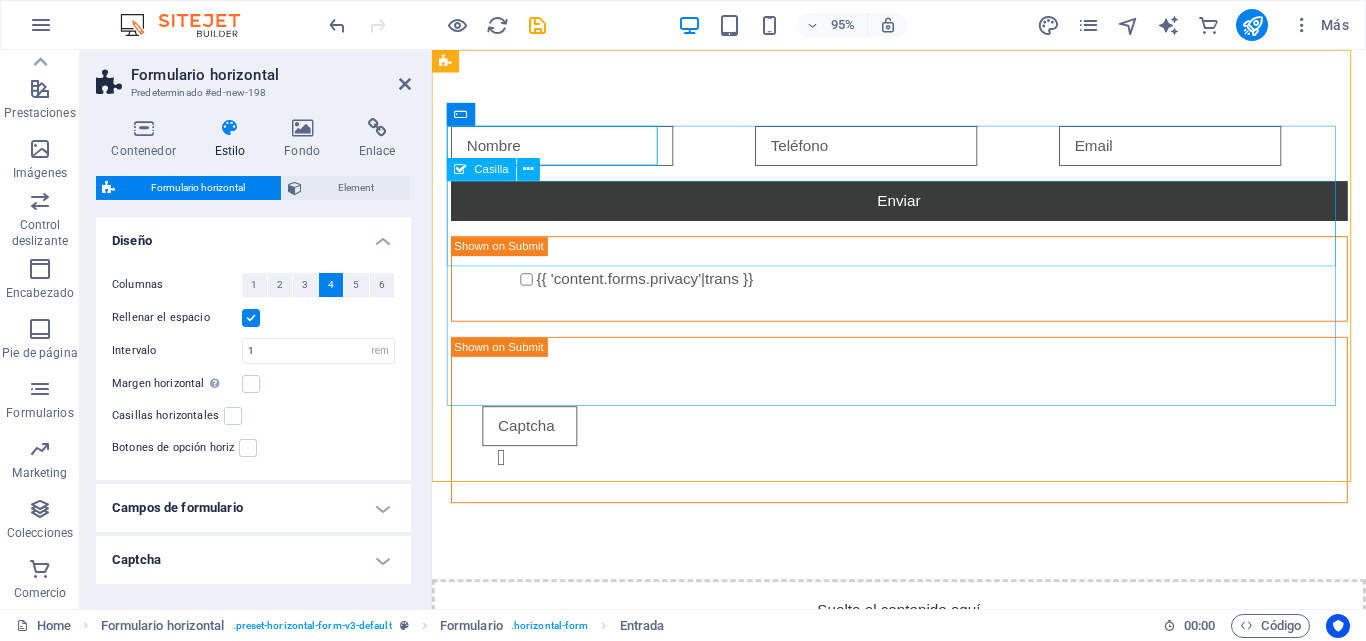 click on "{{ 'content.forms.privacy'|trans }}" at bounding box center [924, 291] 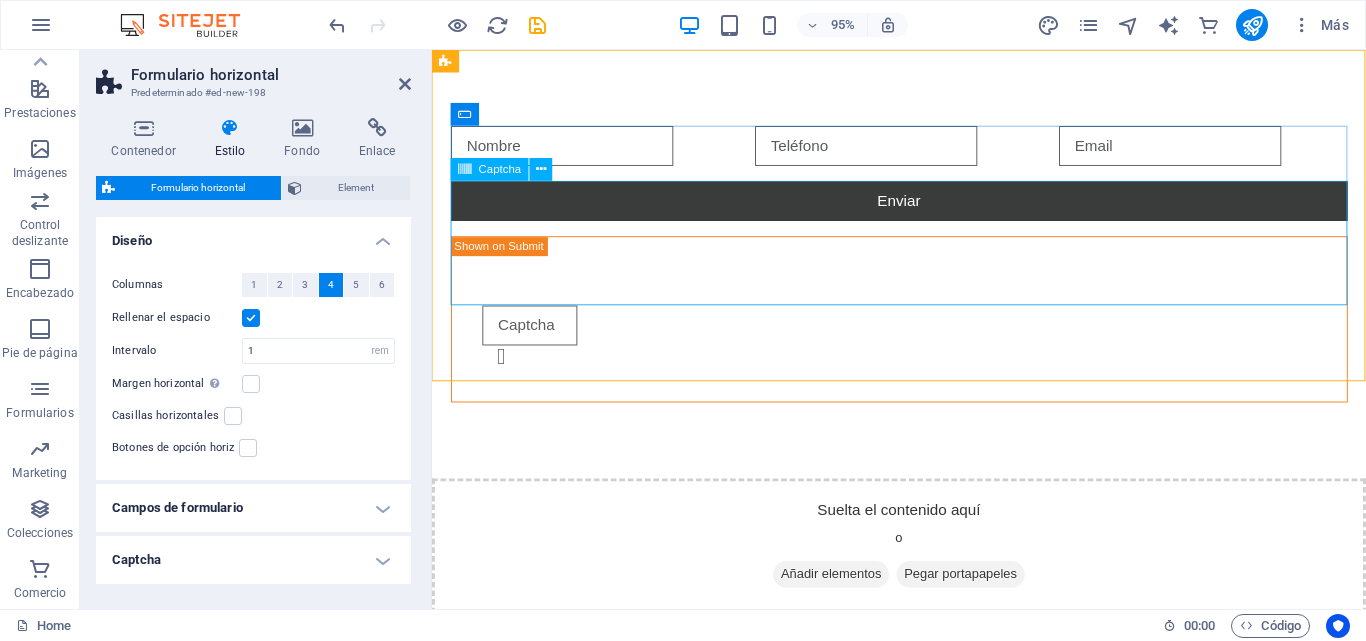 click on "¿Ilegible? Cargar nuevo" at bounding box center [924, 333] 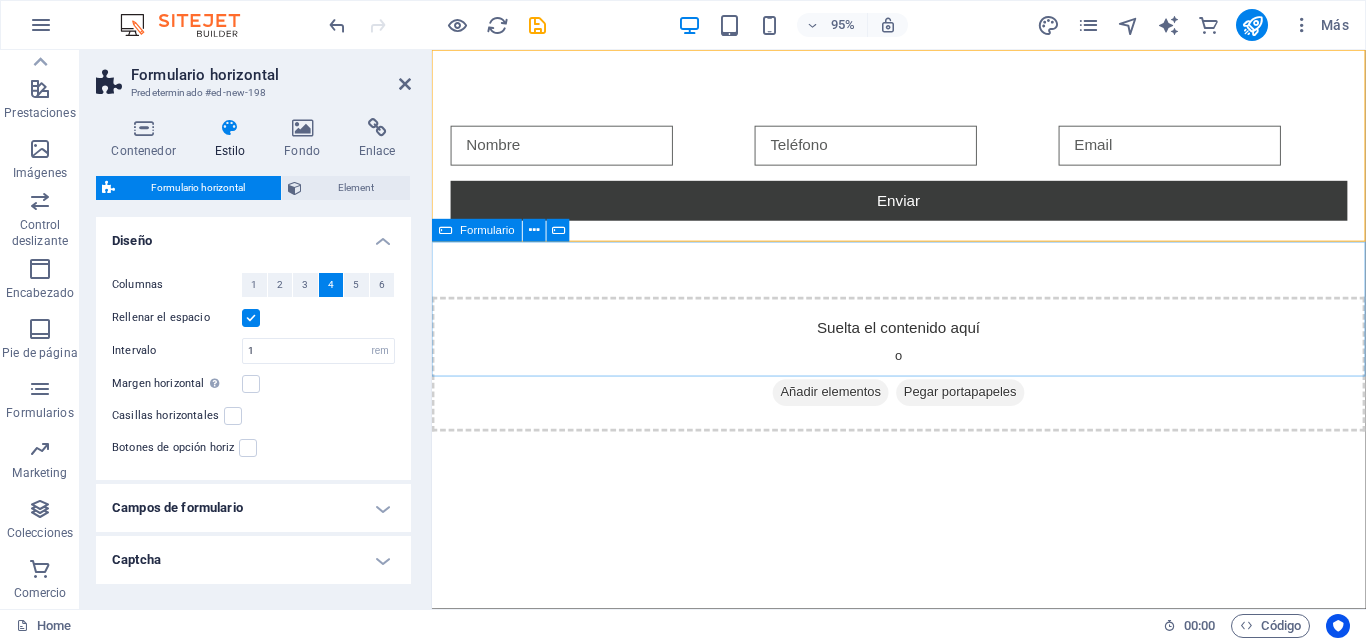 click on "Suelta el contenido aquí o  Añadir elementos  Pegar portapapeles" at bounding box center (923, 381) 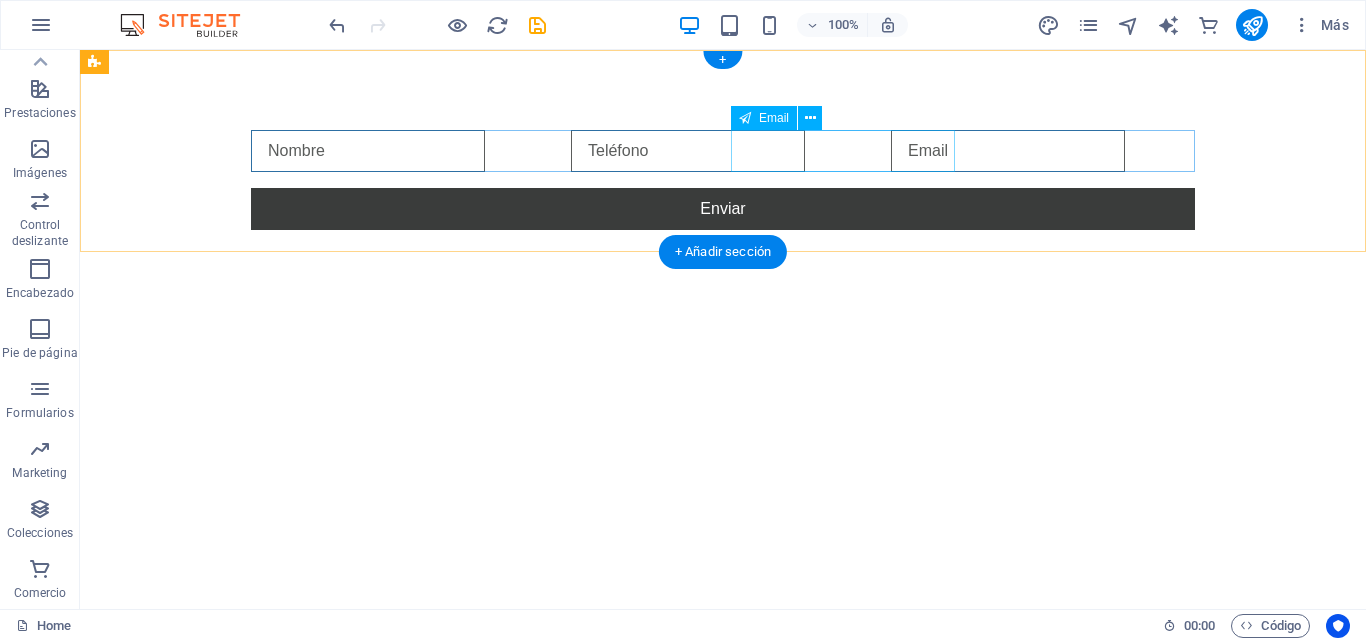 click at bounding box center [1043, 151] 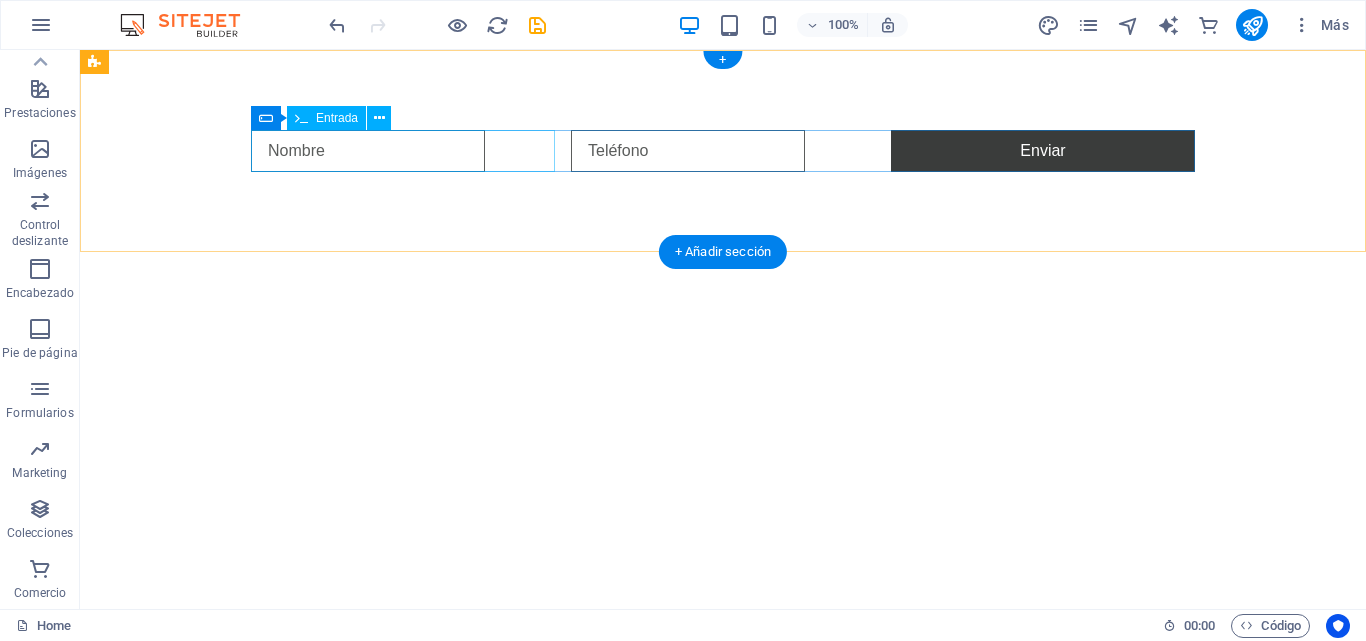 click at bounding box center (403, 151) 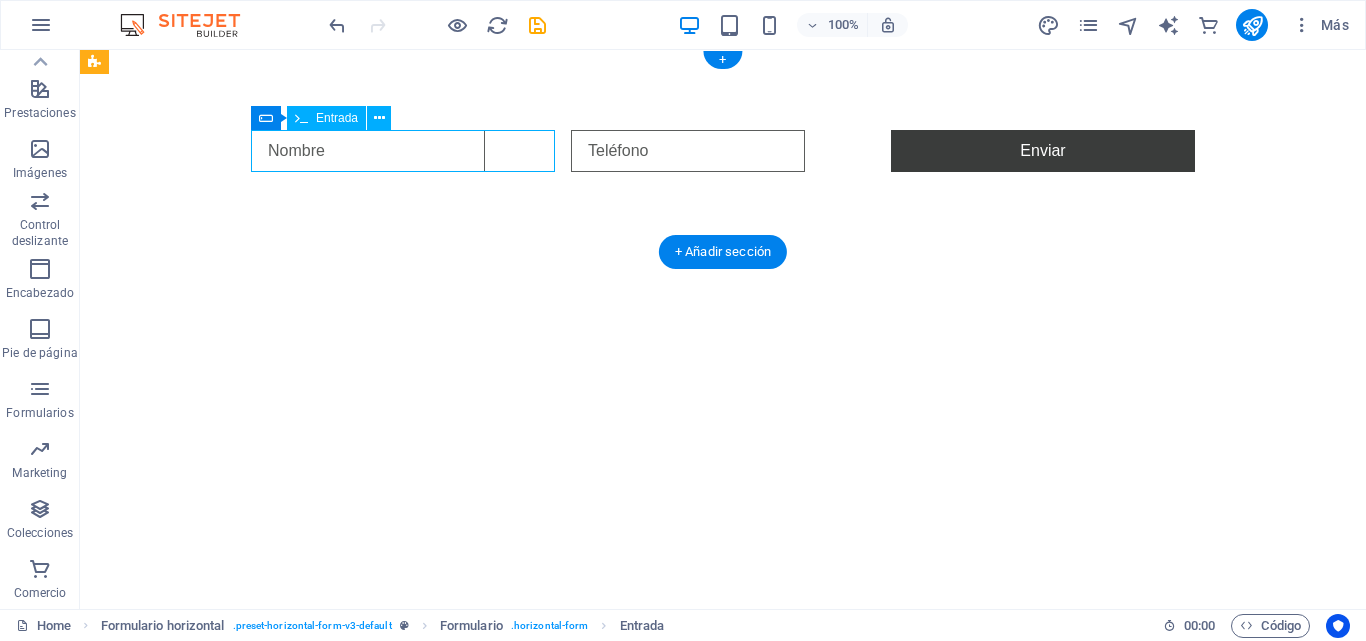 click at bounding box center [403, 151] 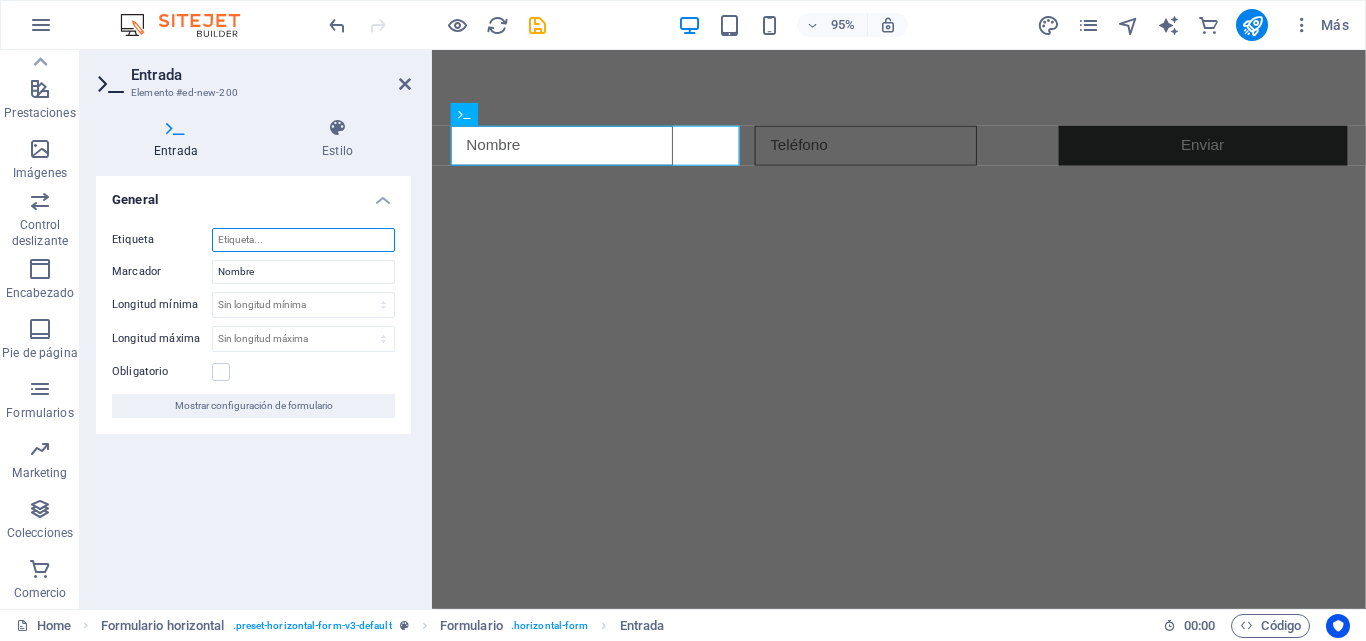 click on "Etiqueta" at bounding box center (303, 240) 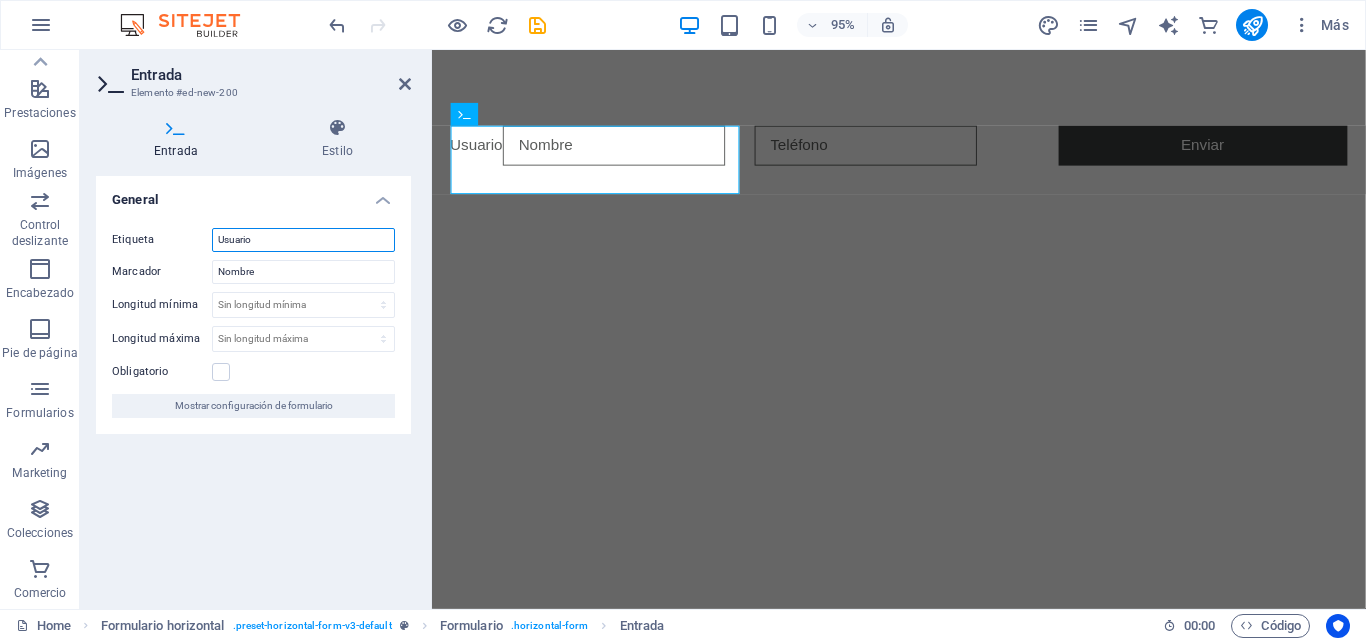 type on "Usuario" 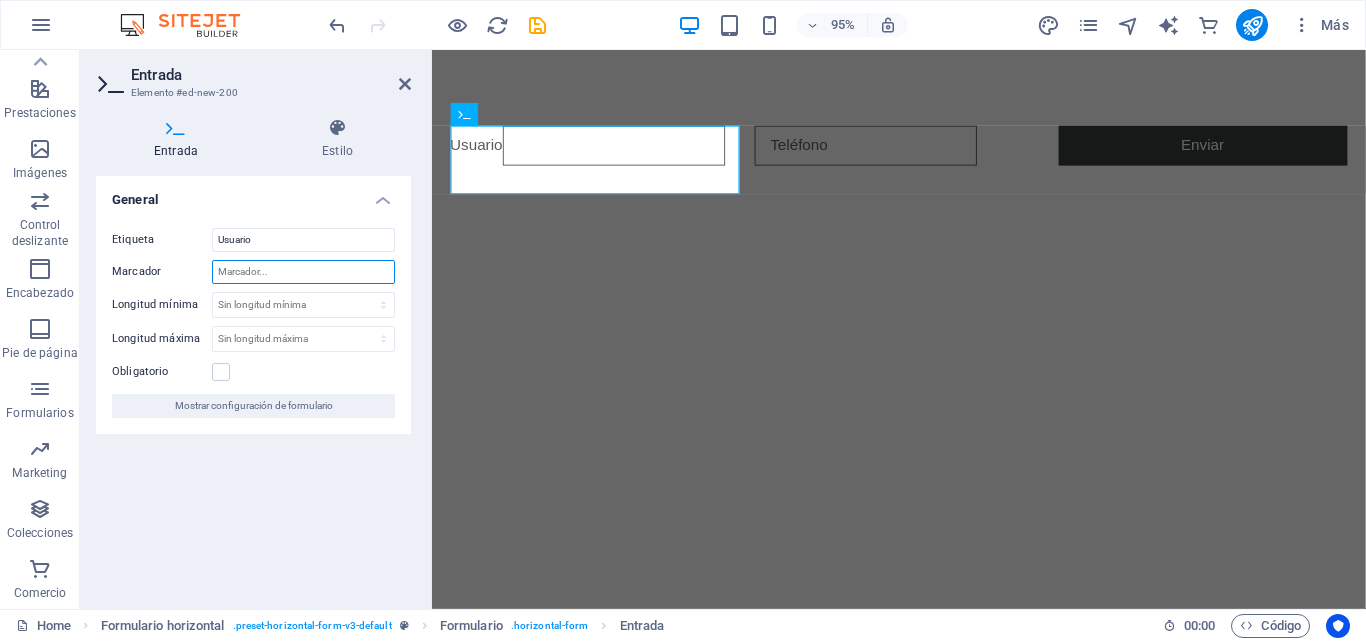type 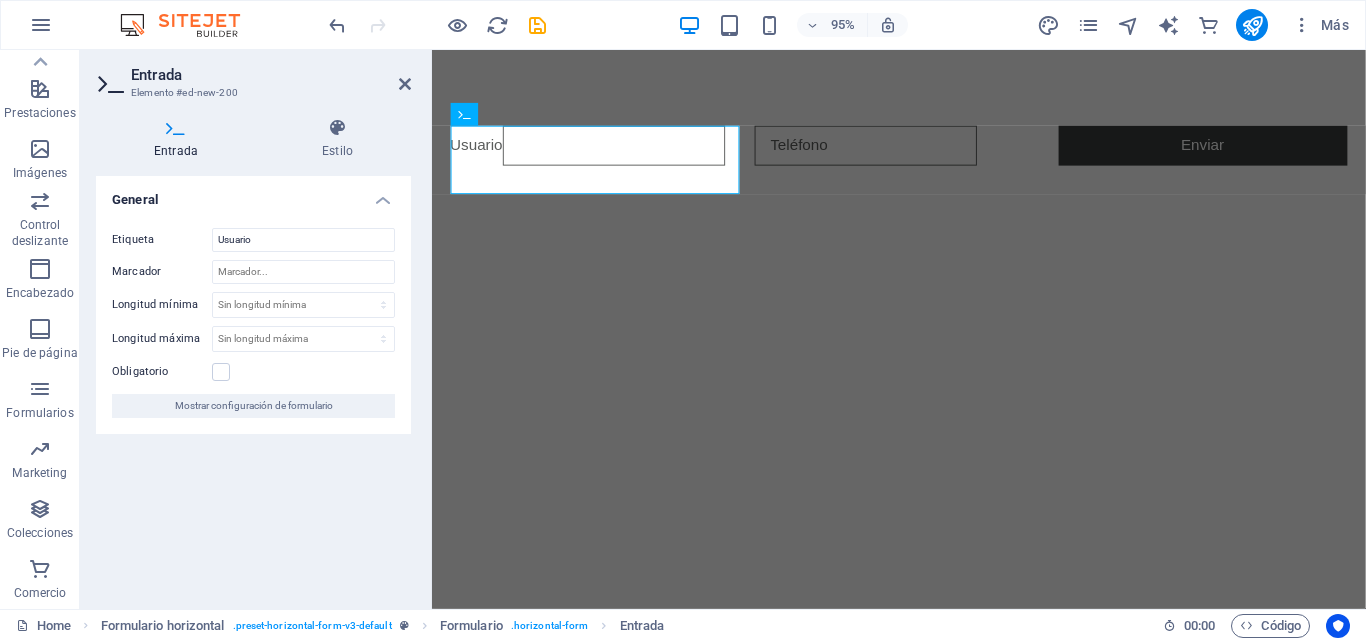 click on "Obligatorio" at bounding box center (253, 372) 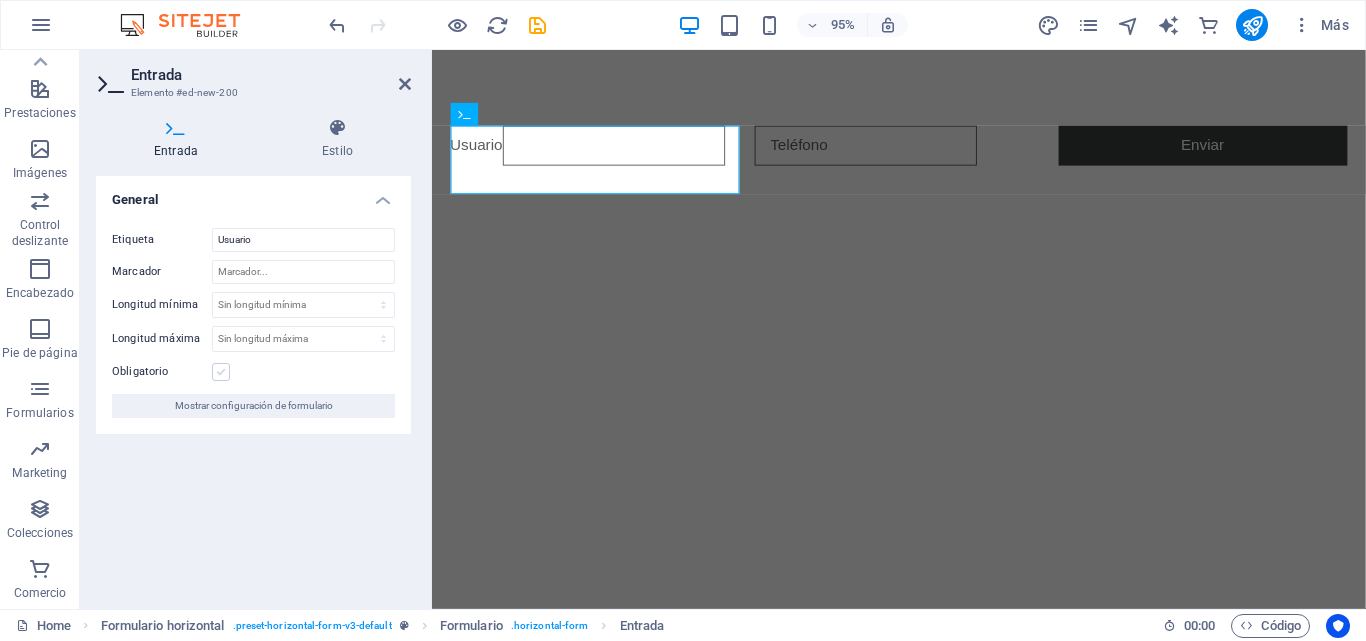 click at bounding box center [221, 372] 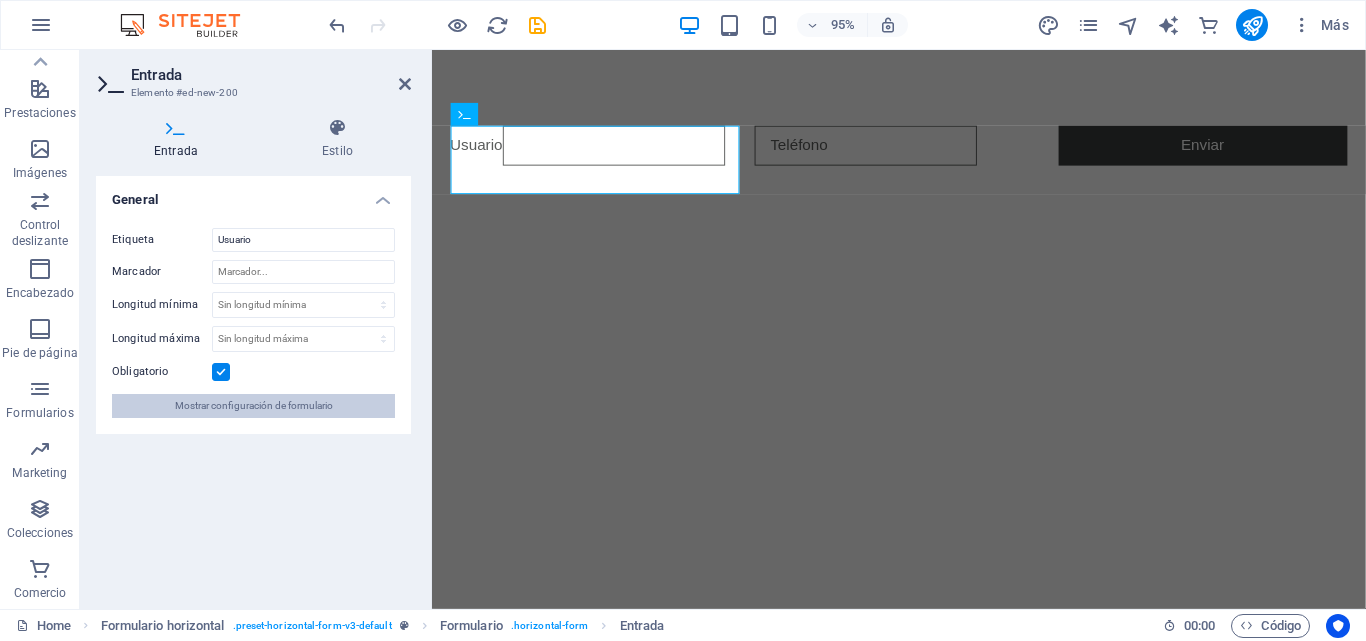 click on "Mostrar configuración de formulario" at bounding box center [254, 406] 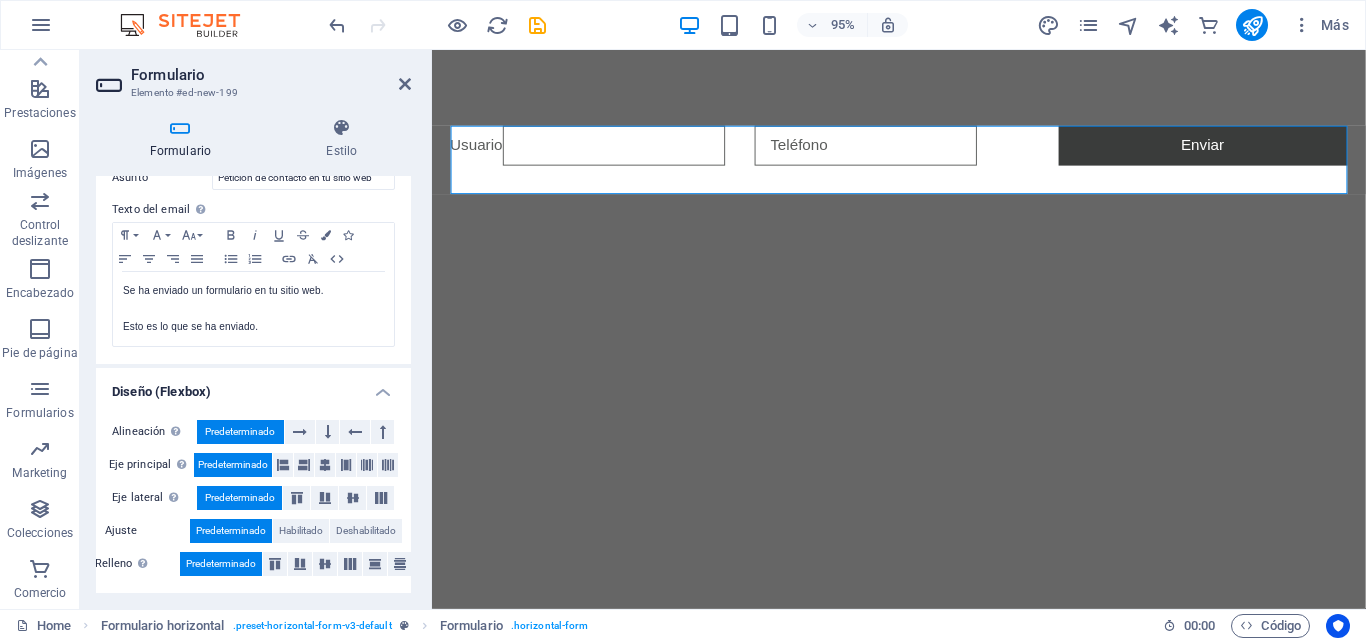 scroll, scrollTop: 0, scrollLeft: 0, axis: both 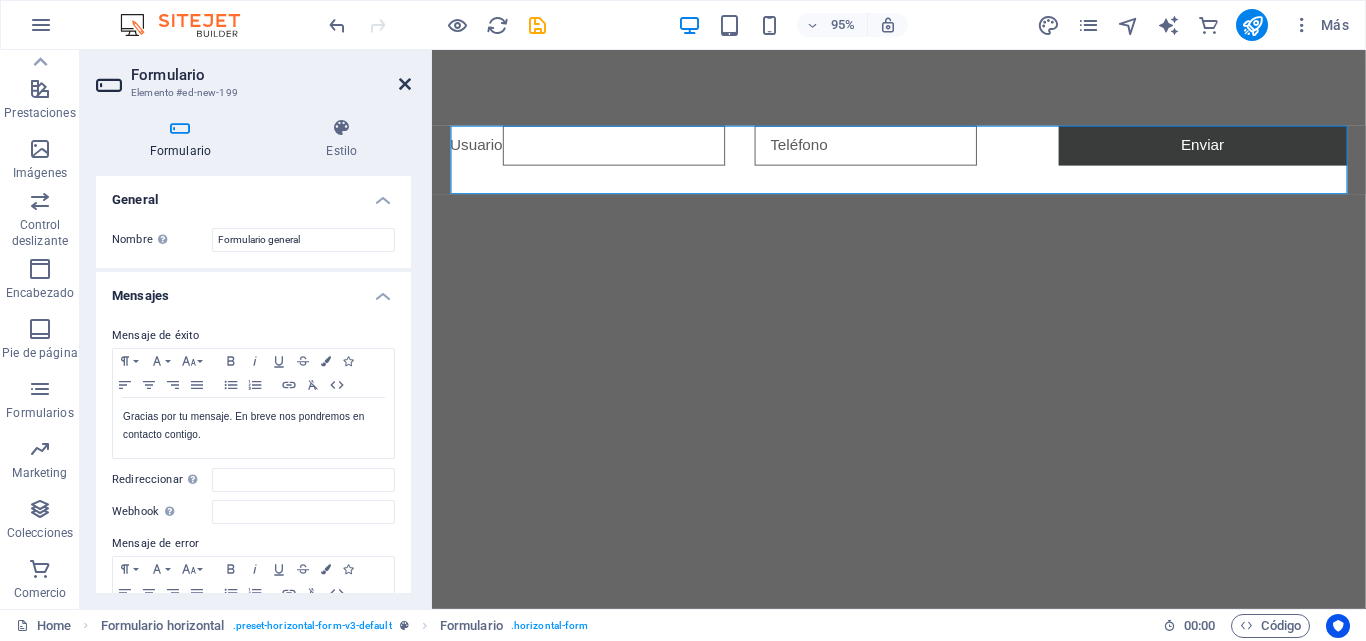 click at bounding box center (405, 84) 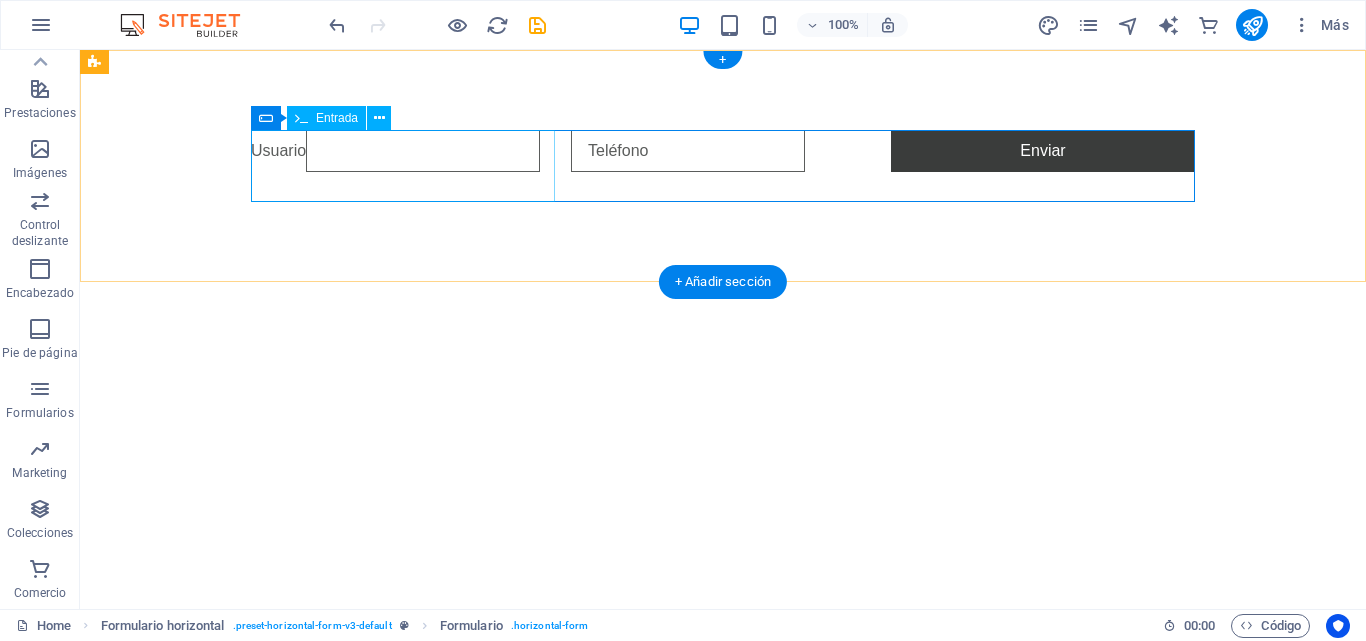 click on "Usuario" at bounding box center (403, 151) 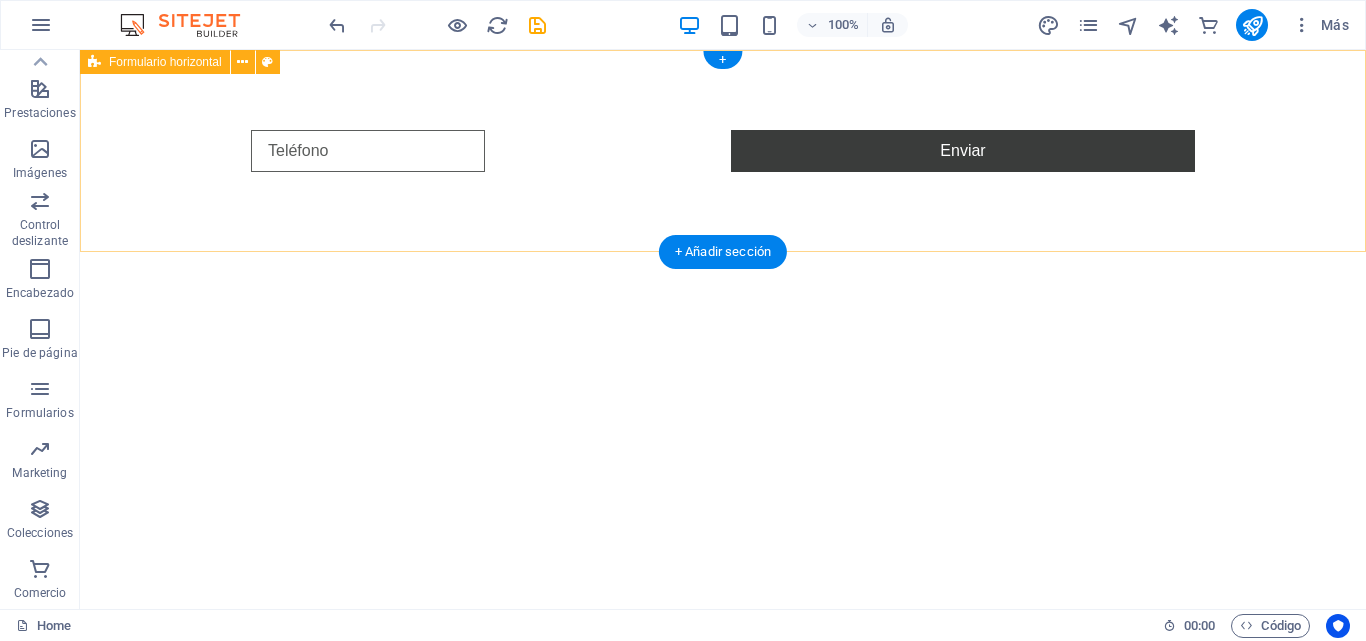 click on "Enviar" at bounding box center [723, 151] 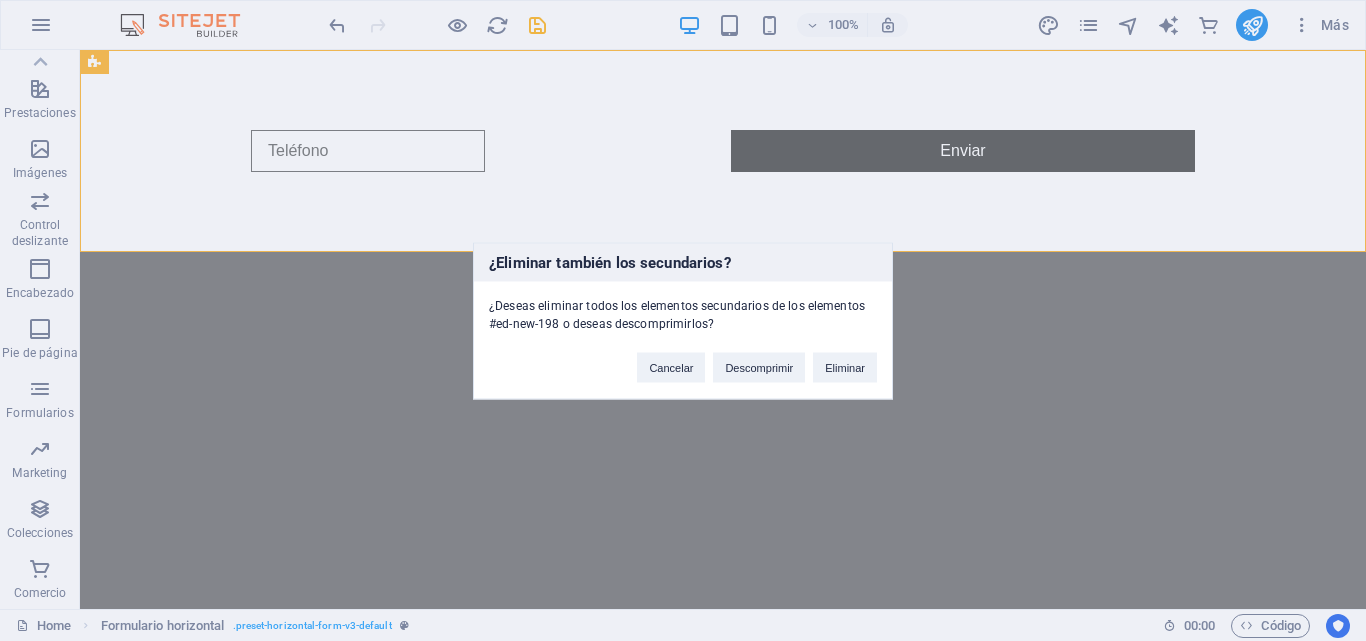 type 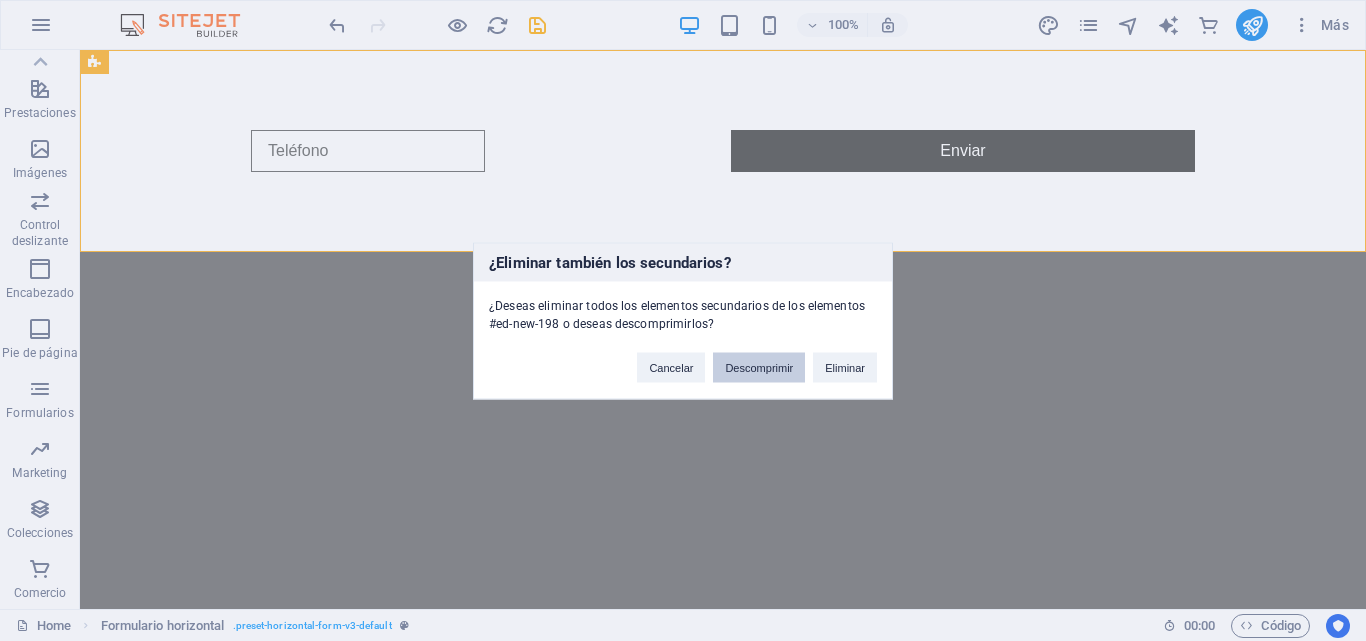 click on "Descomprimir" at bounding box center [759, 367] 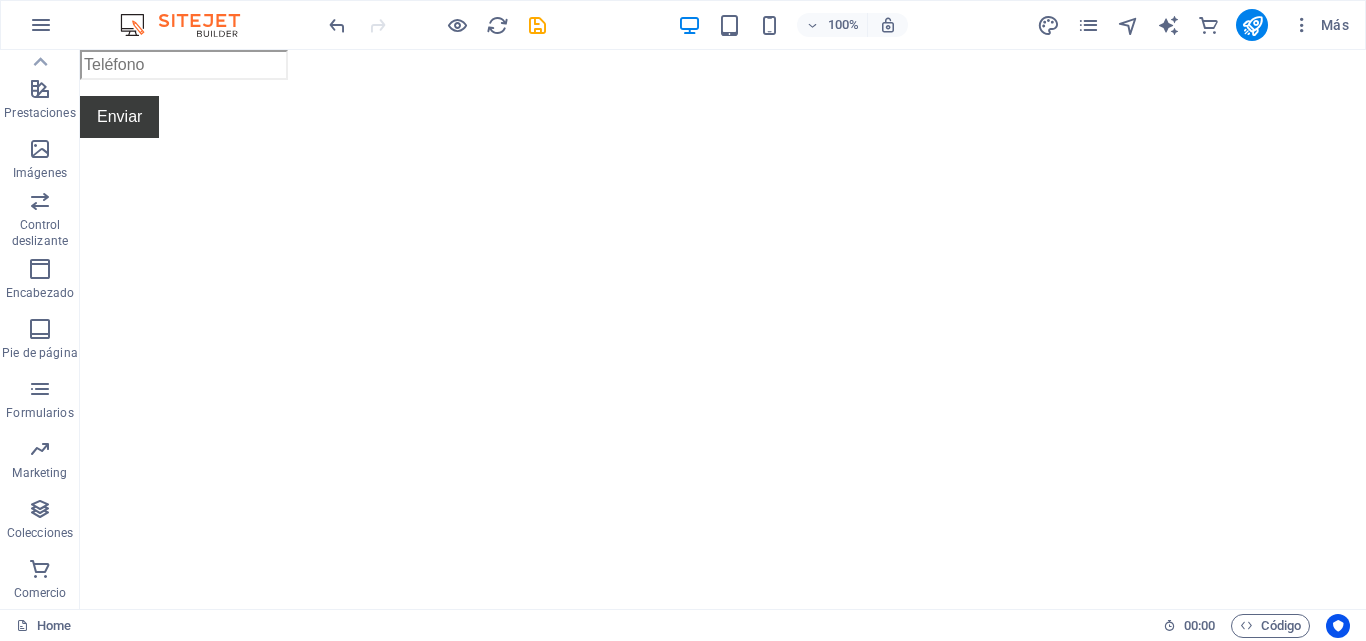 click on "Skip to main content
Enviar" at bounding box center [723, 102] 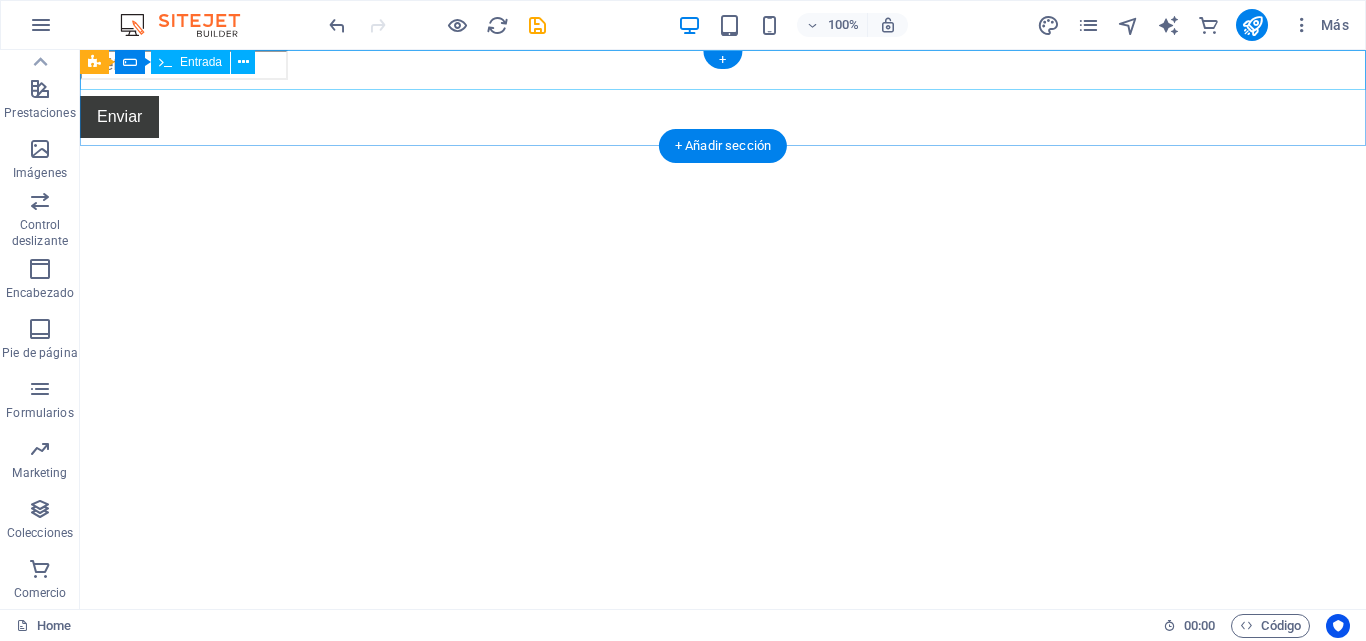 click at bounding box center [723, 65] 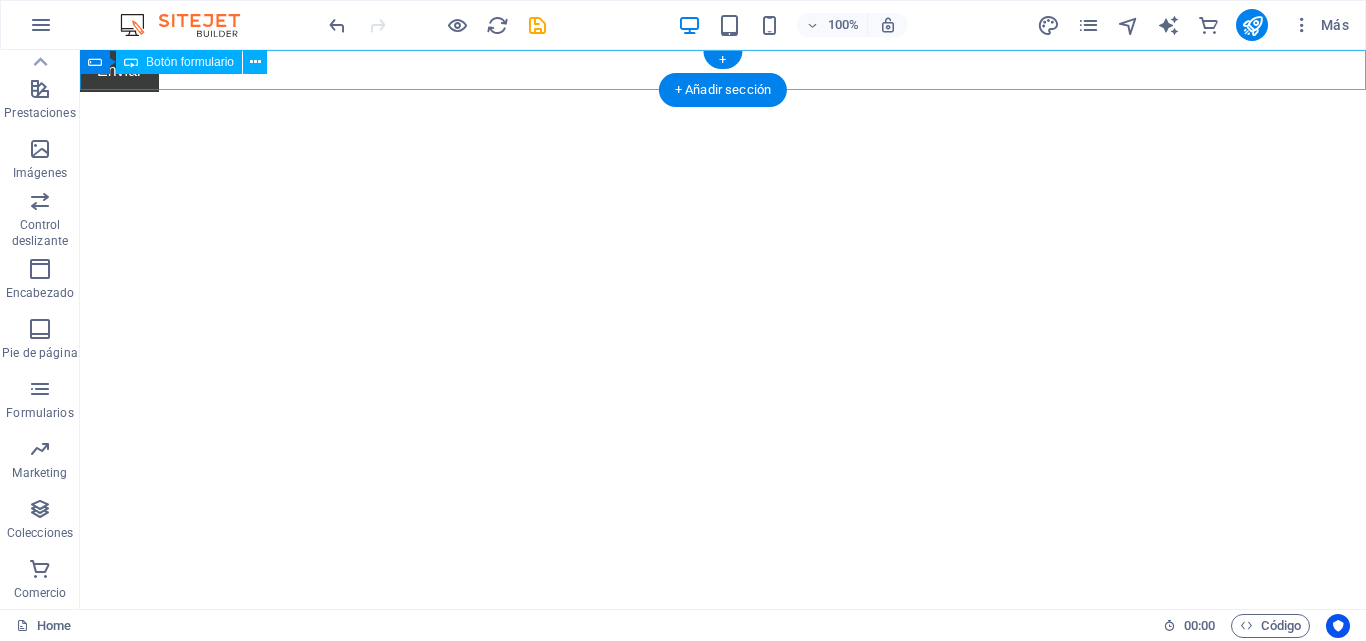 click on "Enviar" at bounding box center [723, 71] 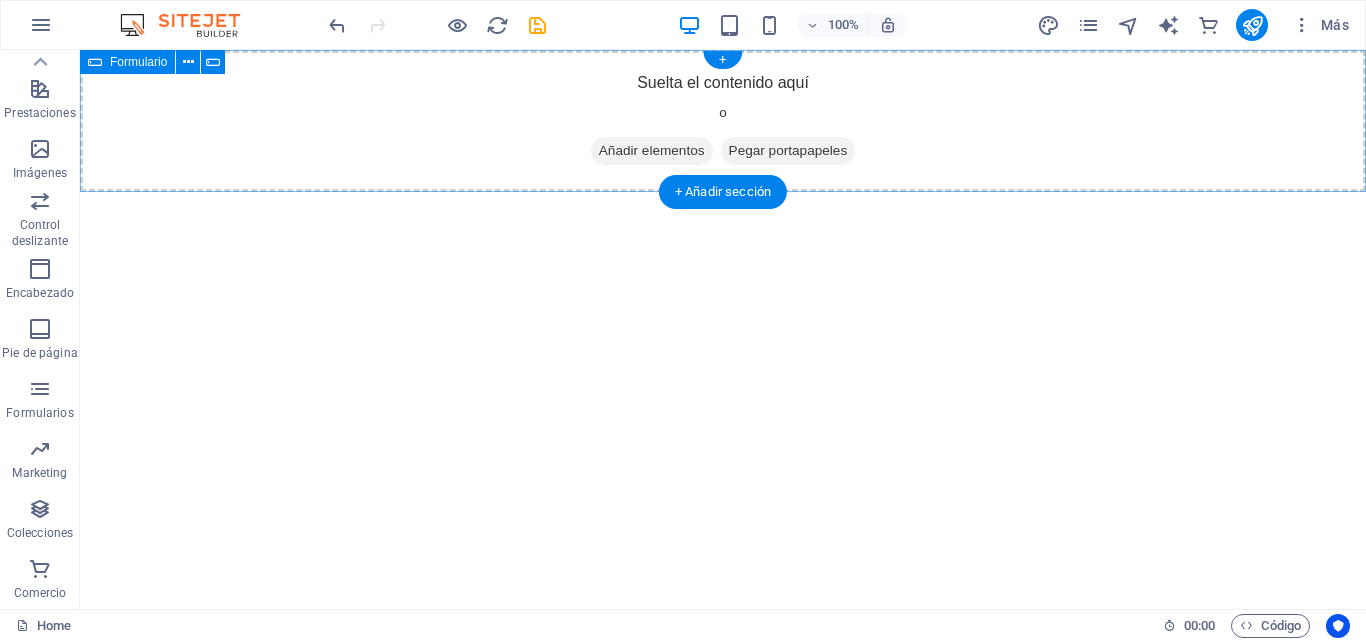 click on "Suelta el contenido aquí o  Añadir elementos  Pegar portapapeles" at bounding box center (723, 121) 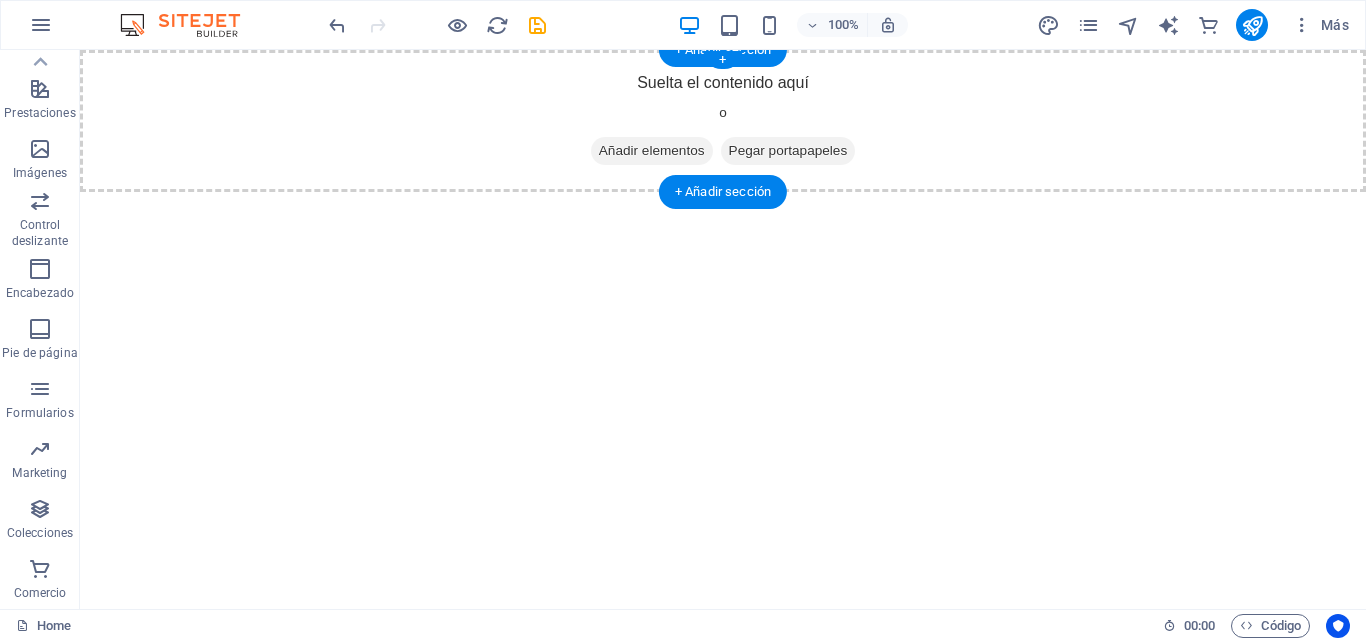 click on "Suelta el contenido aquí o  Añadir elementos  Pegar portapapeles" at bounding box center (723, 121) 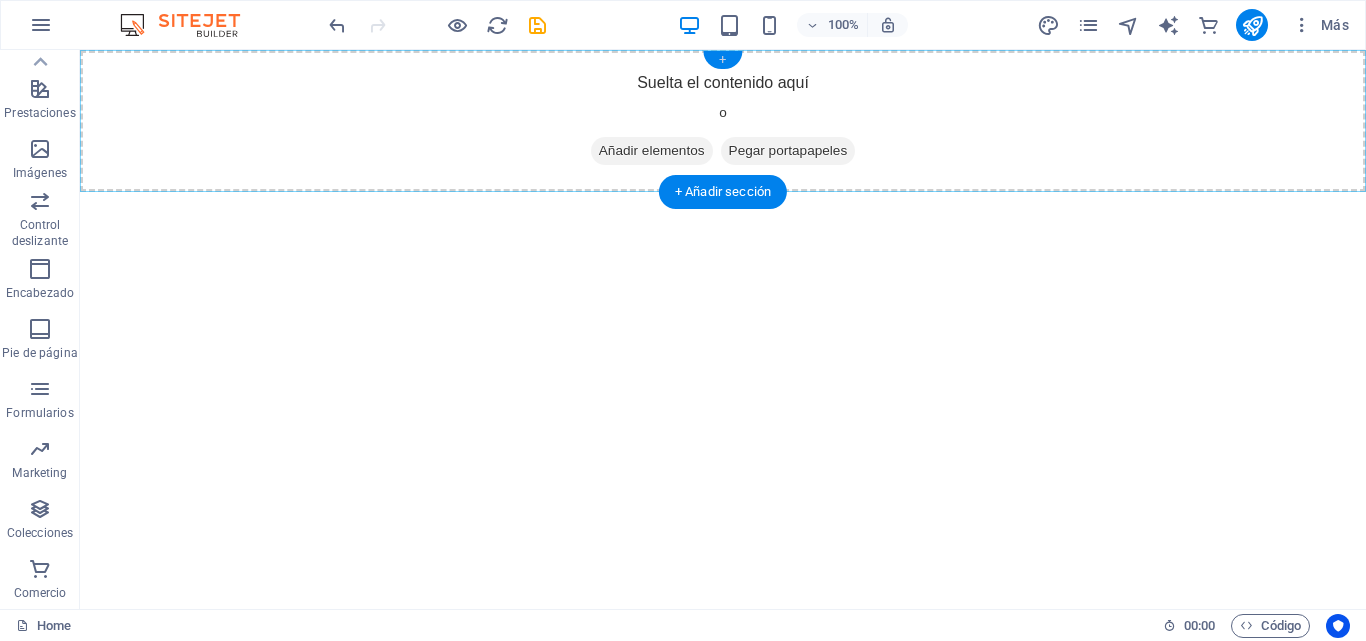 click on "+" at bounding box center (722, 60) 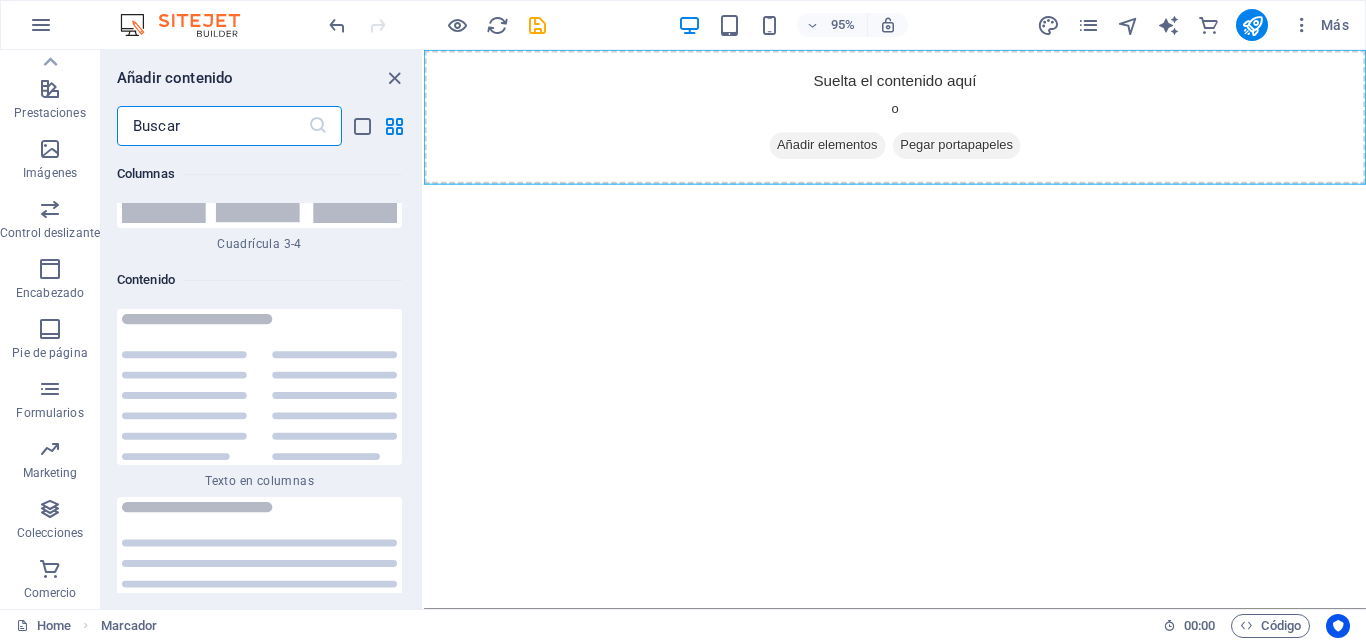 scroll, scrollTop: 6808, scrollLeft: 0, axis: vertical 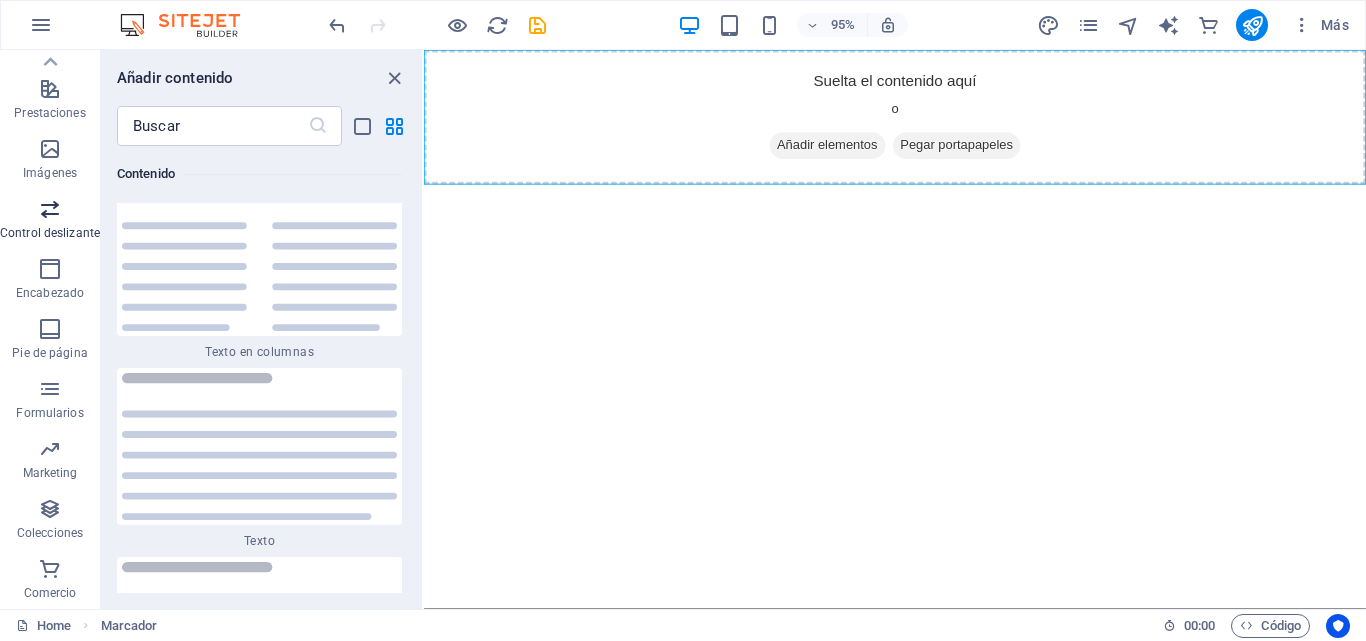click at bounding box center [50, 209] 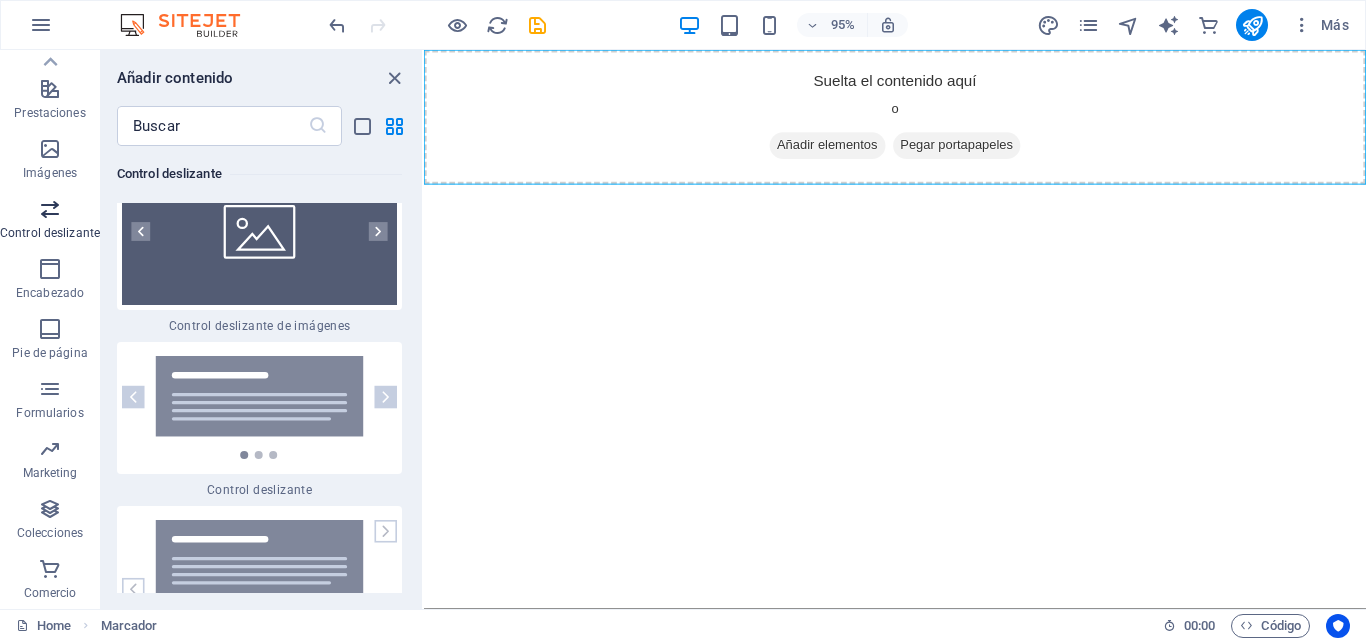 scroll, scrollTop: 22772, scrollLeft: 0, axis: vertical 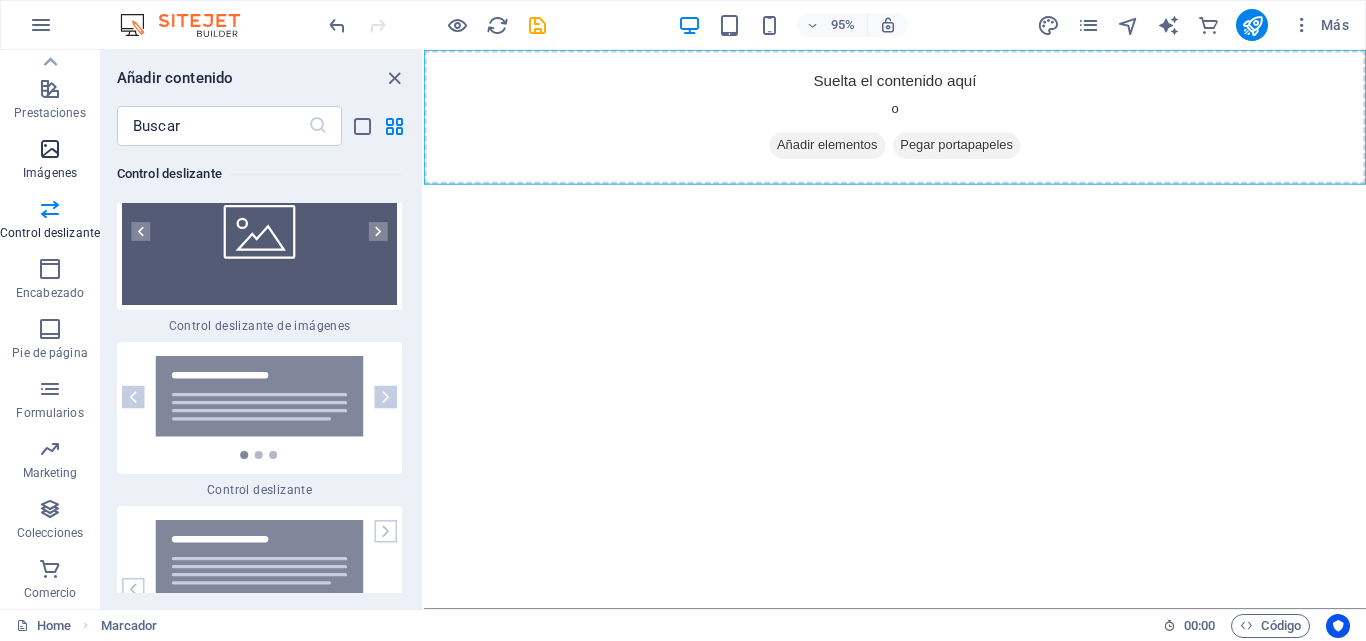 click at bounding box center (50, 149) 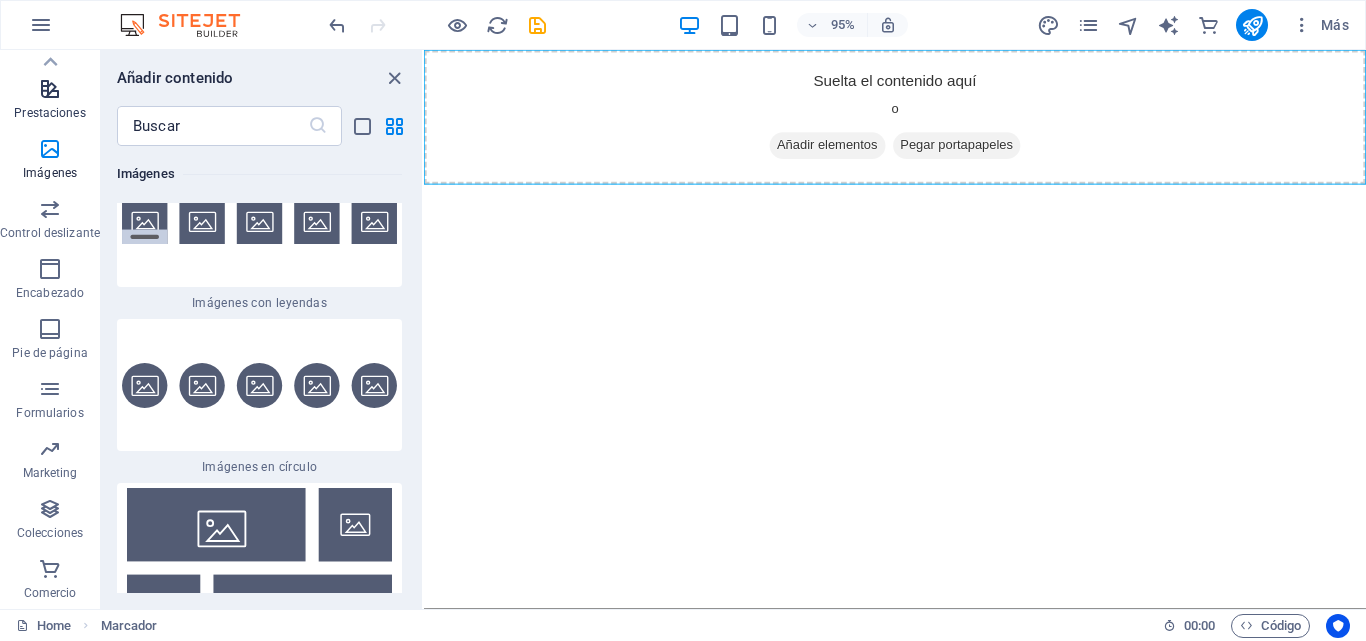 click on "Prestaciones" at bounding box center [49, 113] 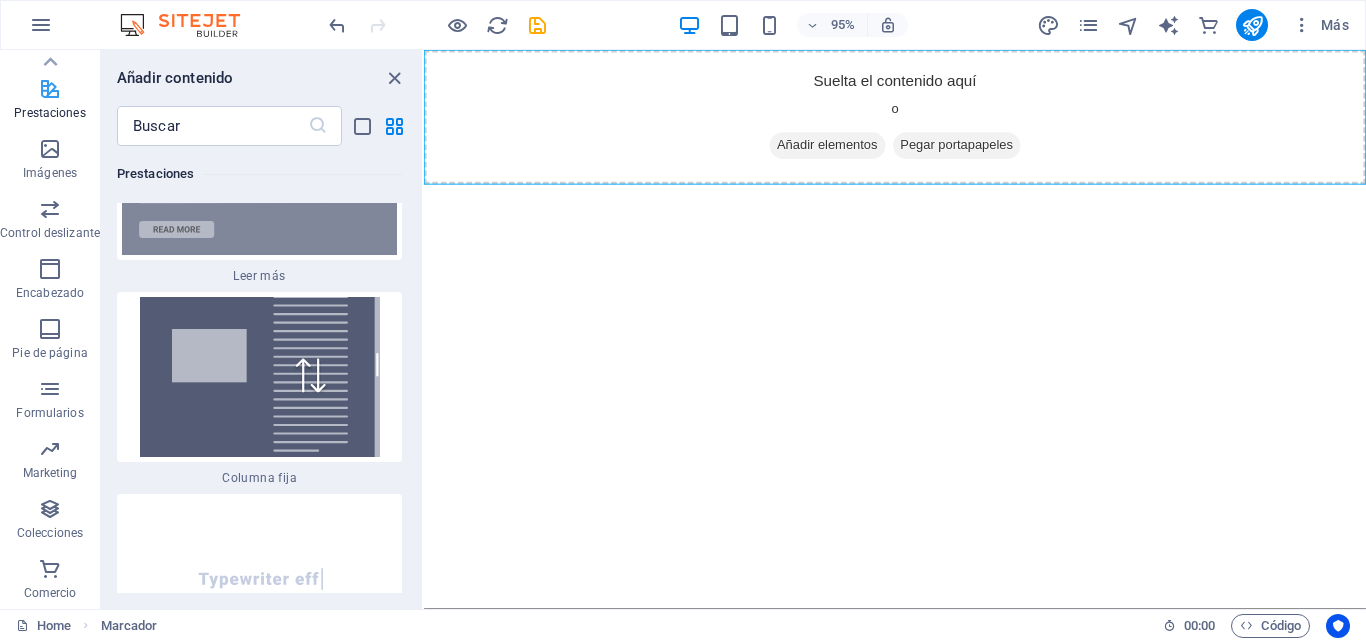 scroll, scrollTop: 15285, scrollLeft: 0, axis: vertical 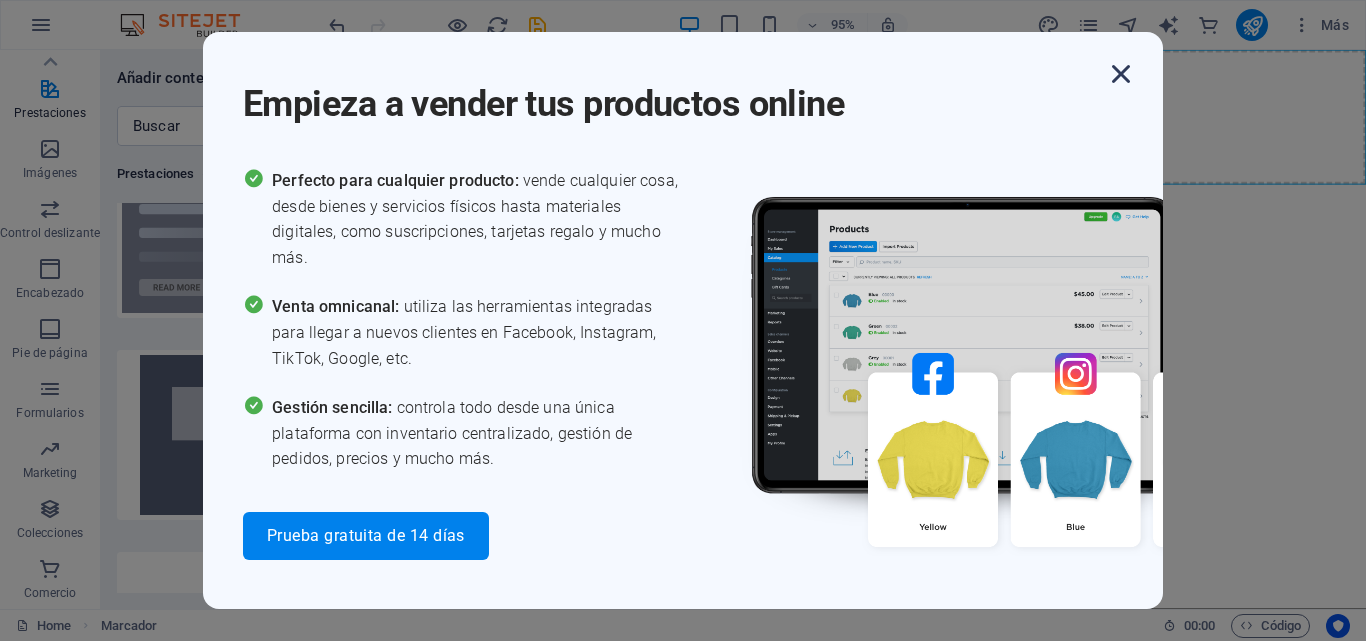 click at bounding box center (1121, 74) 